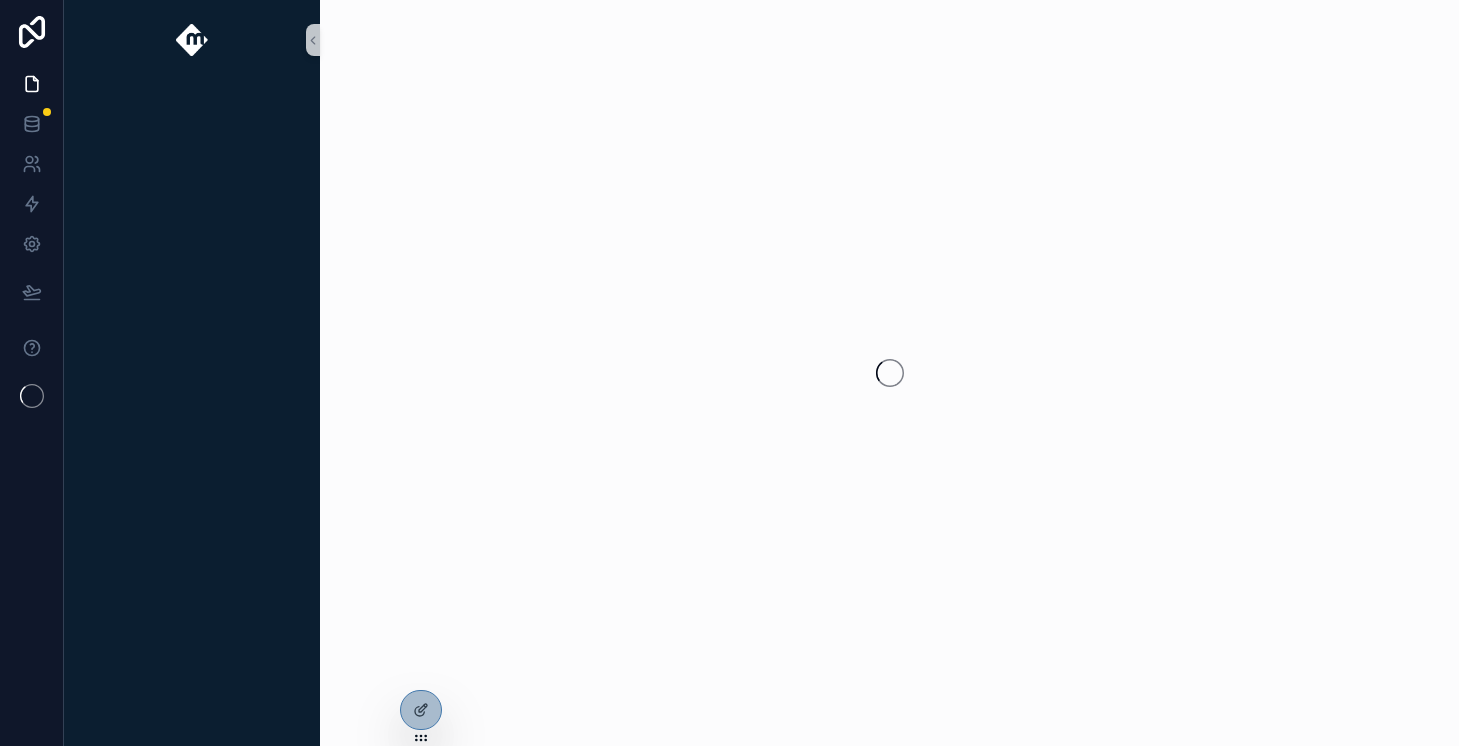 scroll, scrollTop: 0, scrollLeft: 0, axis: both 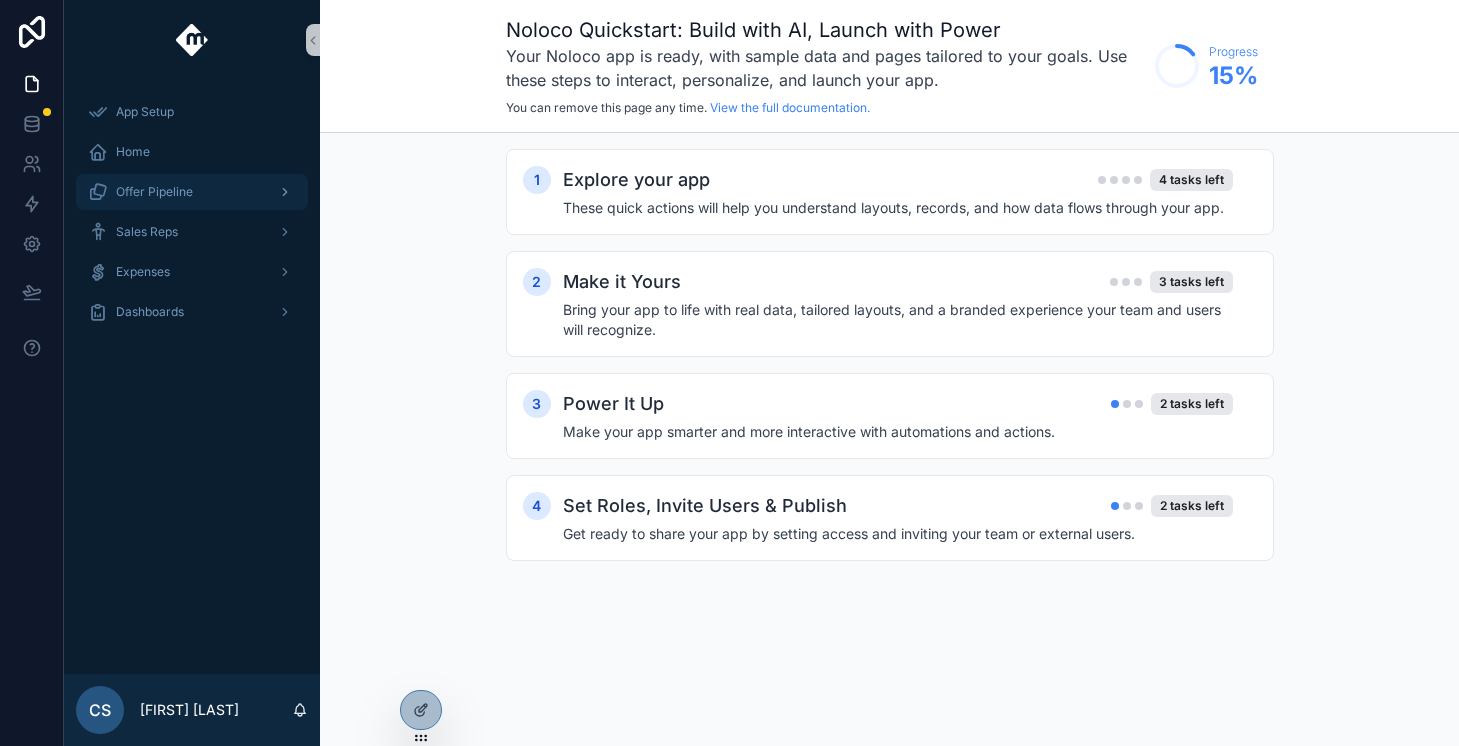 click 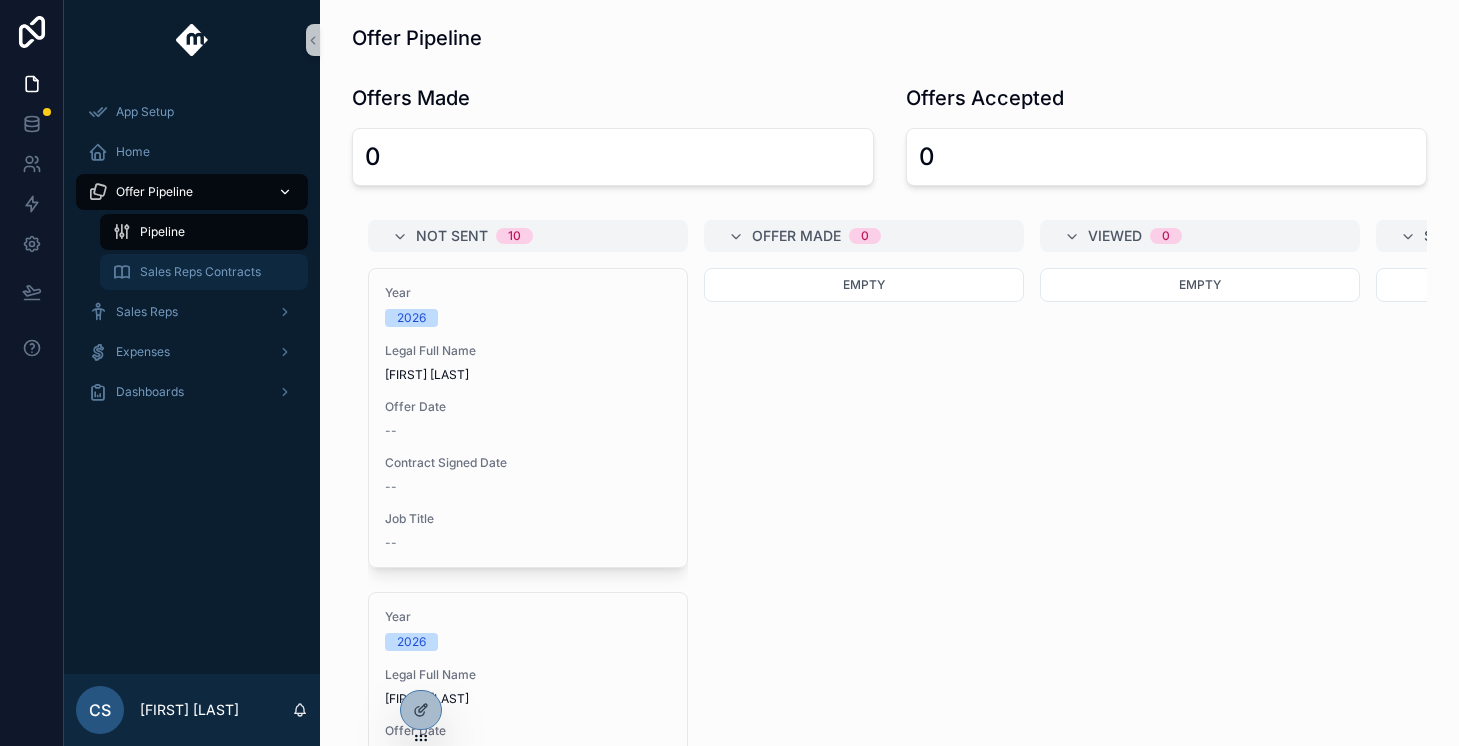 click on "Sales Reps Contracts" at bounding box center [200, 272] 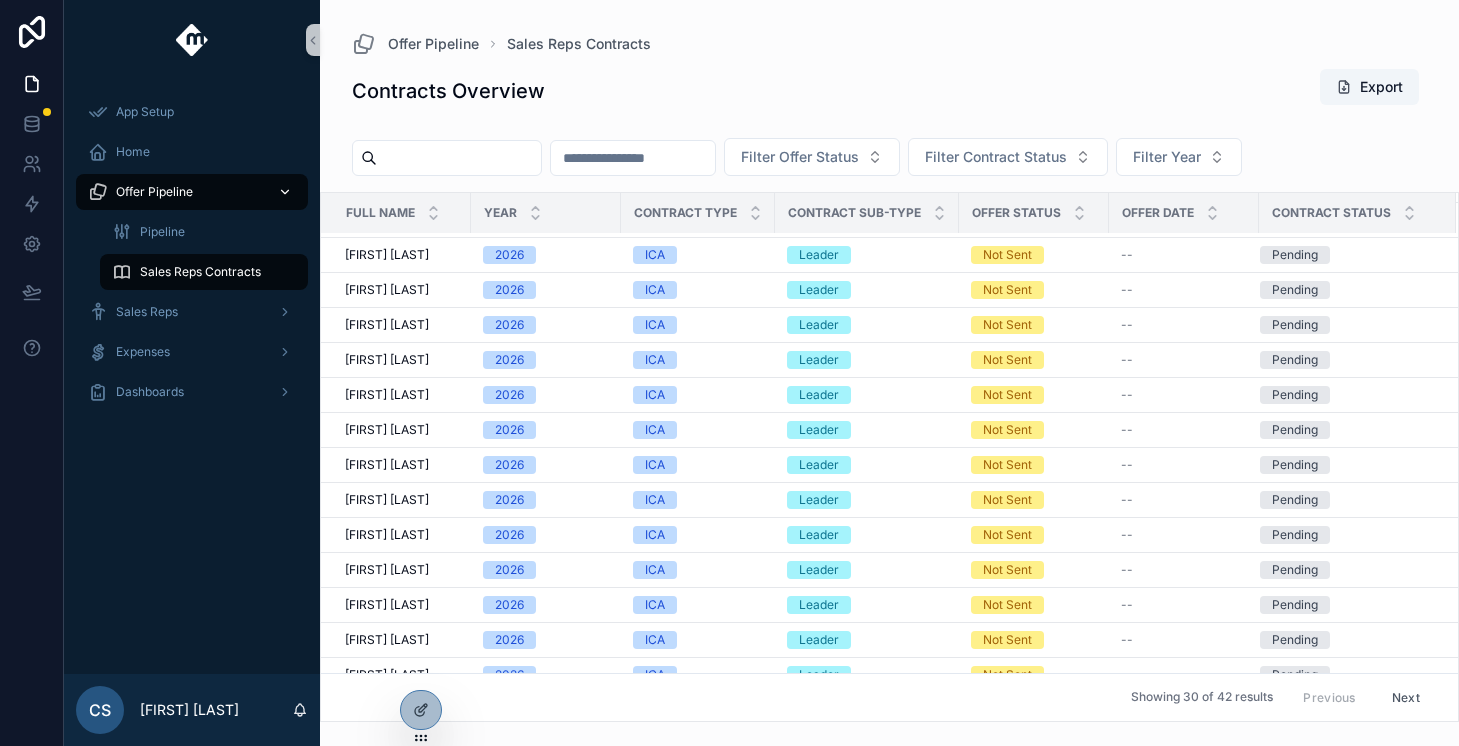 scroll, scrollTop: 7, scrollLeft: 0, axis: vertical 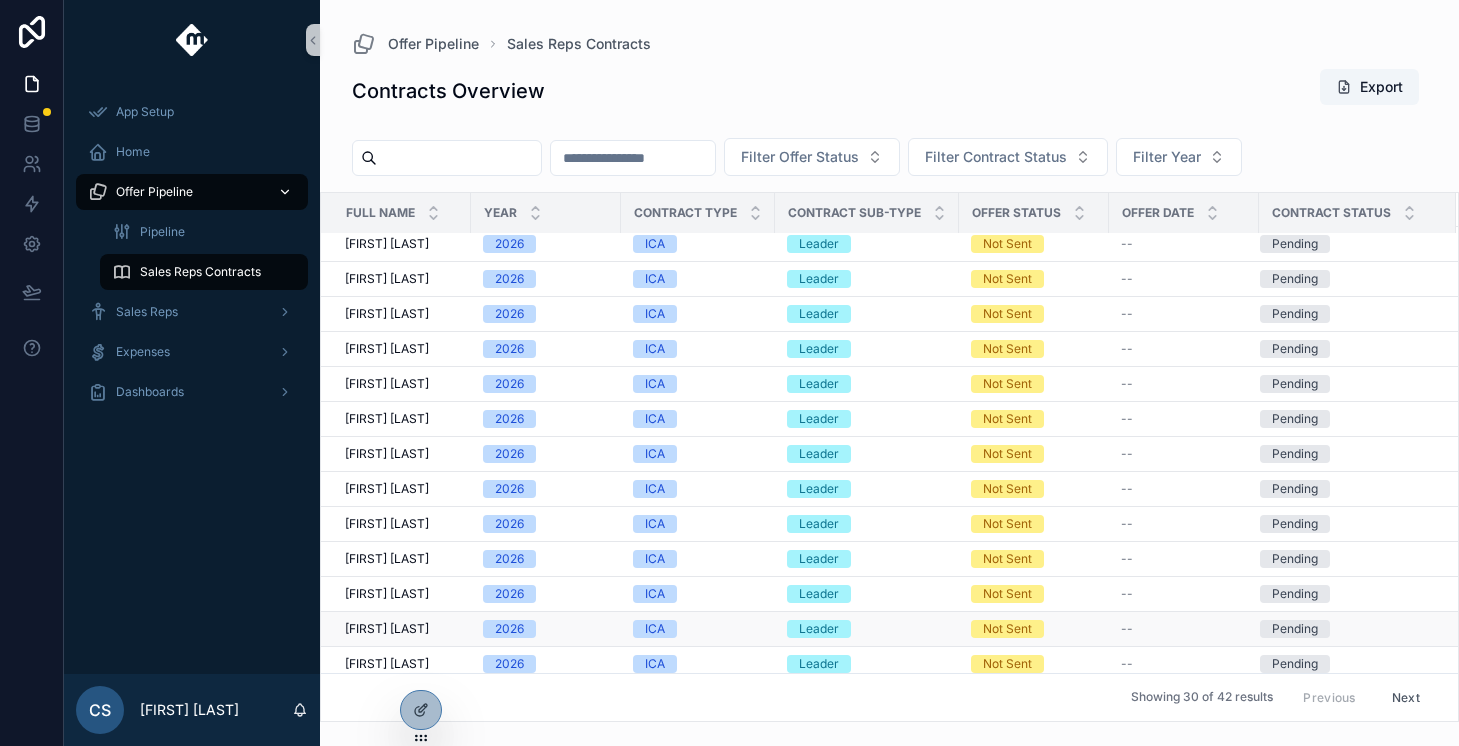click on "ICA" at bounding box center (698, 629) 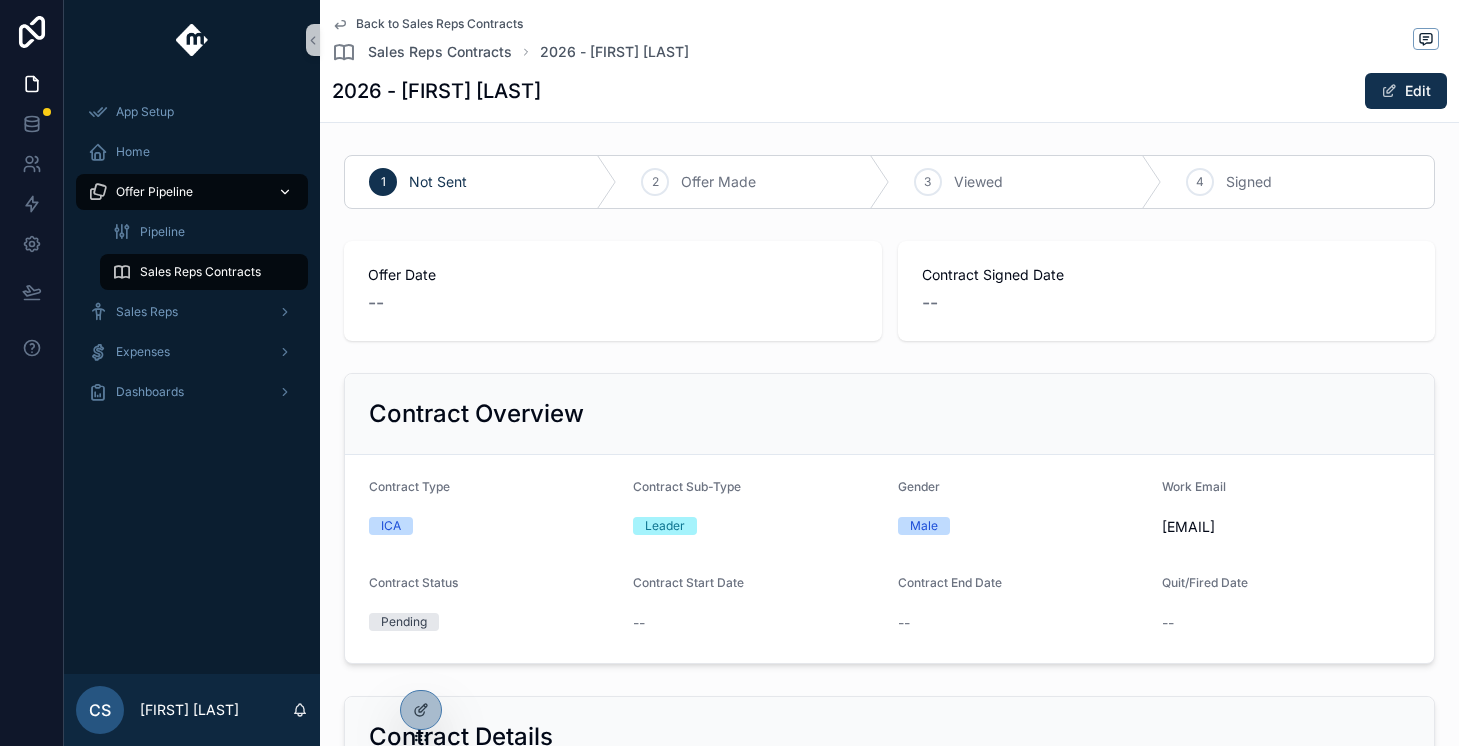 click on "Sales Reps Contracts" at bounding box center (200, 272) 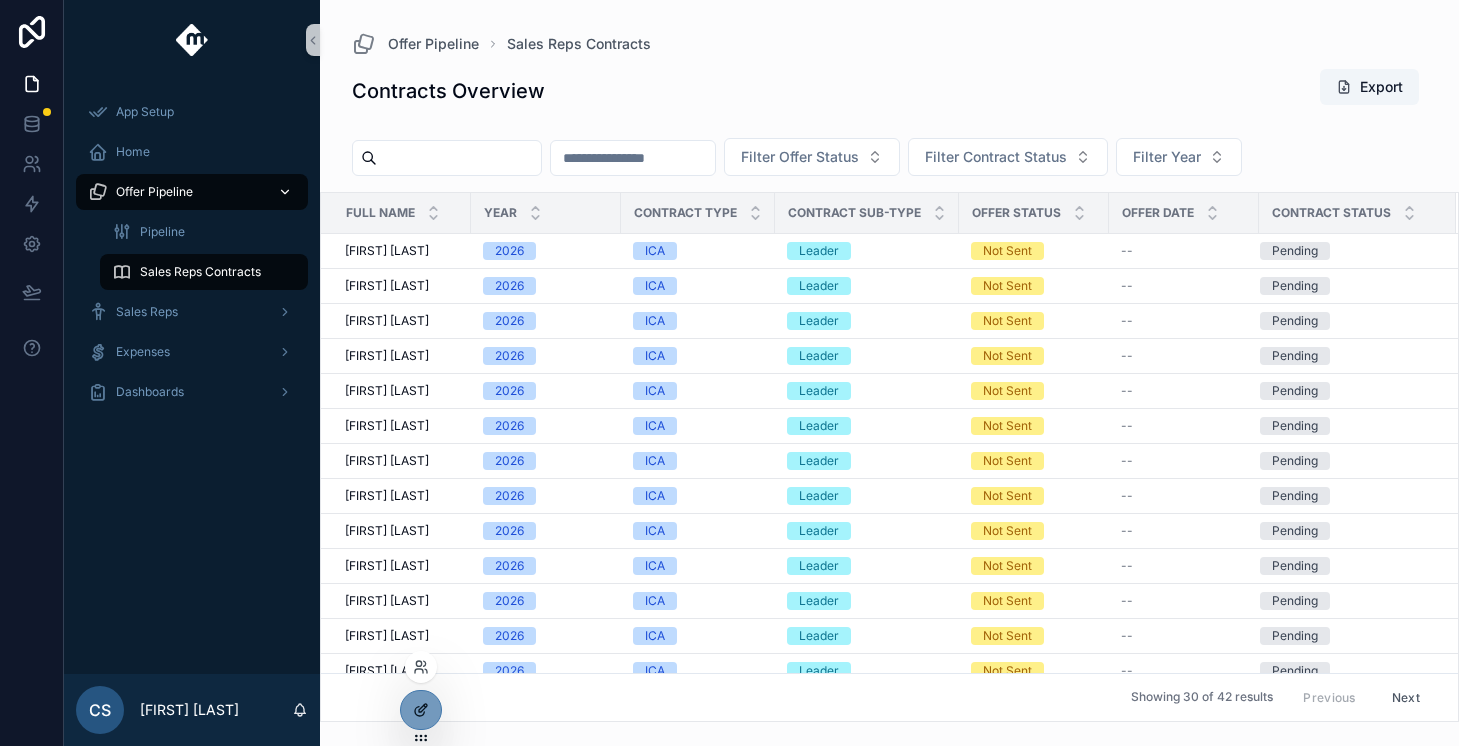 click 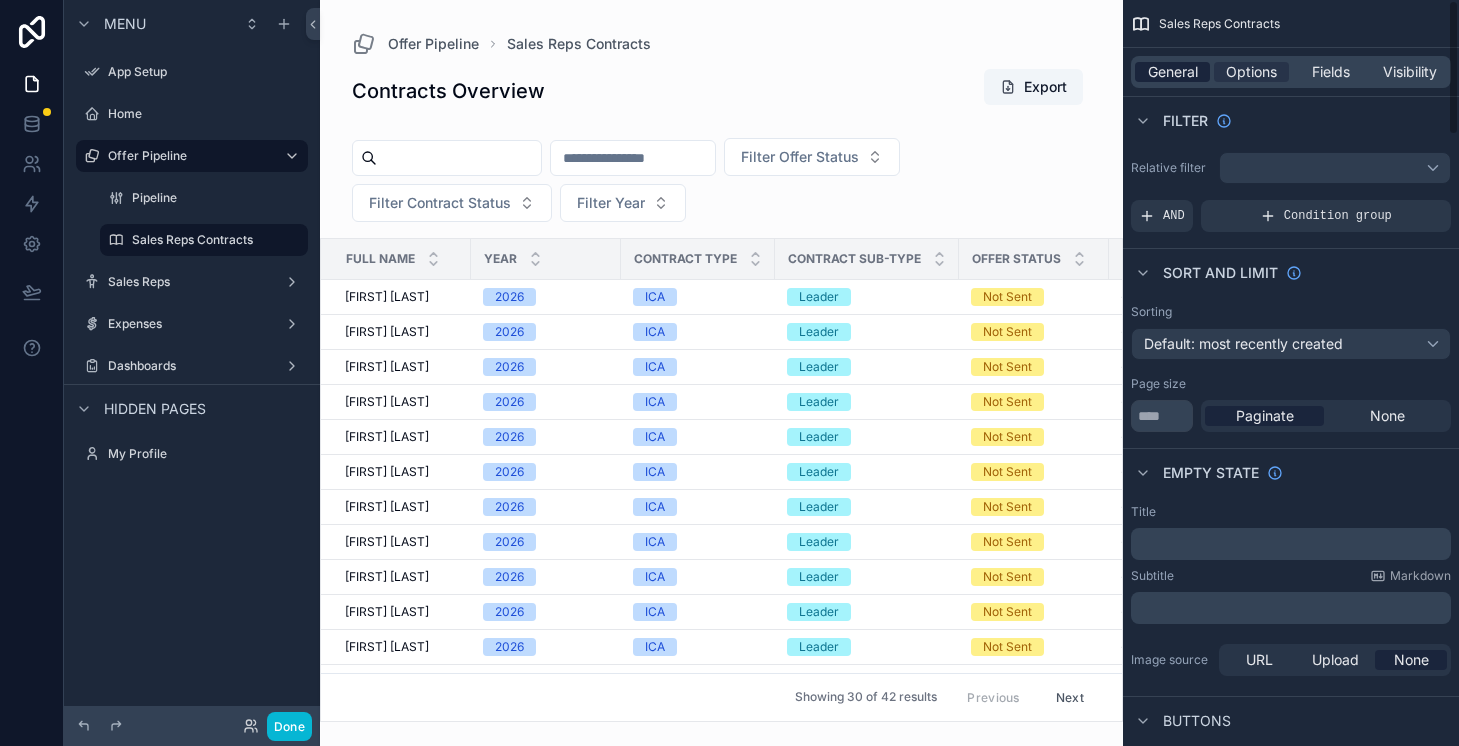 click on "General Options Fields Visibility" at bounding box center [1291, 72] 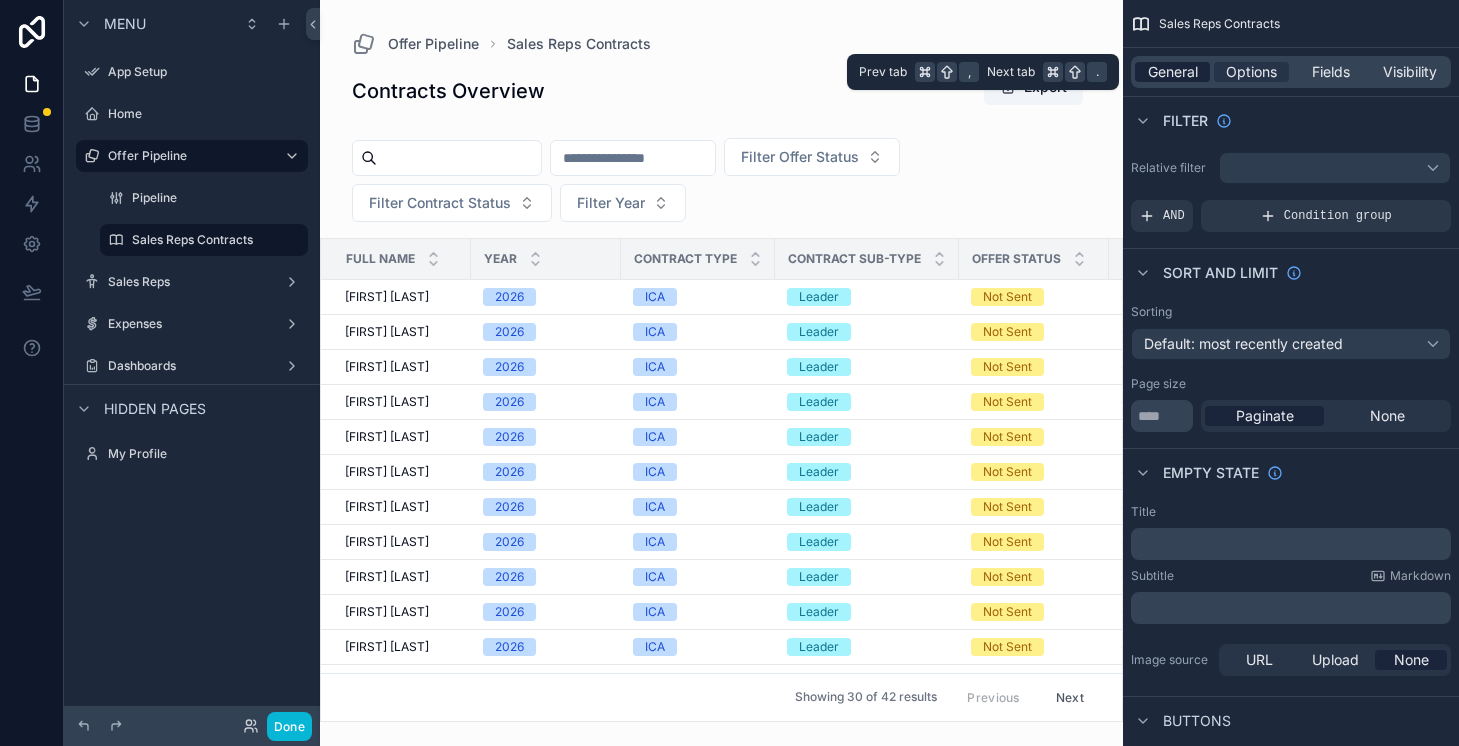click on "General" at bounding box center [1173, 72] 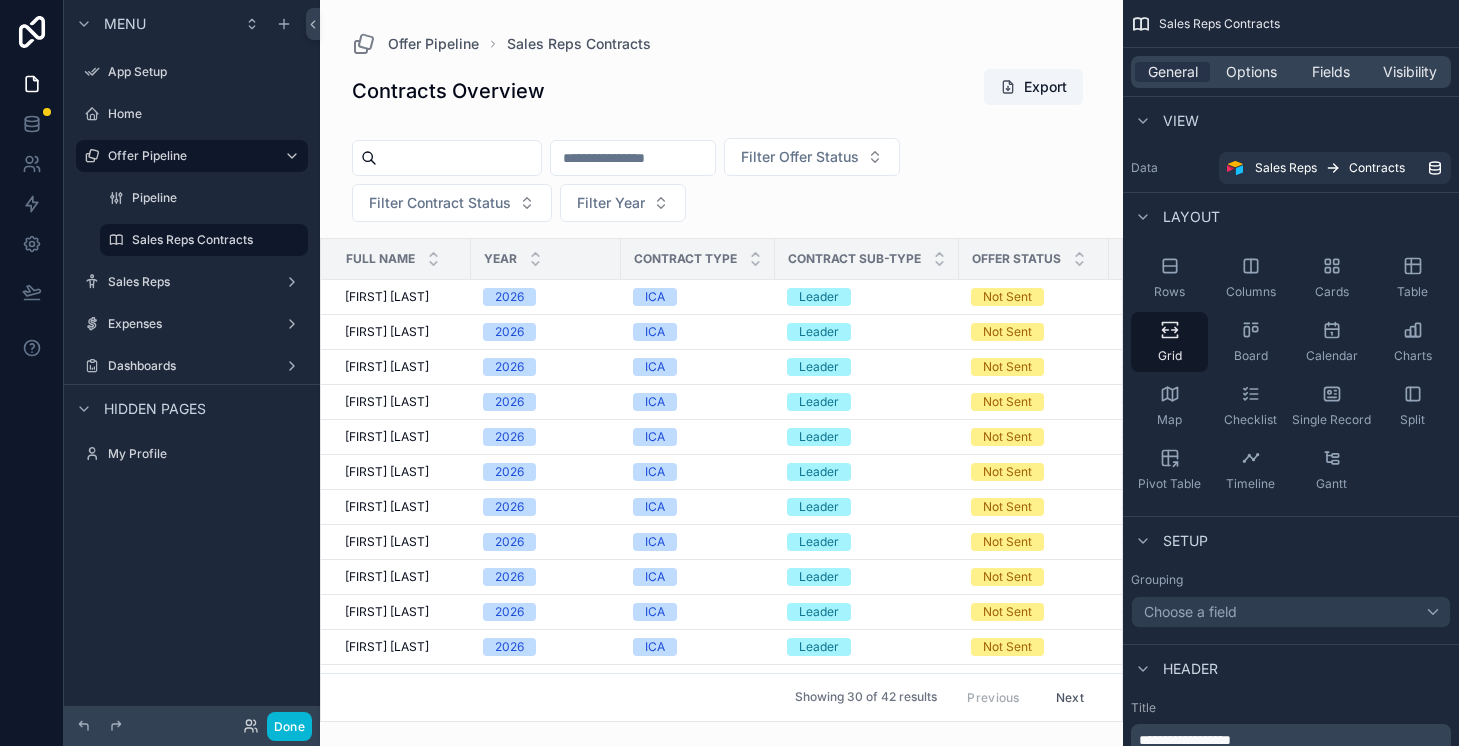 click at bounding box center [721, 373] 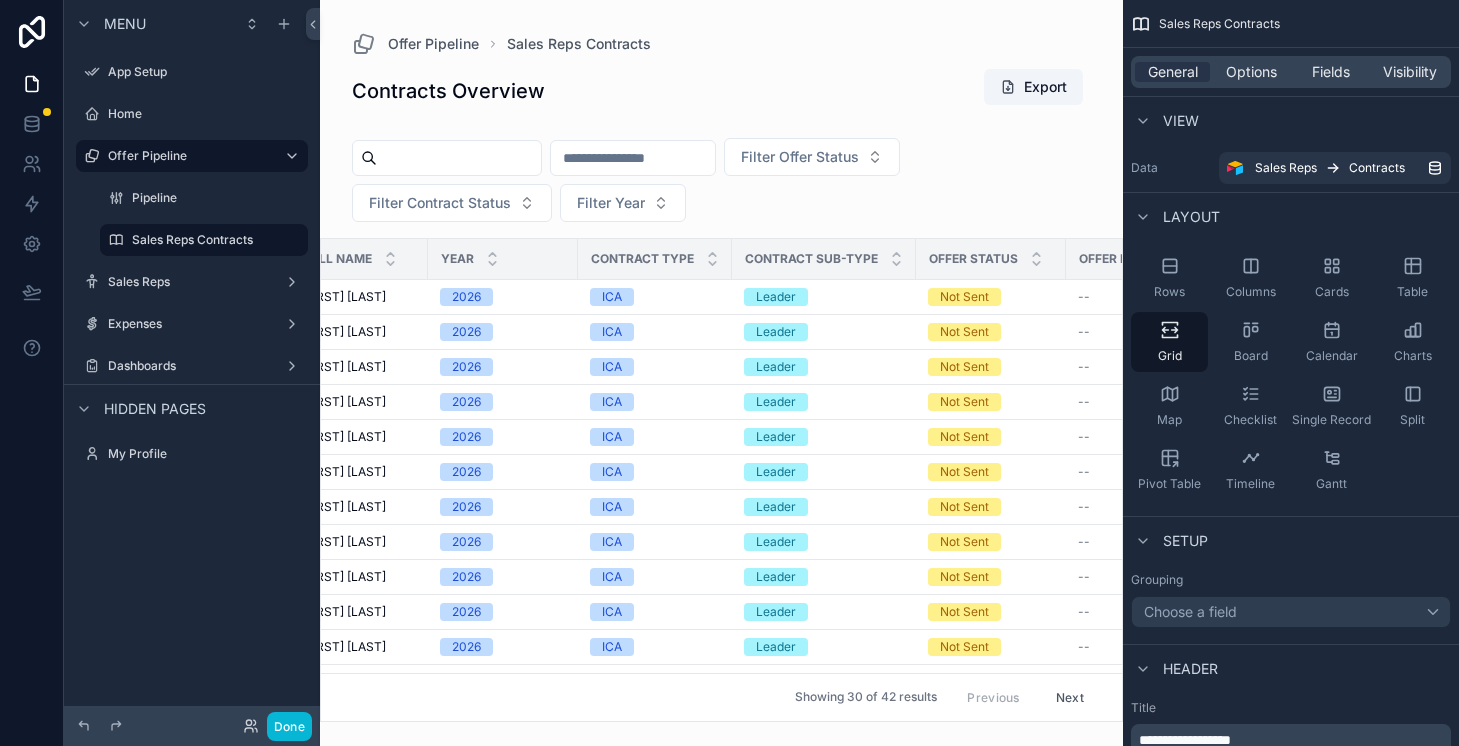 scroll, scrollTop: 0, scrollLeft: 0, axis: both 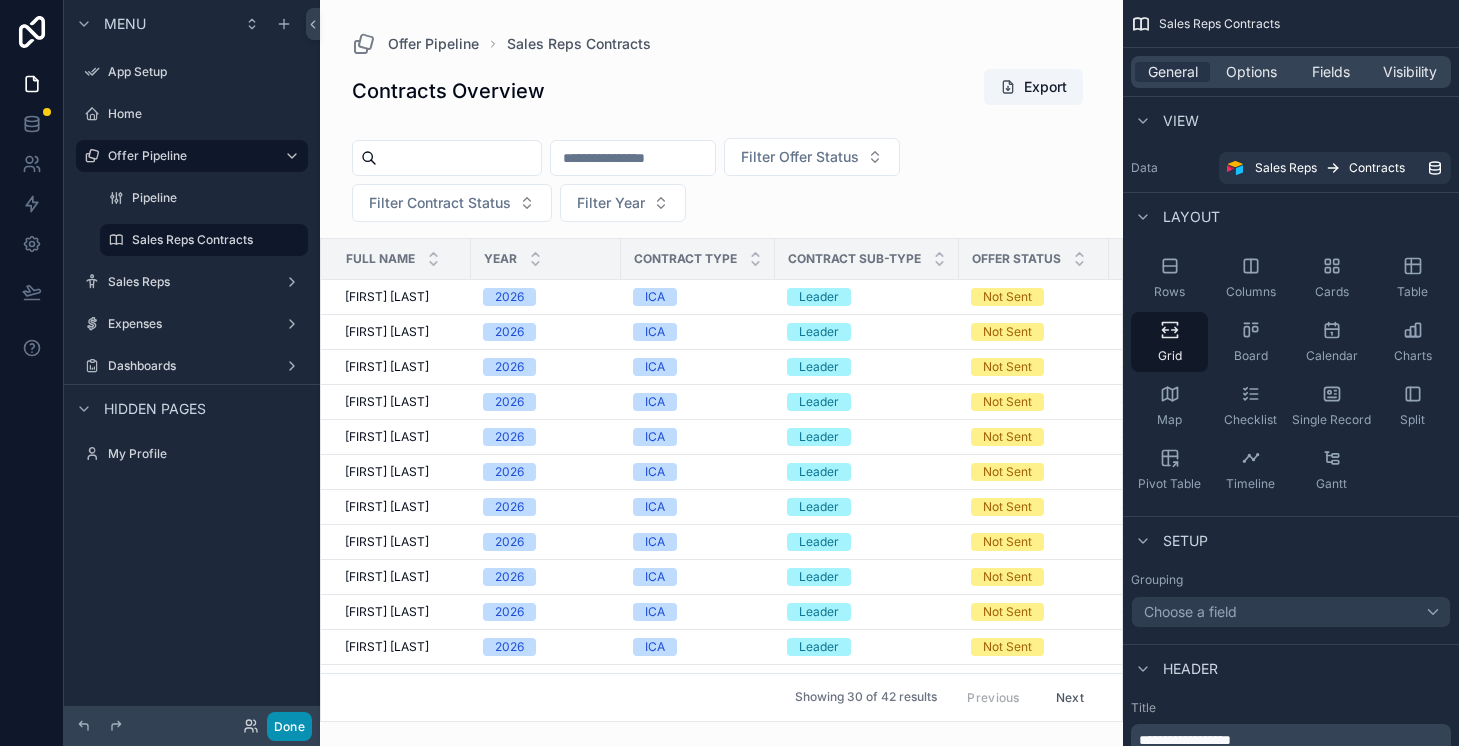 click on "Done" at bounding box center (289, 726) 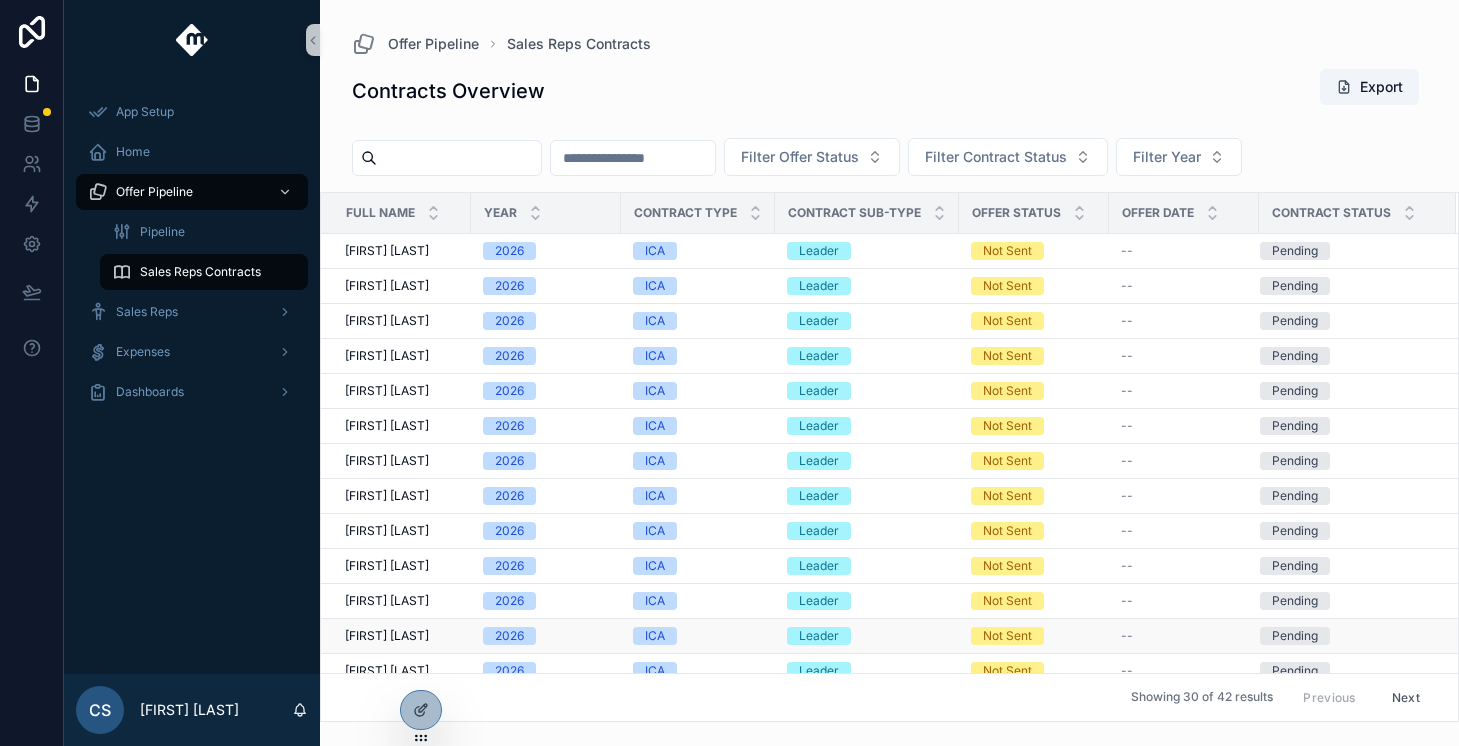 scroll, scrollTop: 182, scrollLeft: 0, axis: vertical 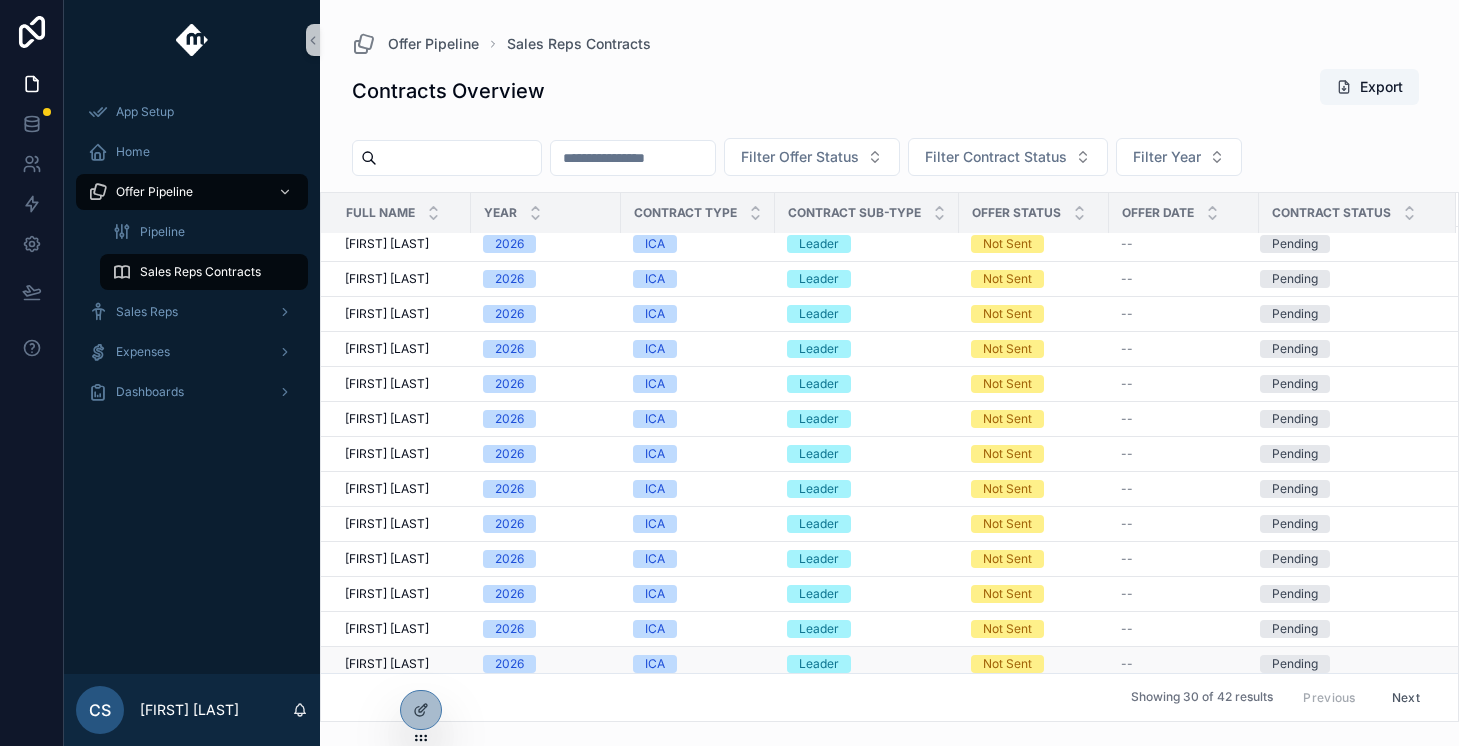 click on "ICA" at bounding box center (698, 664) 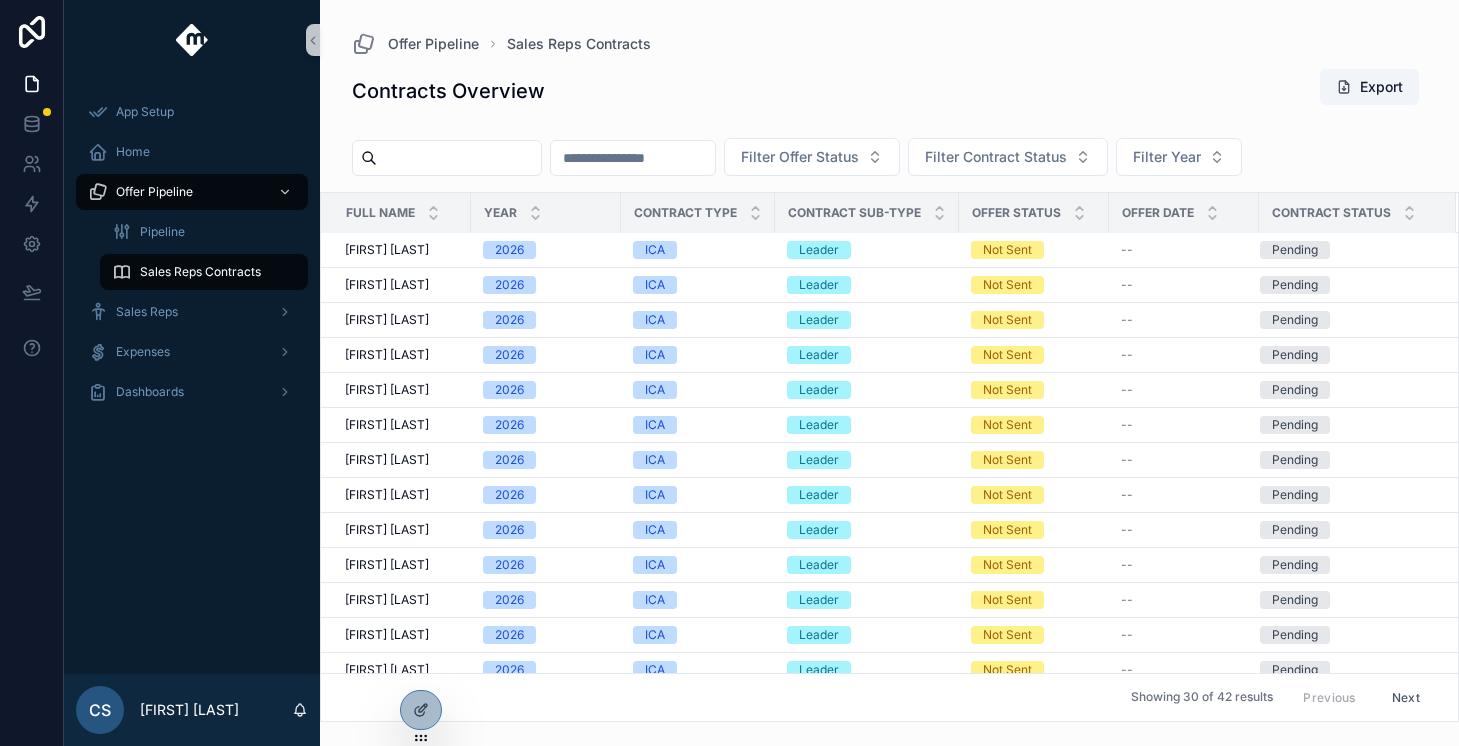 scroll, scrollTop: 0, scrollLeft: 0, axis: both 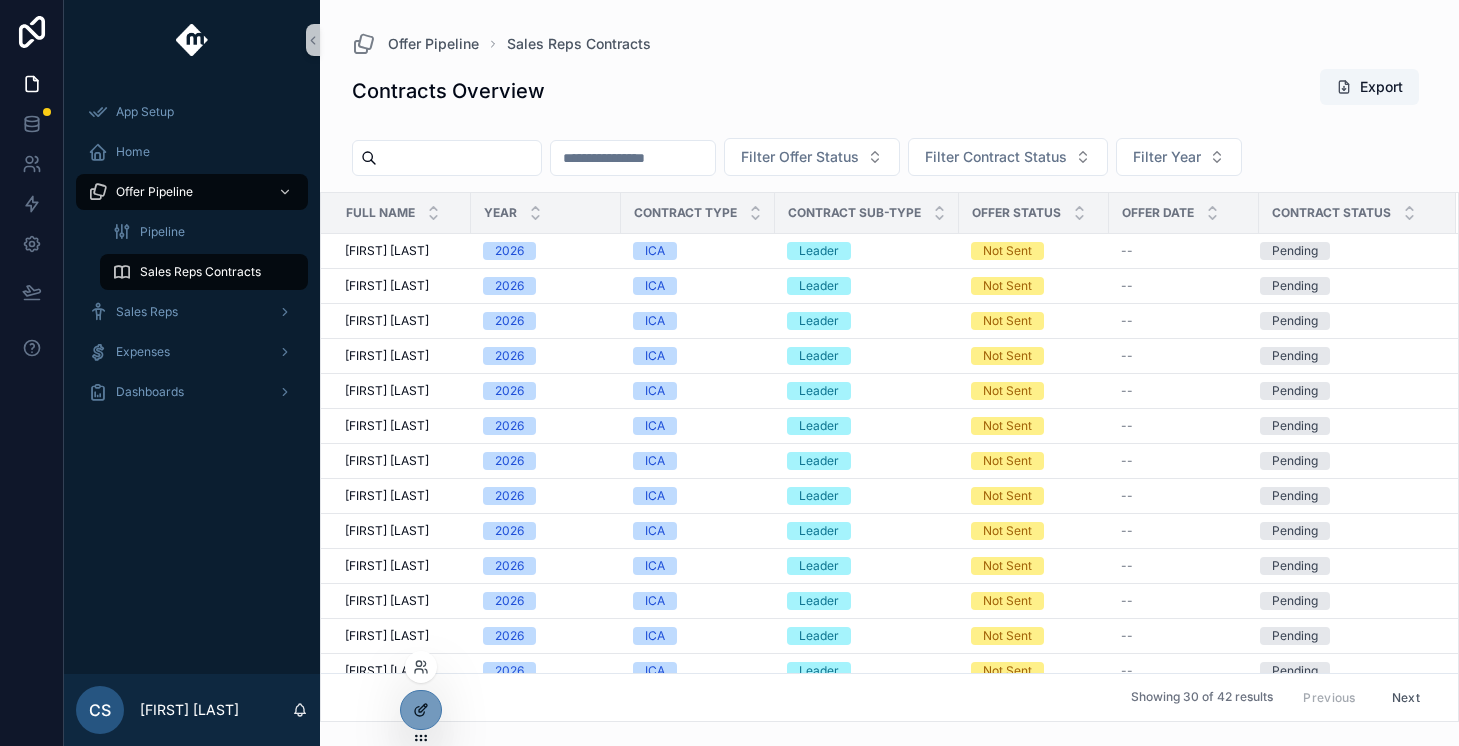 click 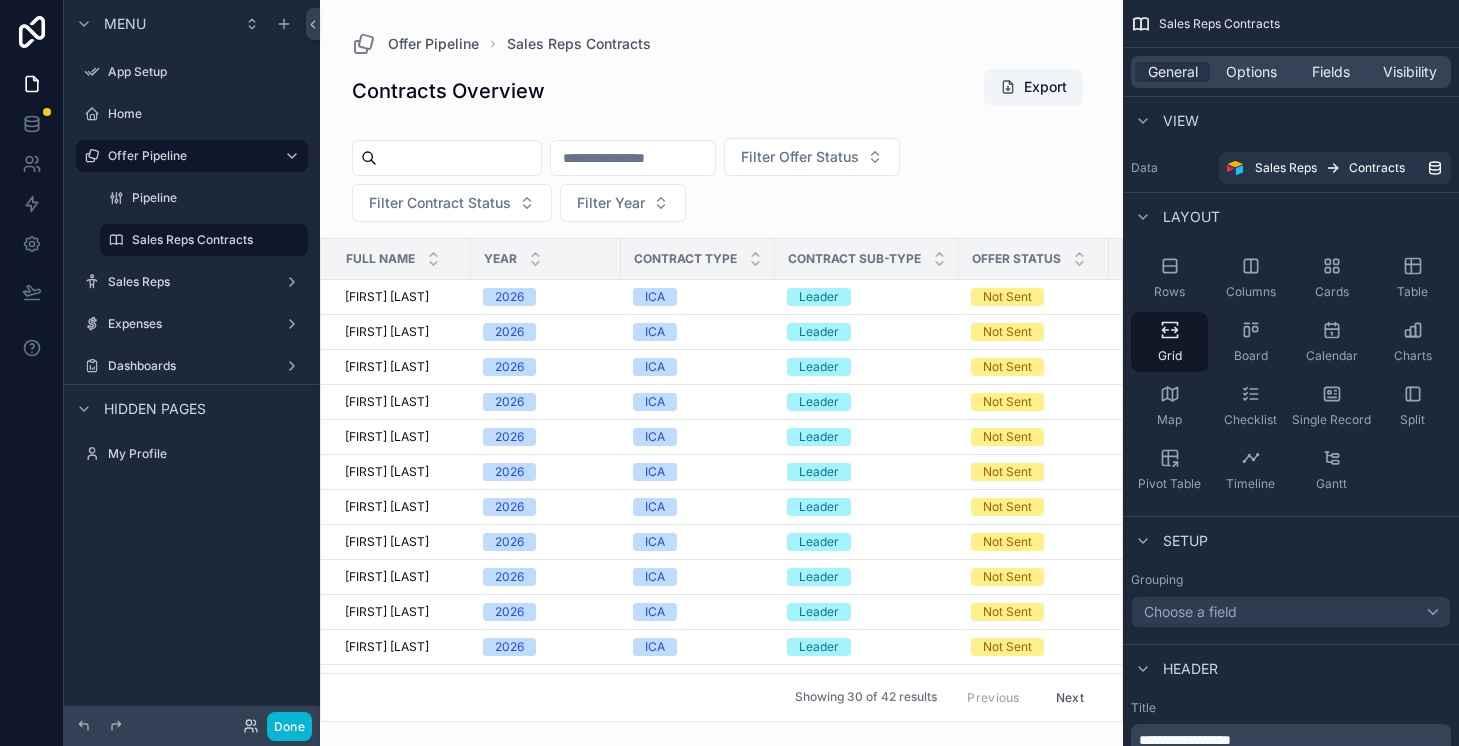 drag, startPoint x: 793, startPoint y: 714, endPoint x: 1022, endPoint y: 712, distance: 229.00873 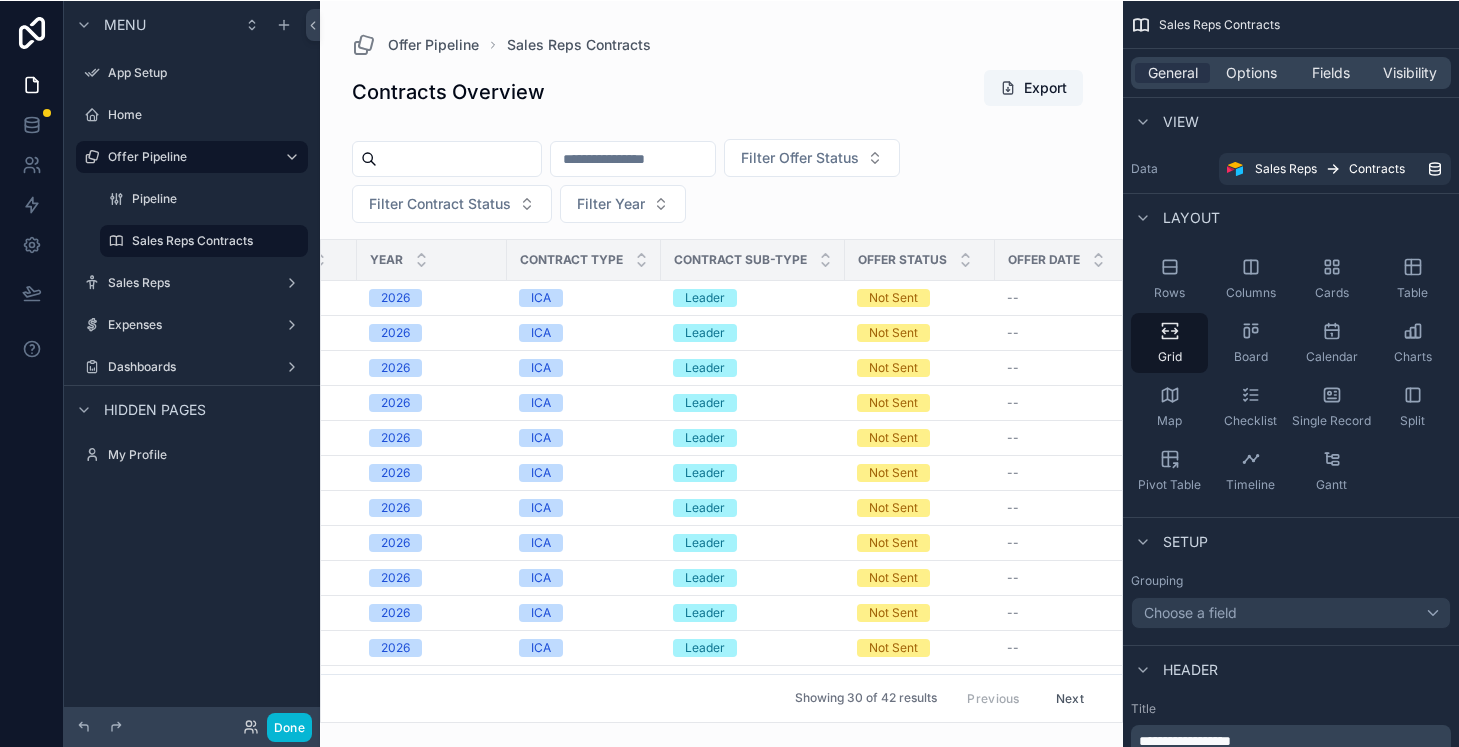 scroll, scrollTop: 0, scrollLeft: 0, axis: both 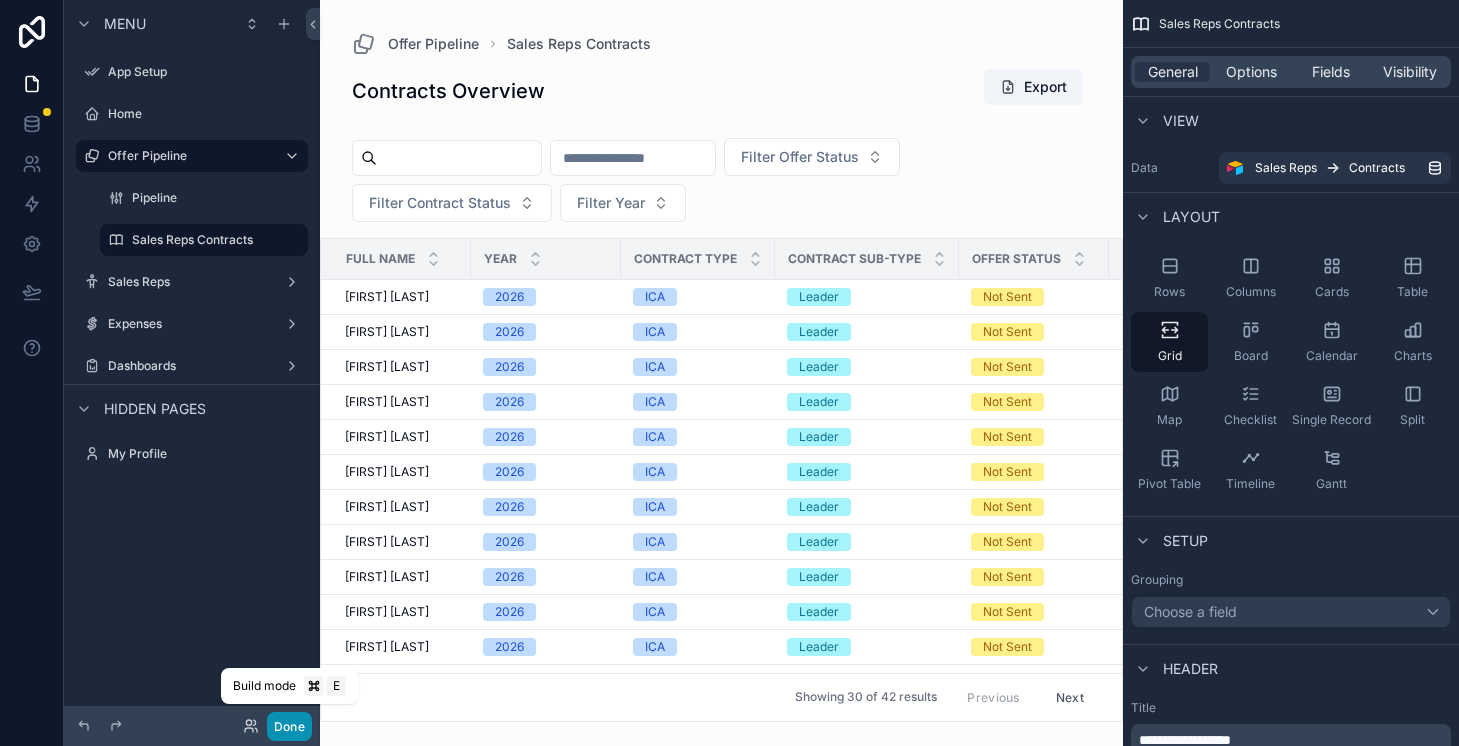 click on "Done" at bounding box center [289, 726] 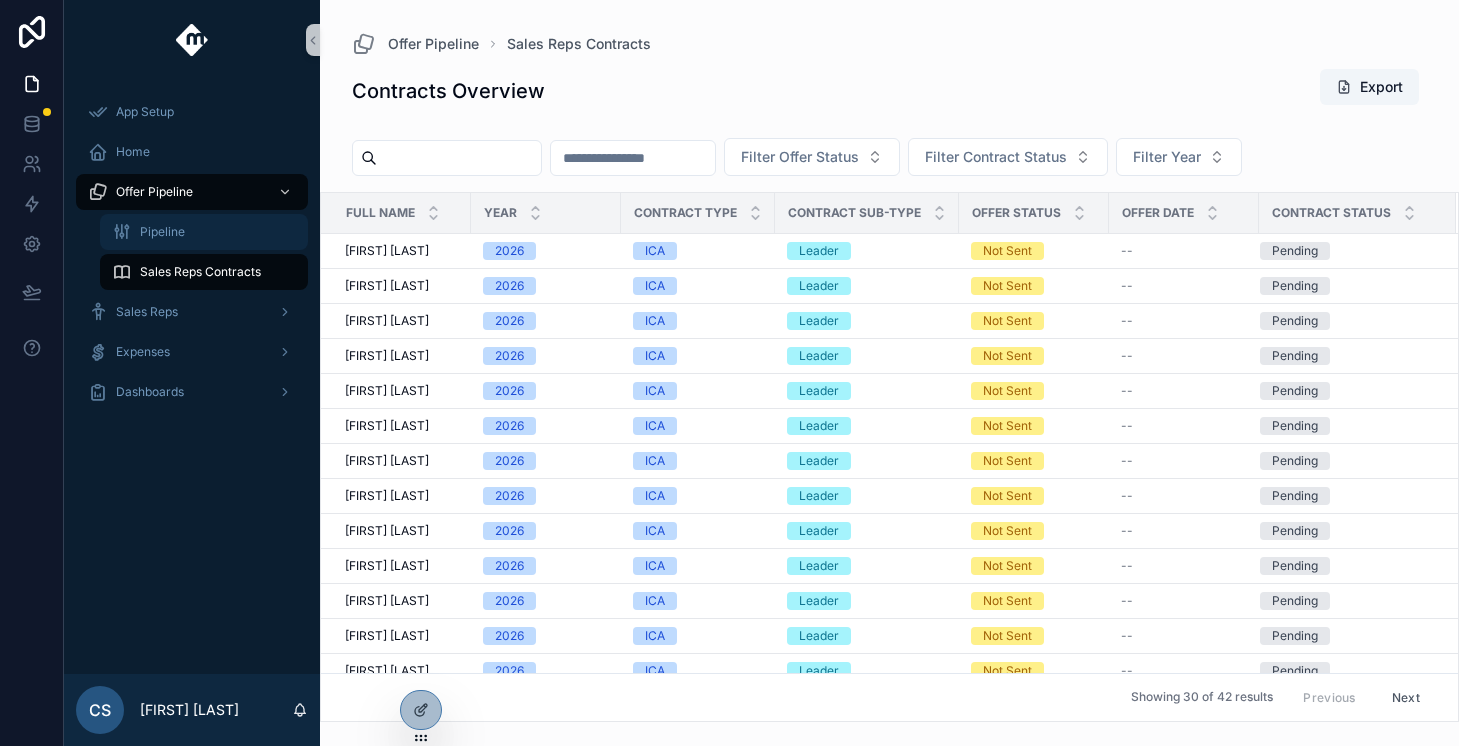 click on "Pipeline" at bounding box center (204, 232) 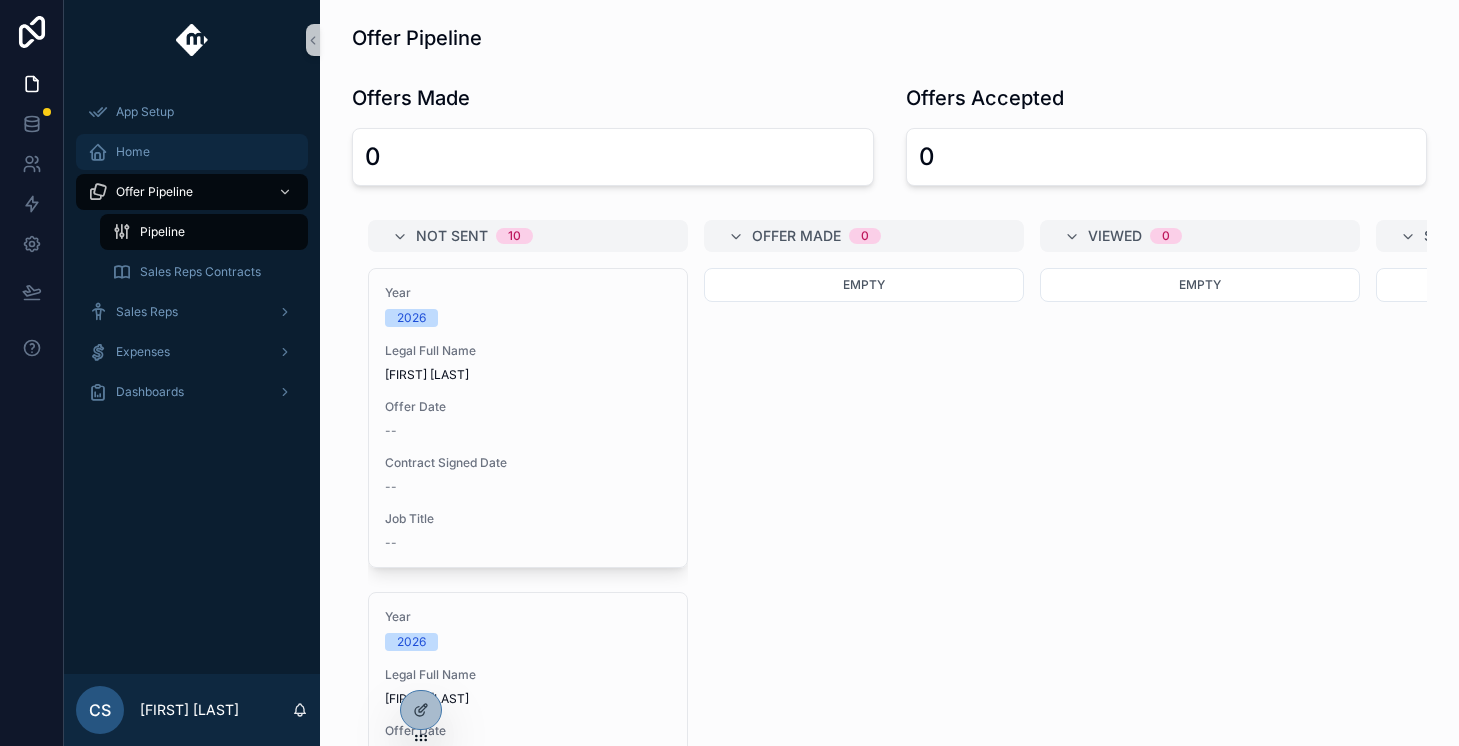 click on "Home" at bounding box center [133, 152] 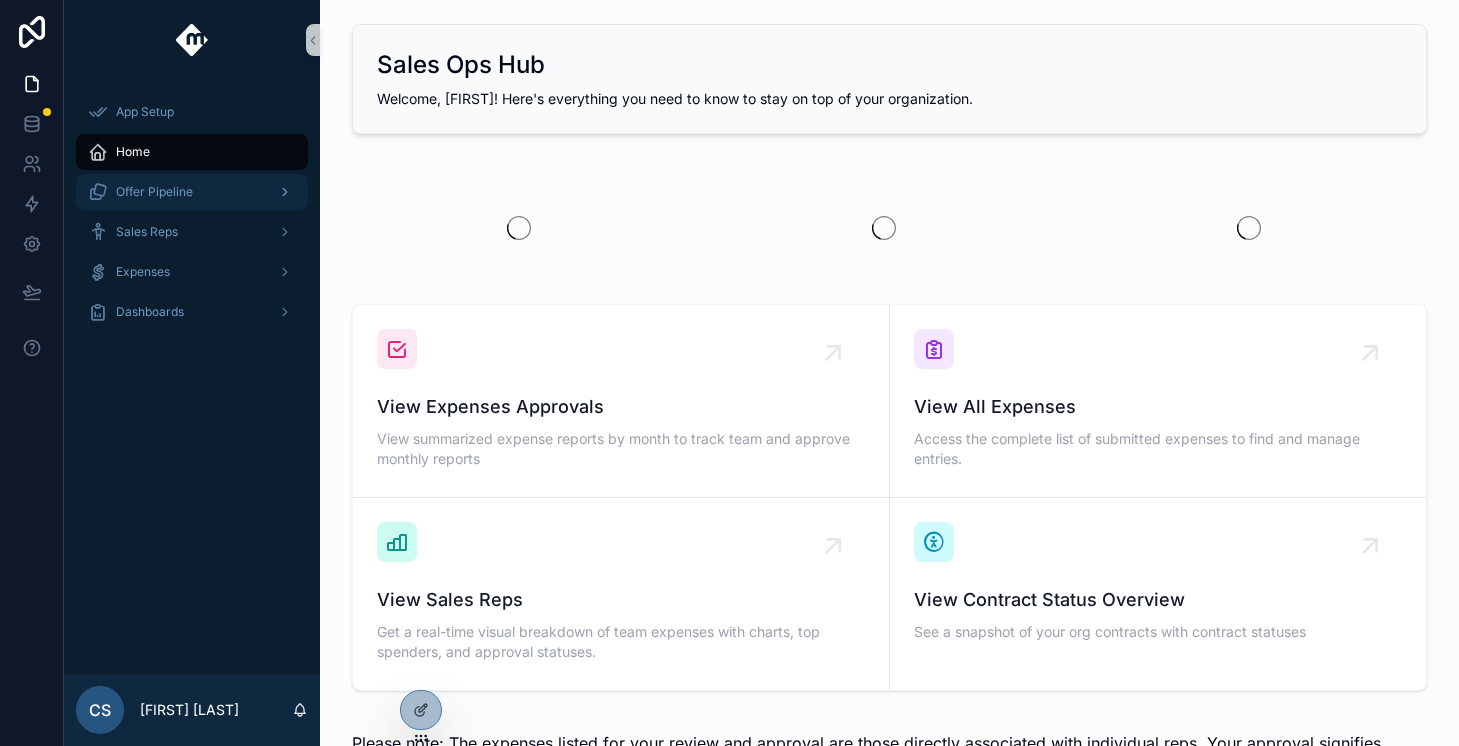 click on "Offer Pipeline" at bounding box center (154, 192) 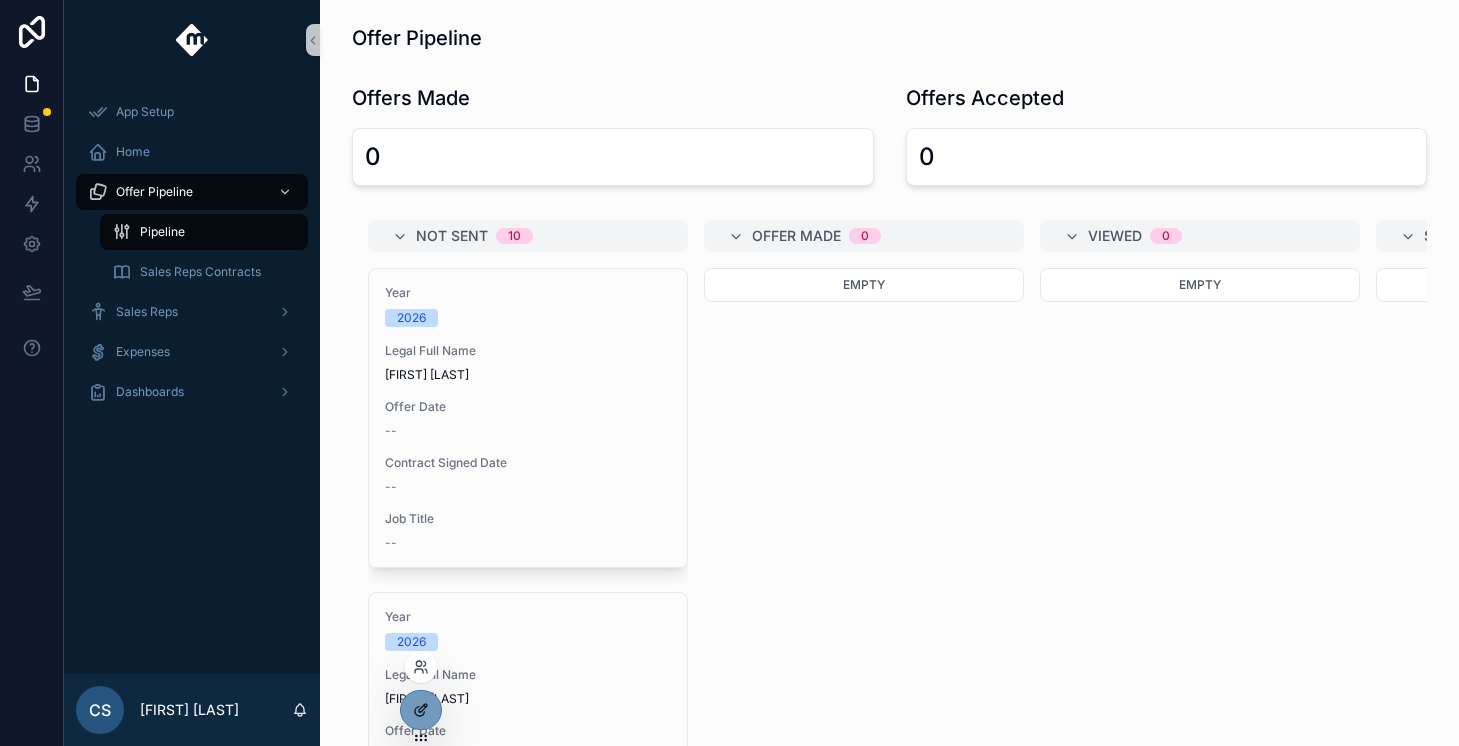 click 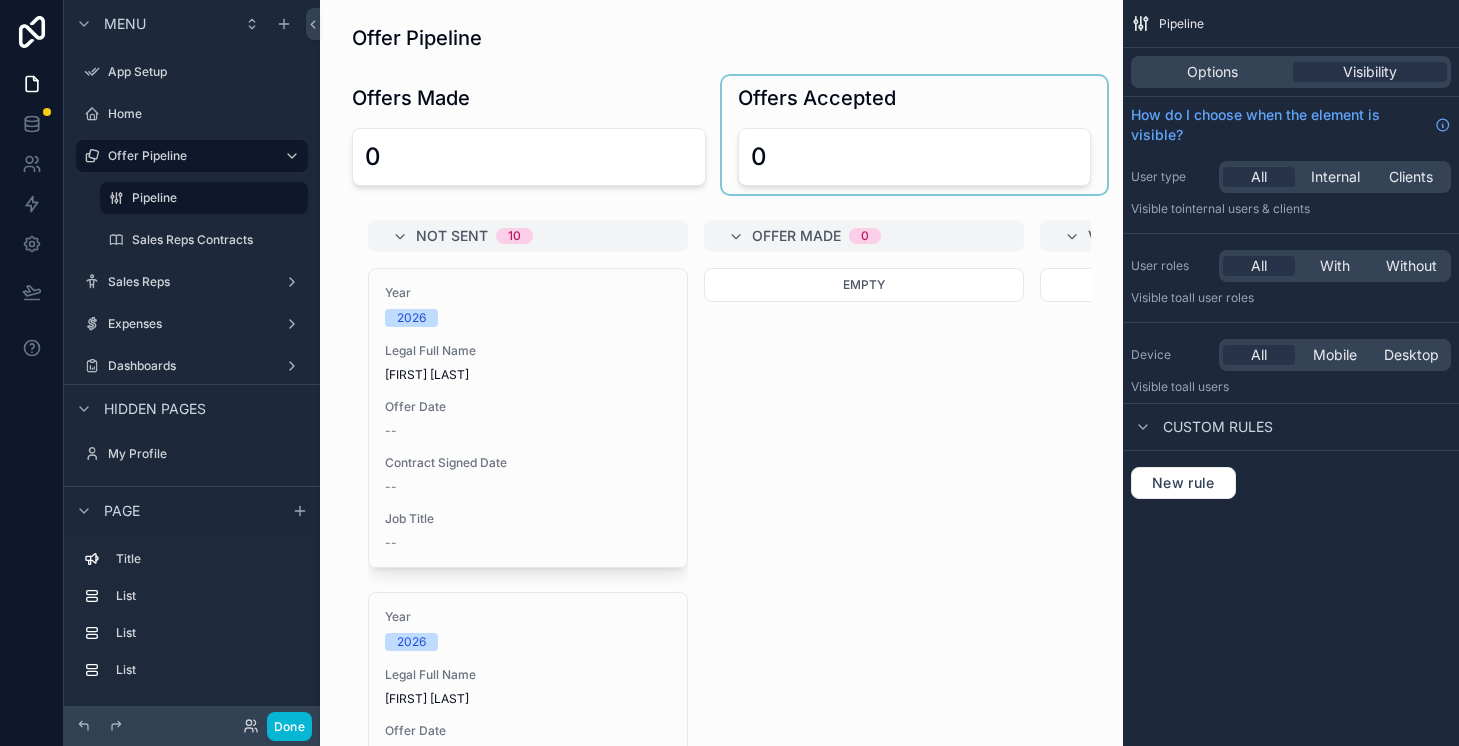 click at bounding box center [915, 135] 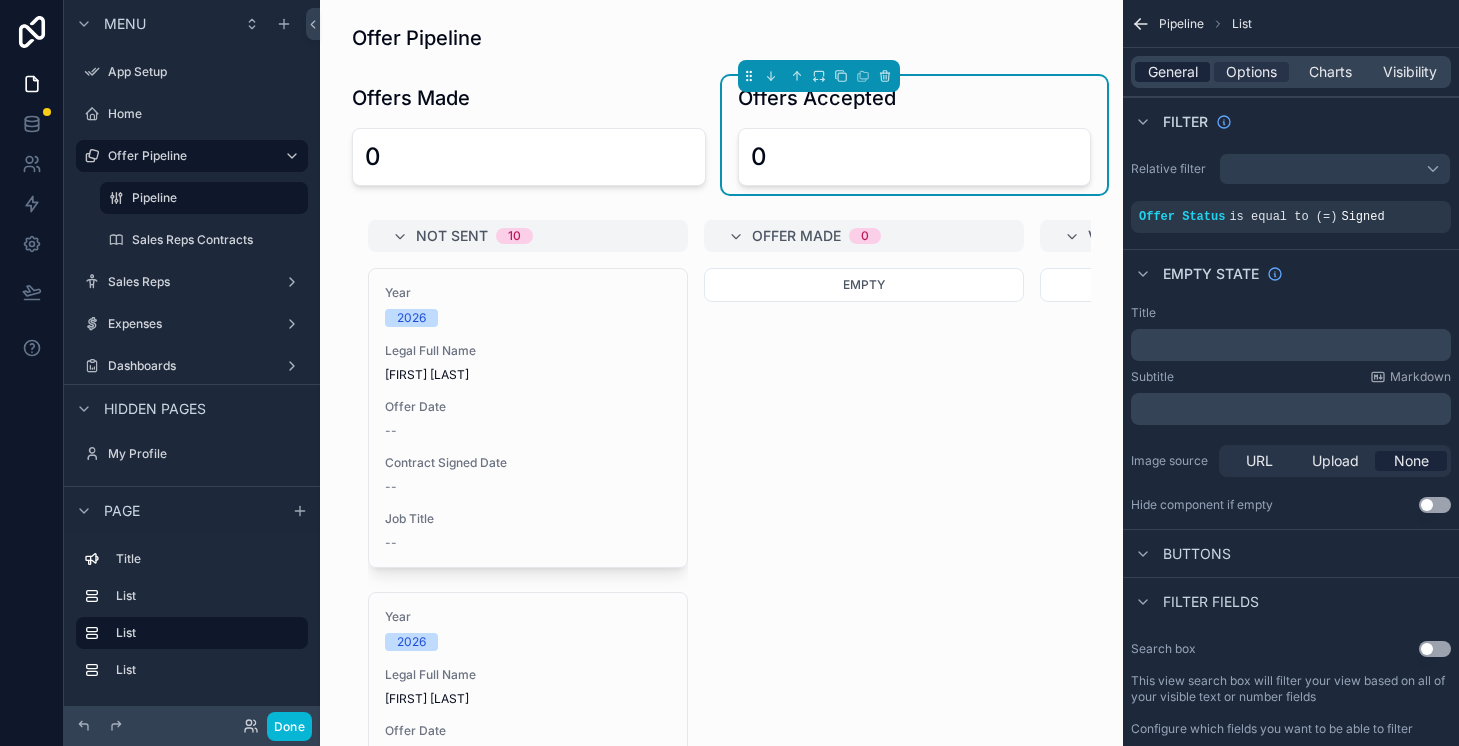 click on "General" at bounding box center [1173, 72] 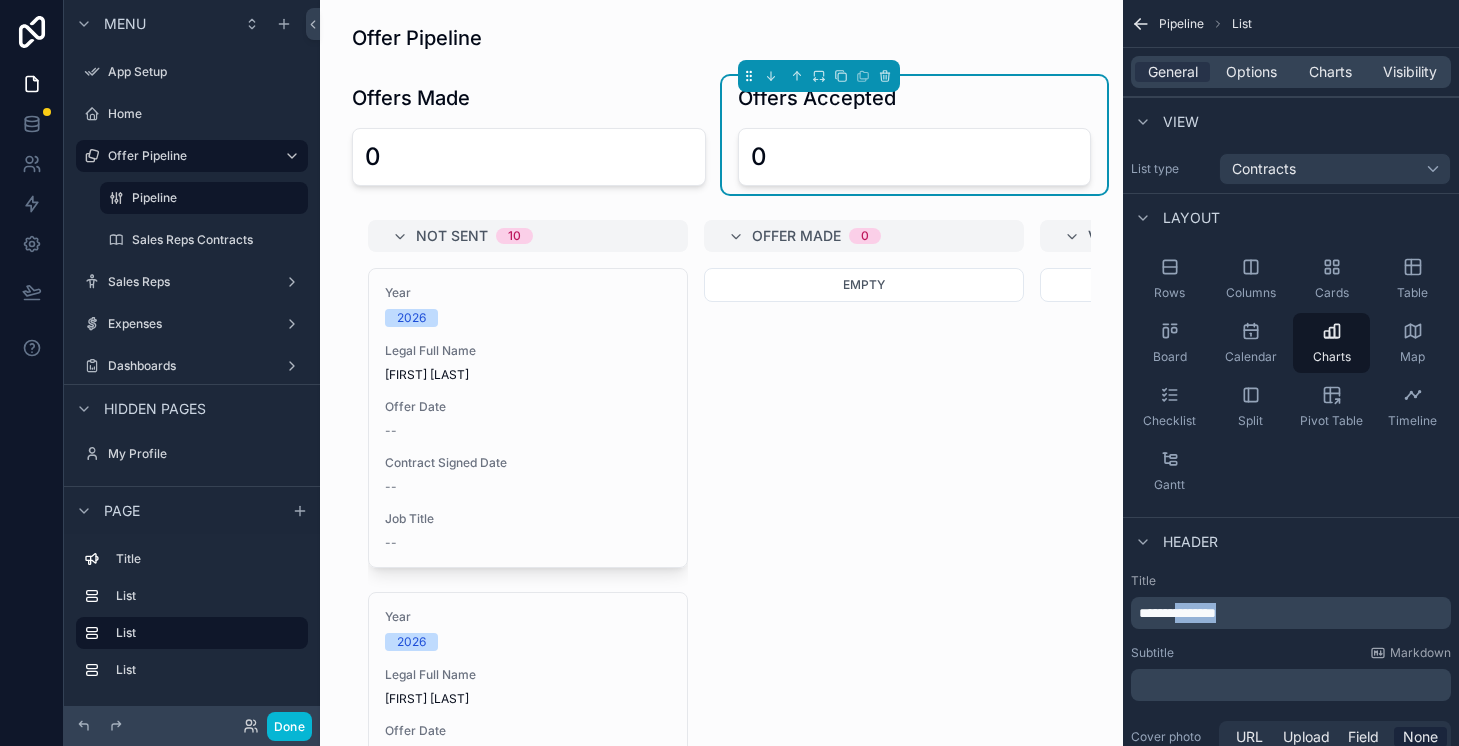 drag, startPoint x: 1261, startPoint y: 615, endPoint x: 1183, endPoint y: 616, distance: 78.00641 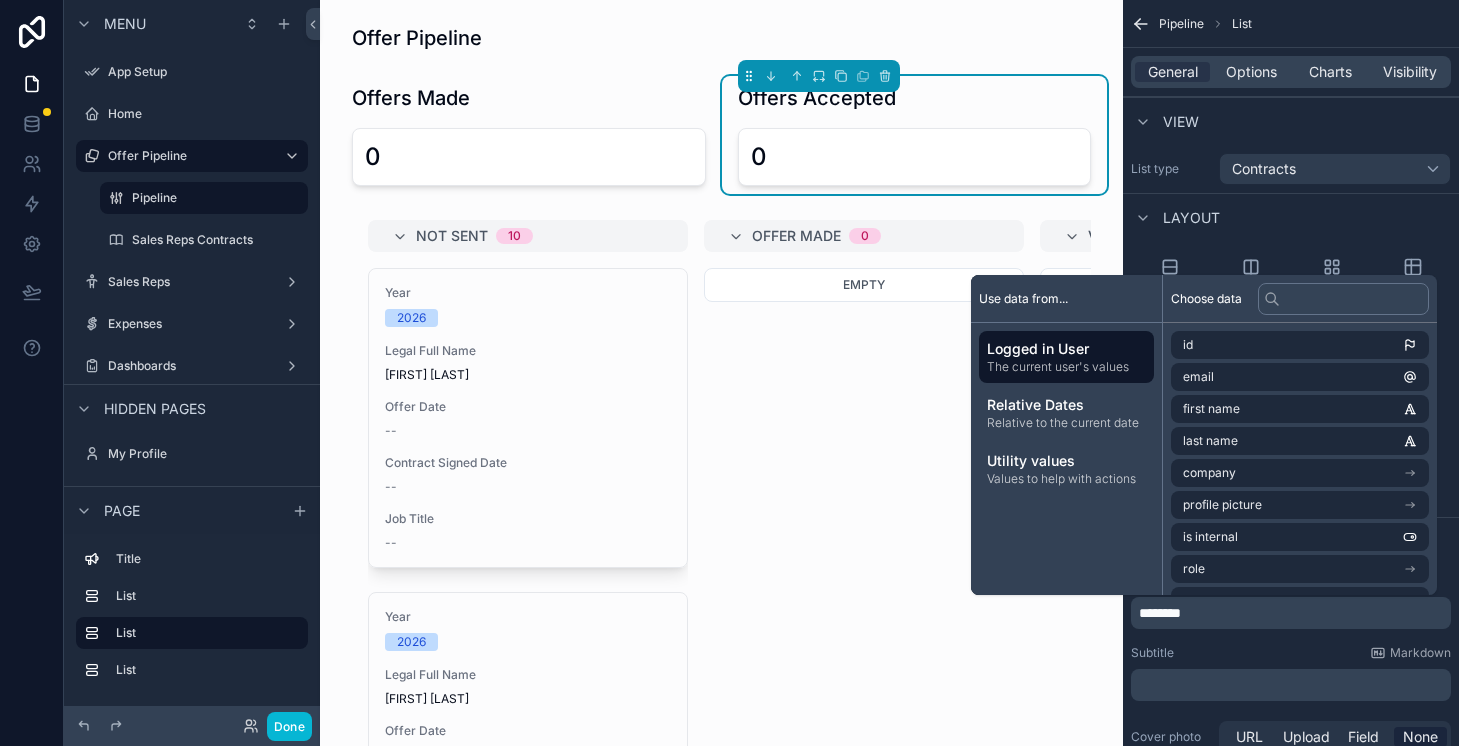 type 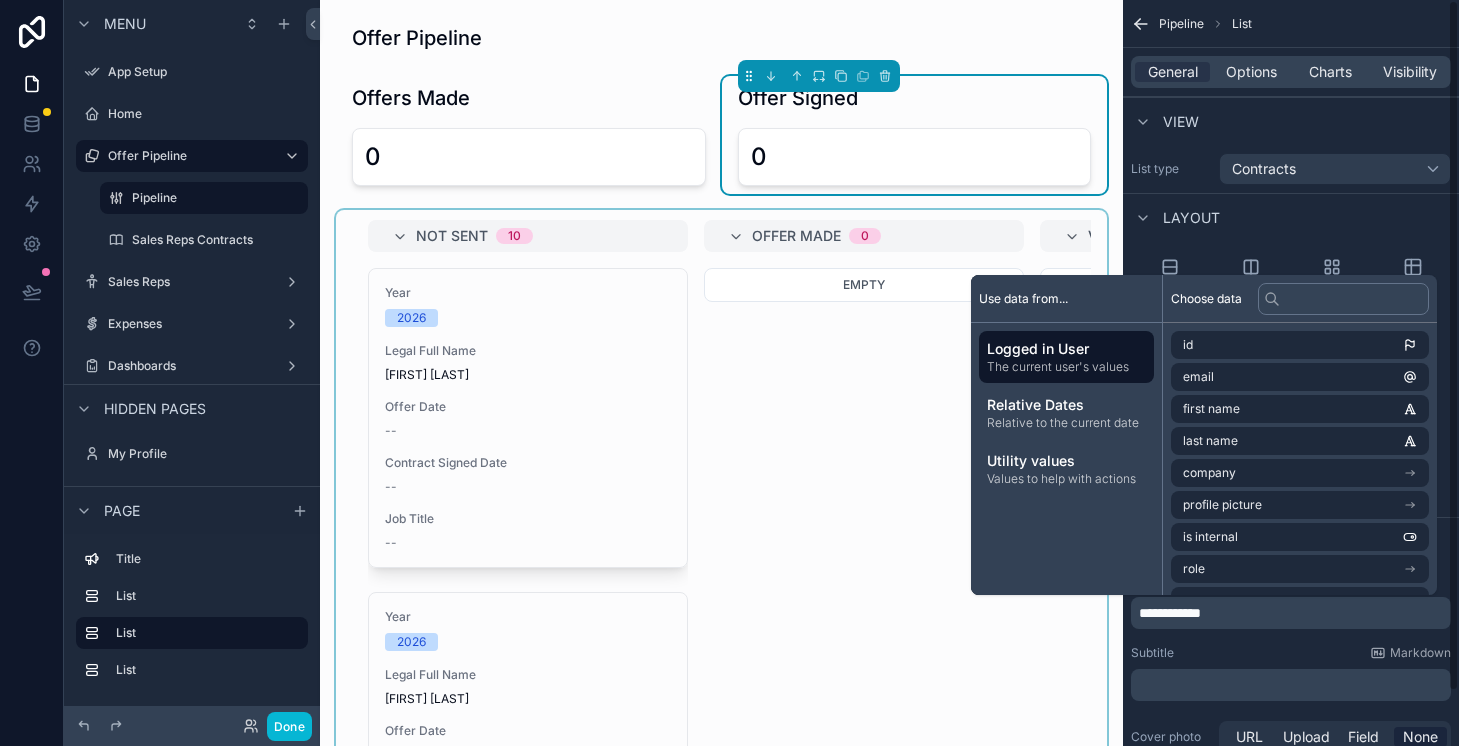 click at bounding box center [721, 499] 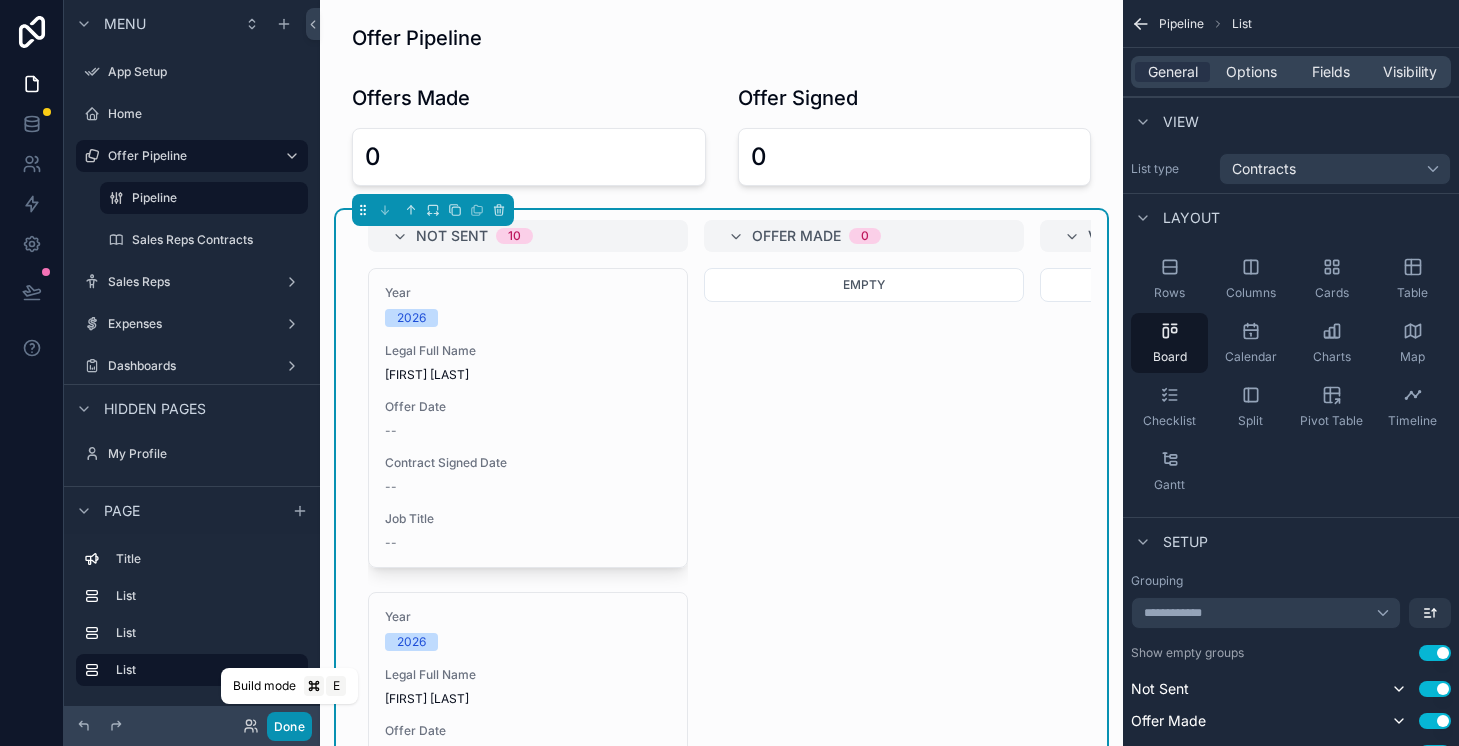 click on "Done" at bounding box center [289, 726] 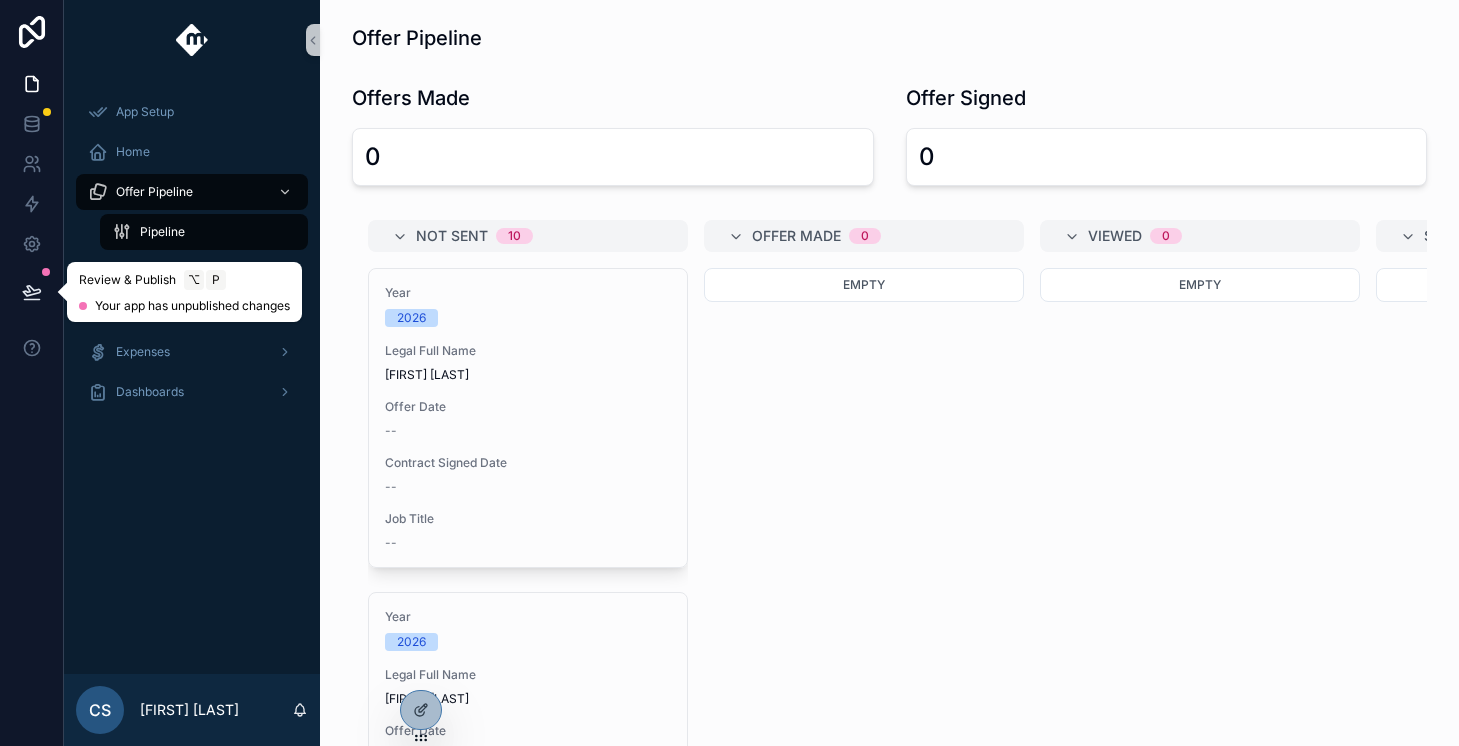 click 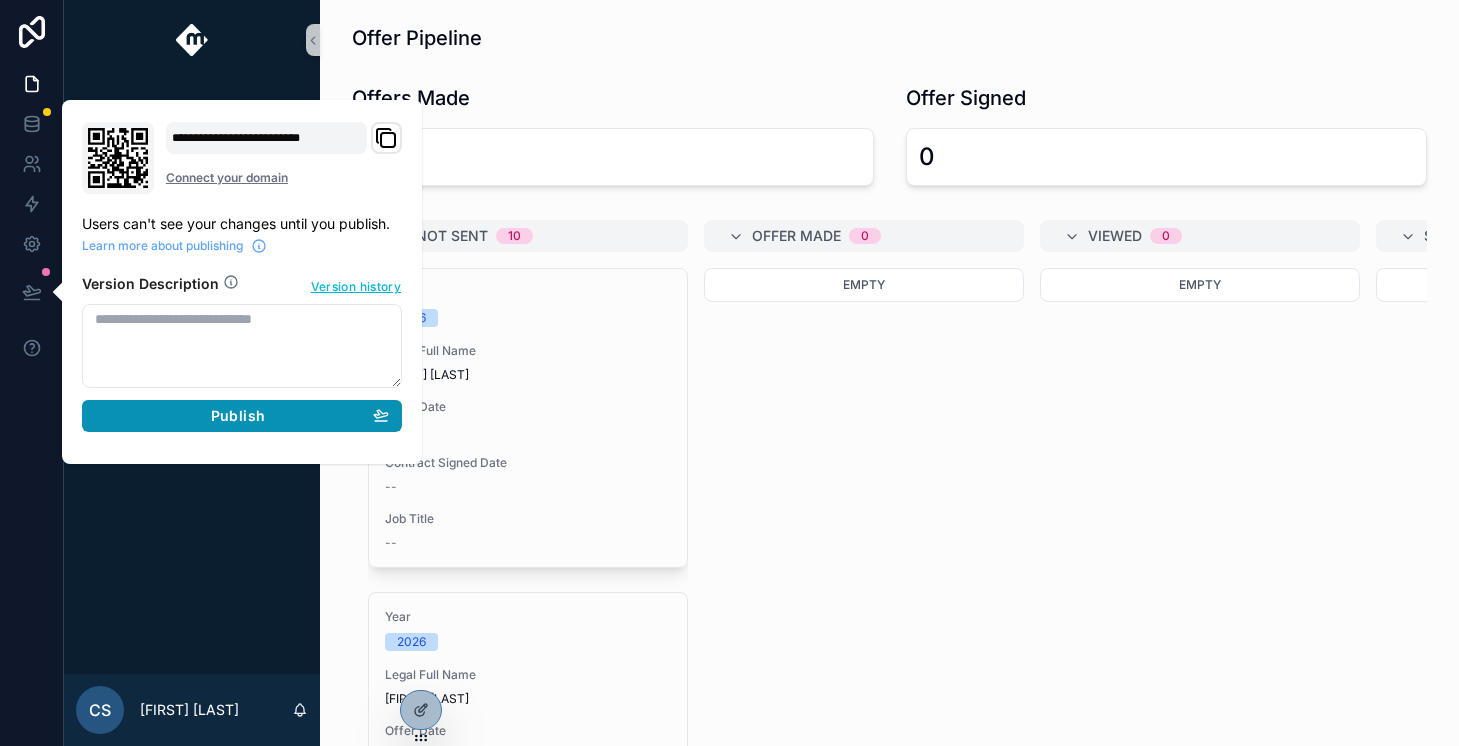 click on "Publish" at bounding box center [238, 416] 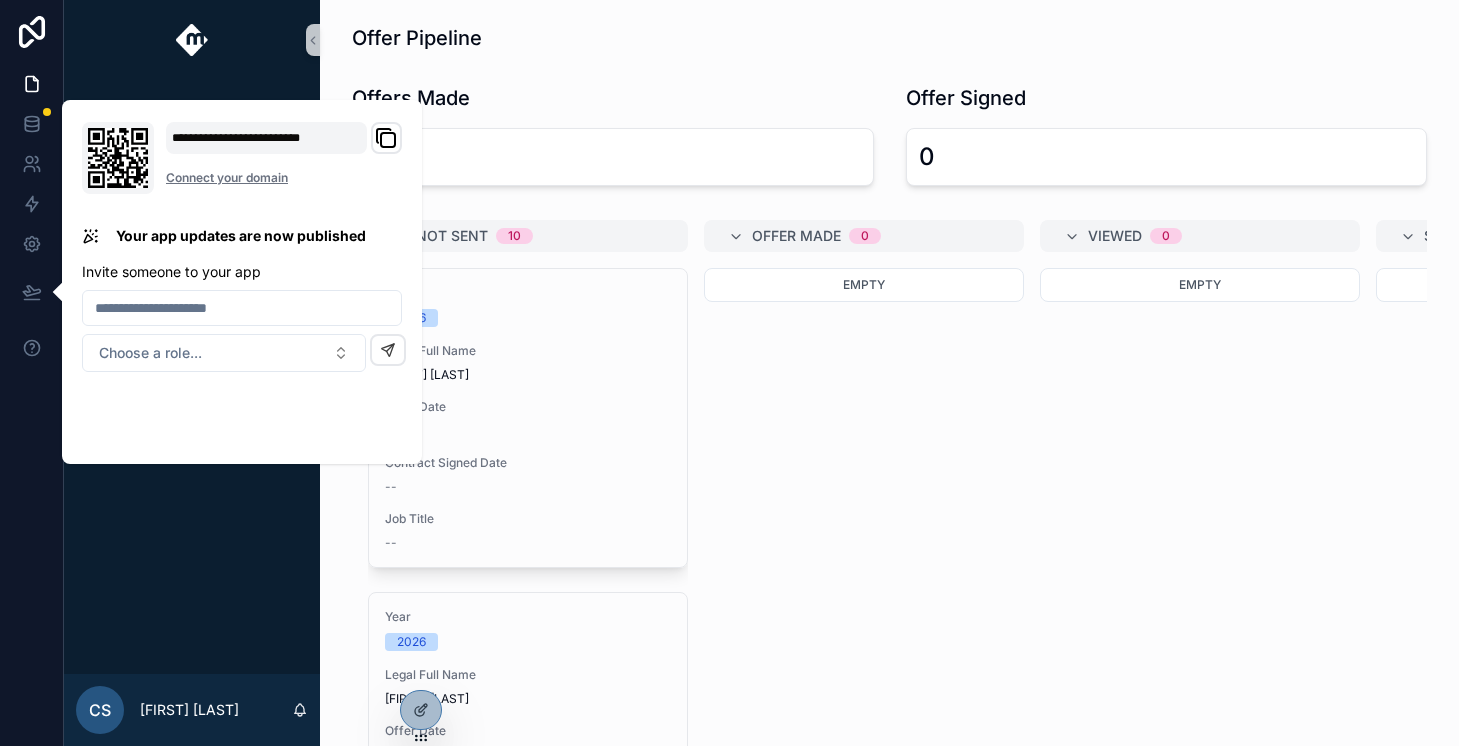 click on "App Setup Home Offer Pipeline Pipeline Sales Reps Contracts Sales Reps Expenses Dashboards" at bounding box center [192, 377] 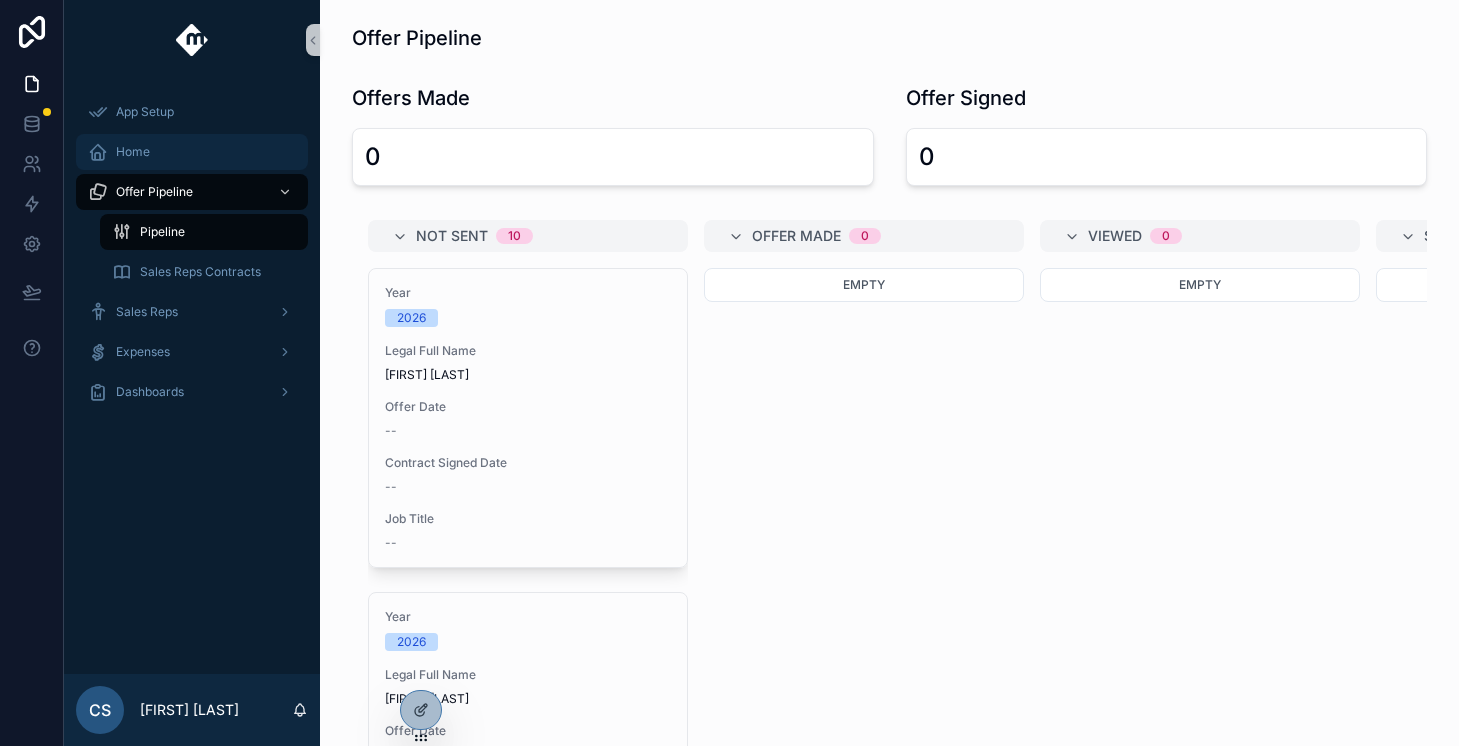 click on "Home" at bounding box center (192, 152) 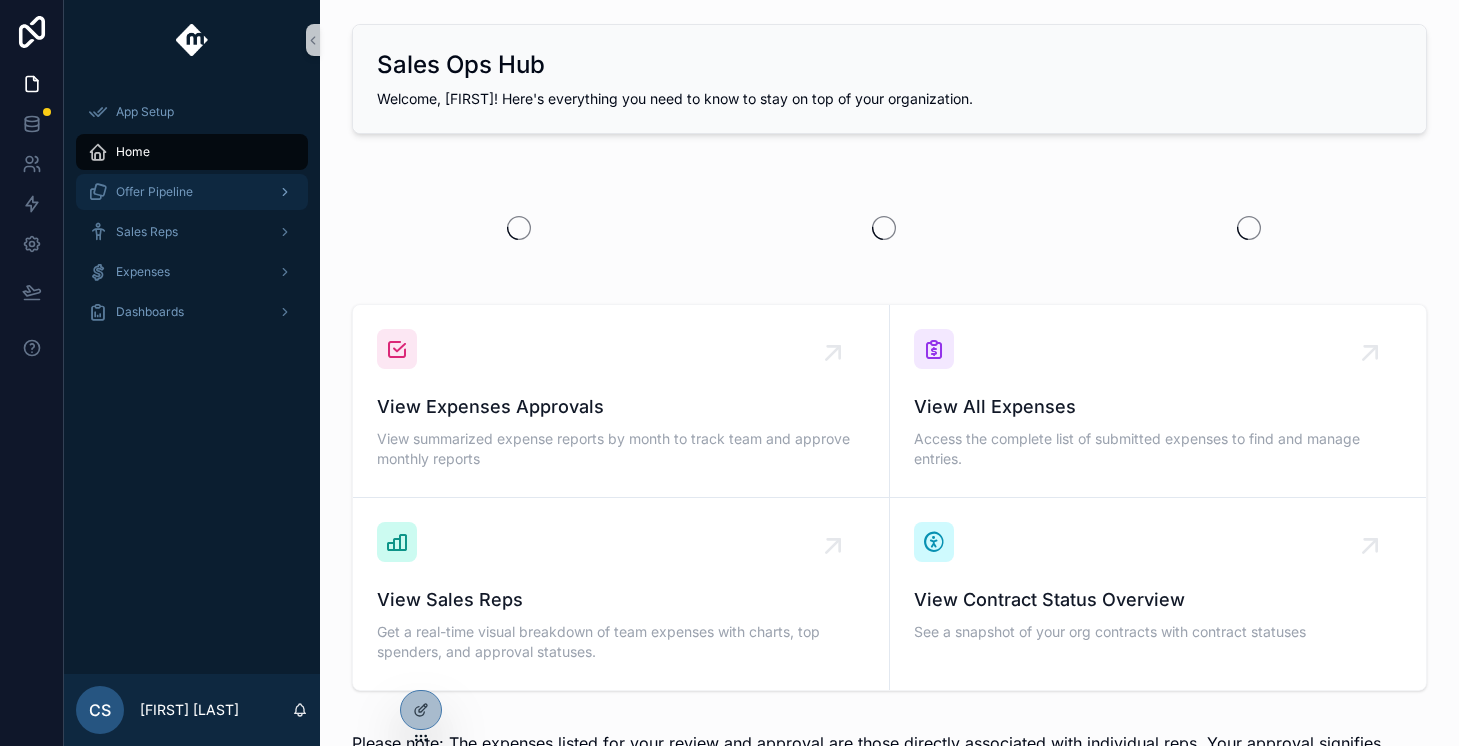 click on "Offer Pipeline" at bounding box center [192, 192] 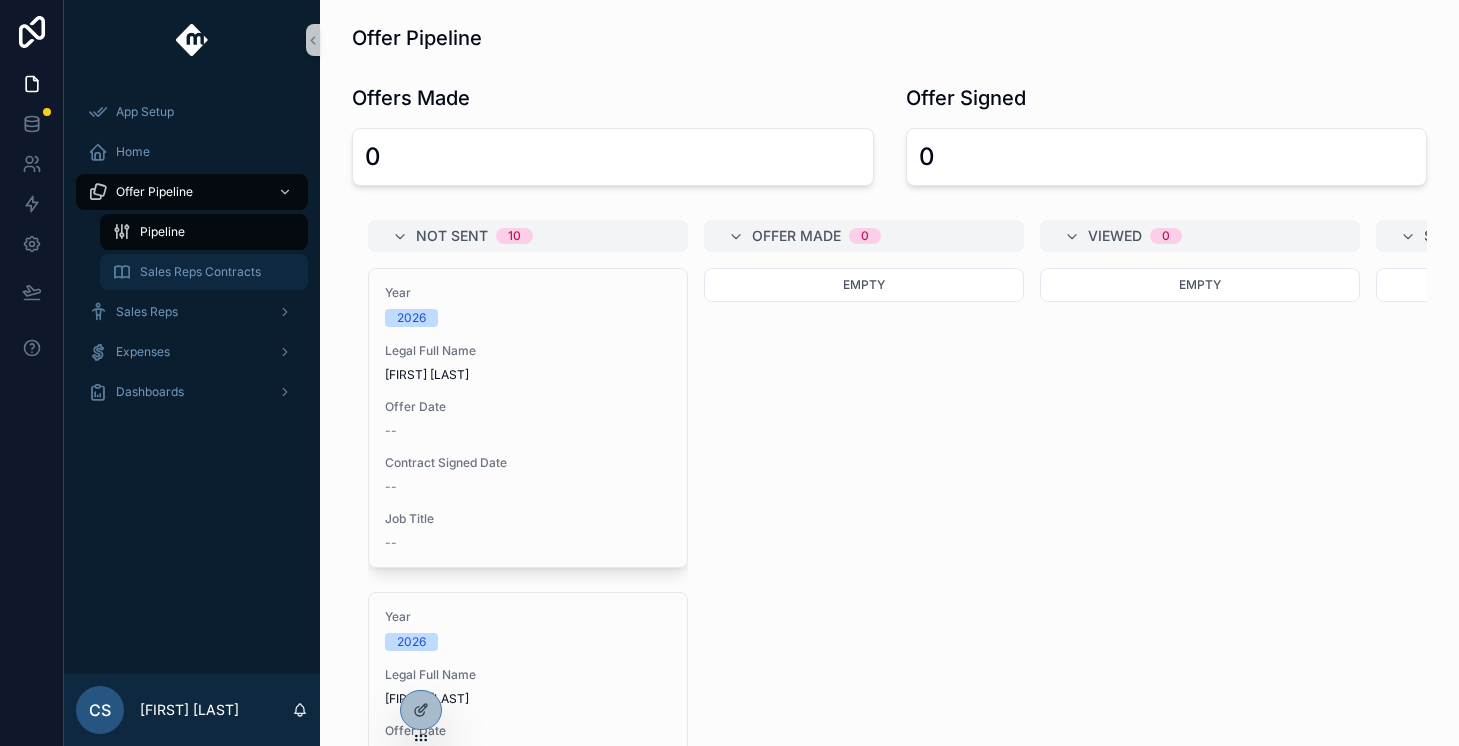 click on "Sales Reps Contracts" at bounding box center [200, 272] 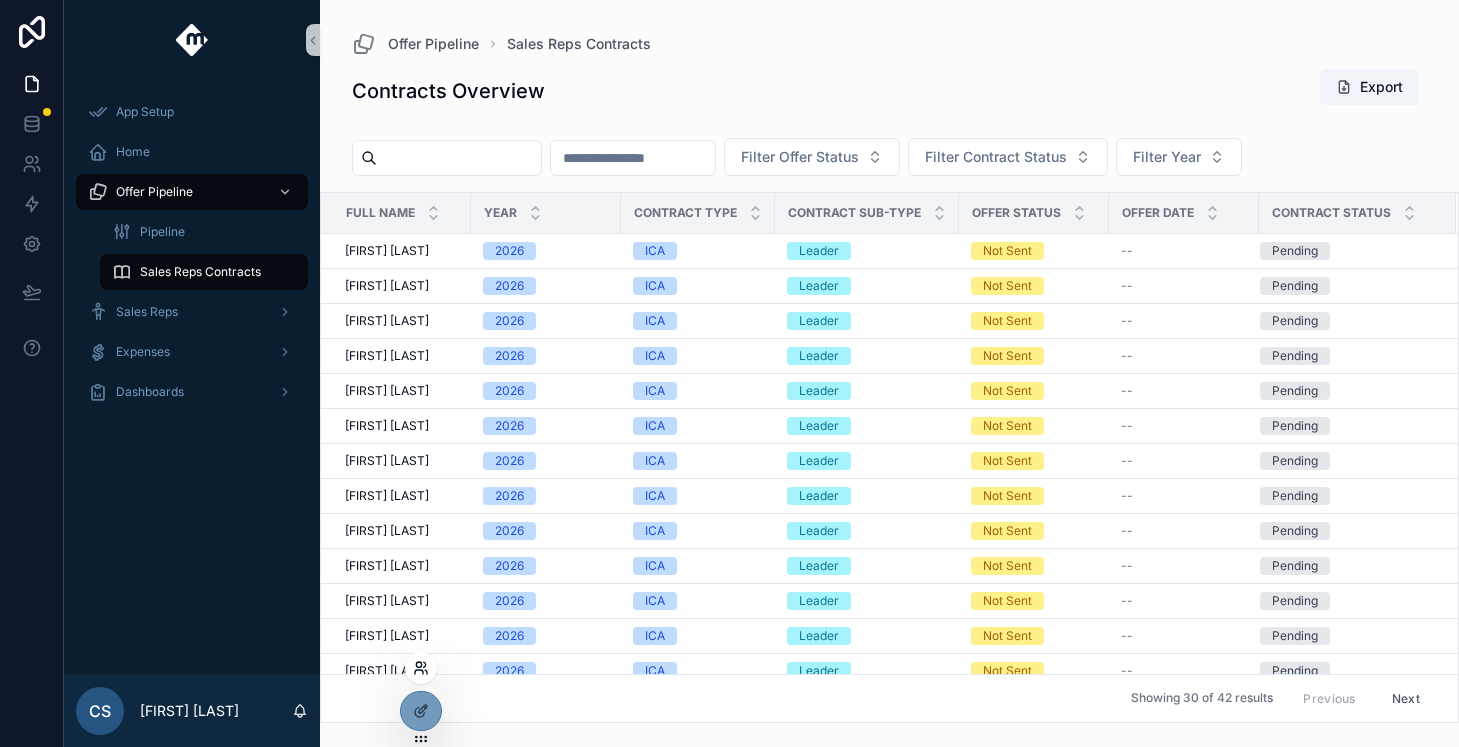 click 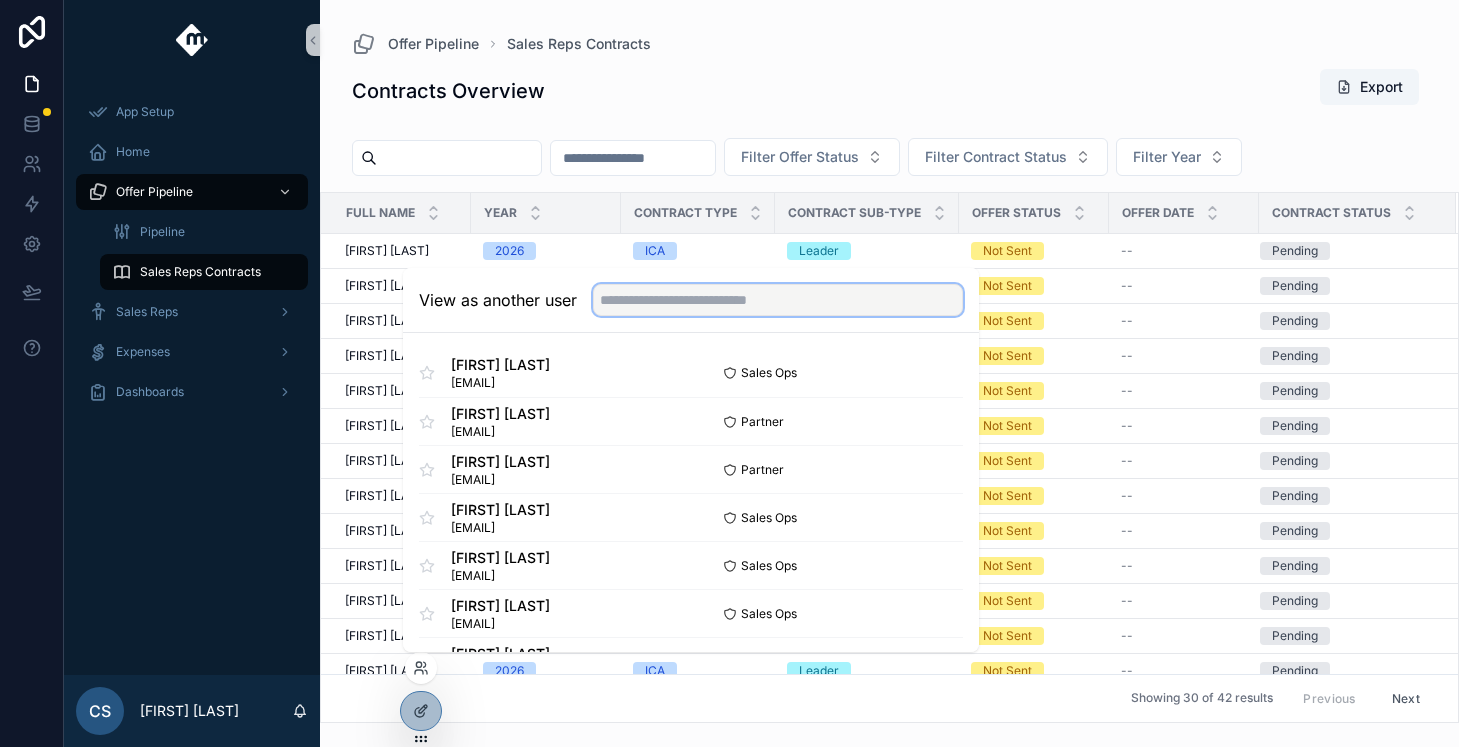 click at bounding box center [778, 300] 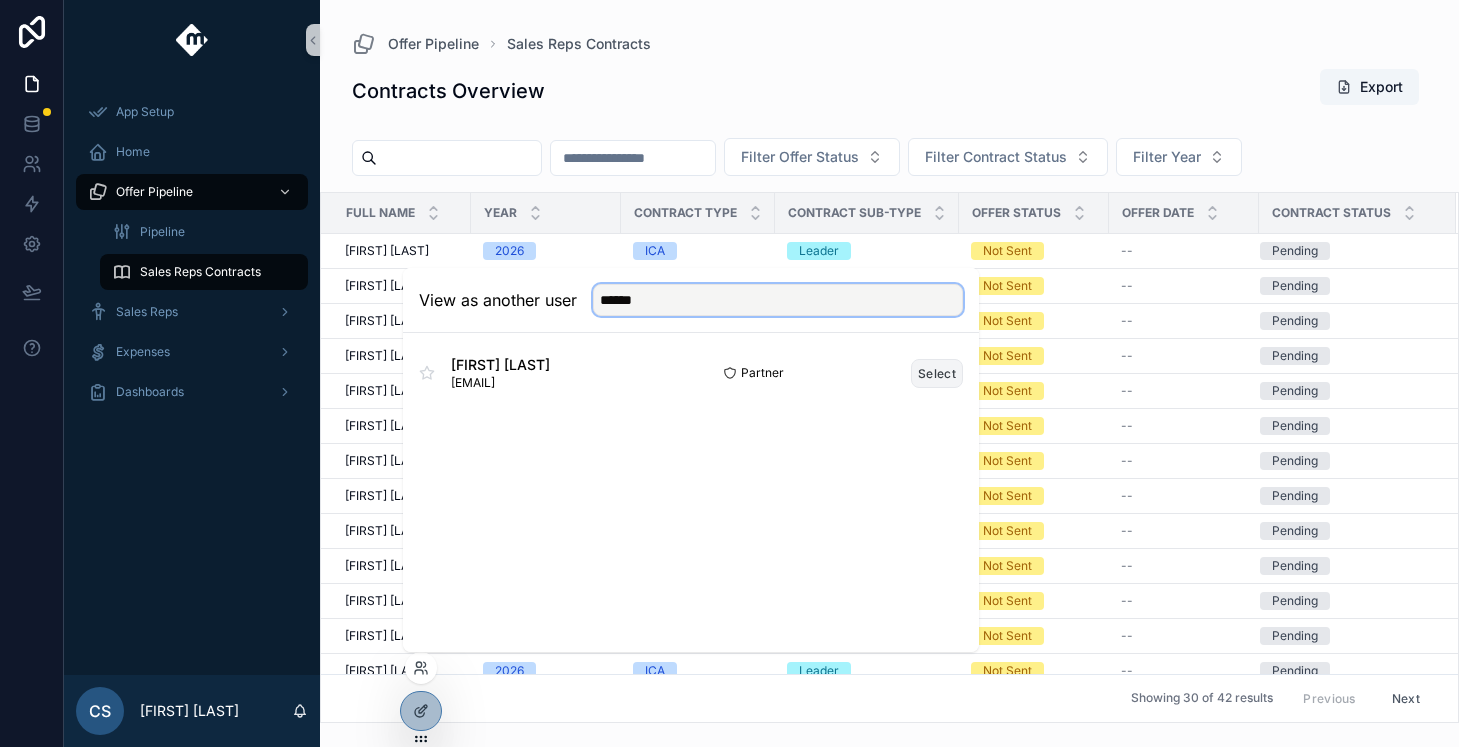 type on "******" 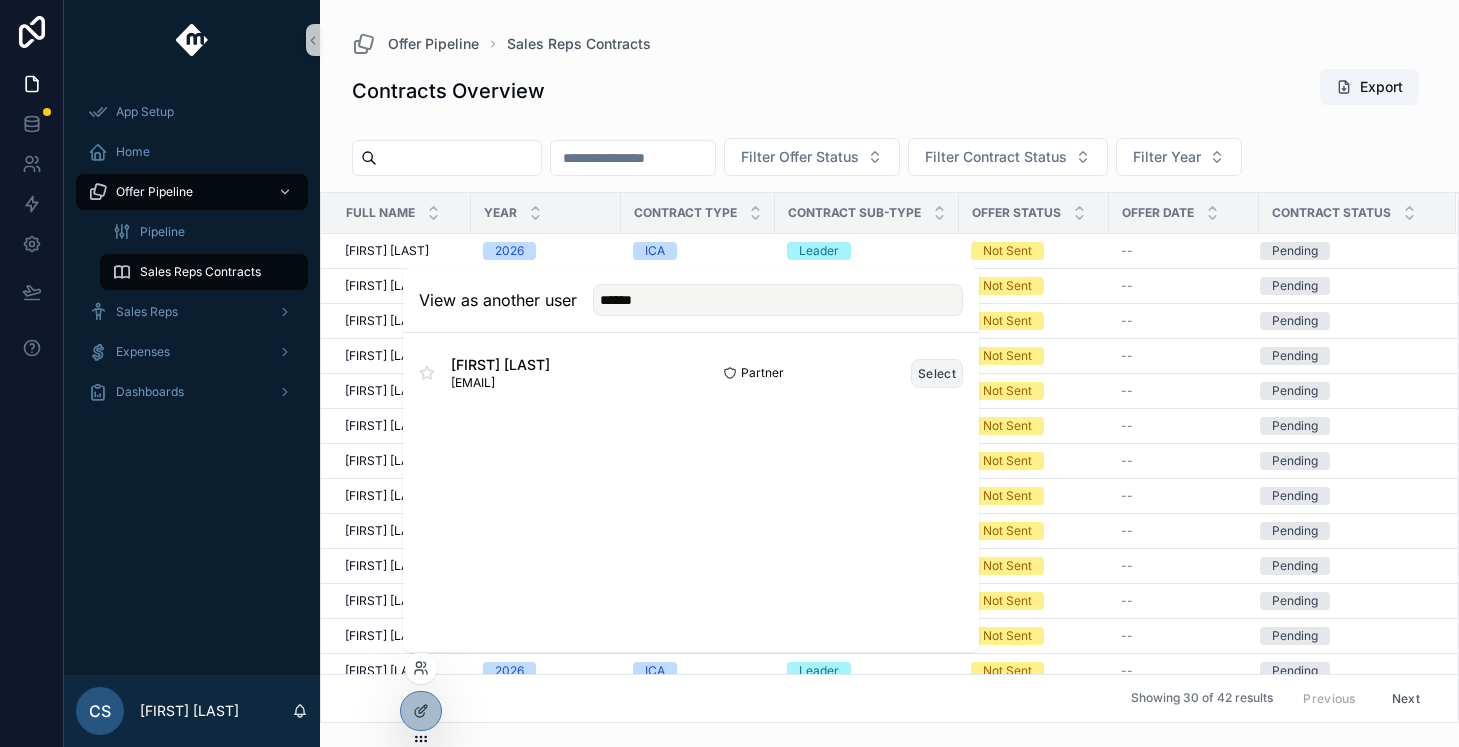 click on "Select" at bounding box center [937, 373] 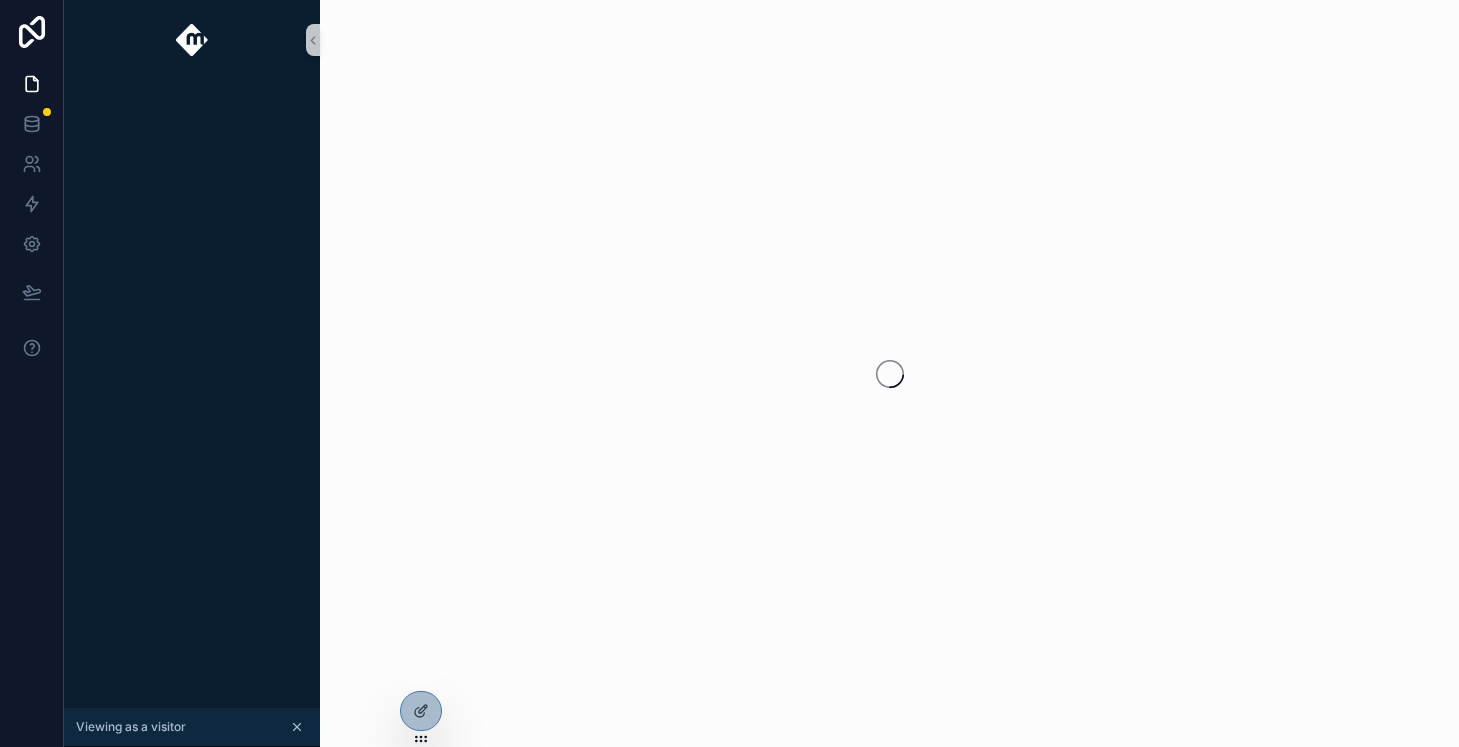 scroll, scrollTop: 0, scrollLeft: 0, axis: both 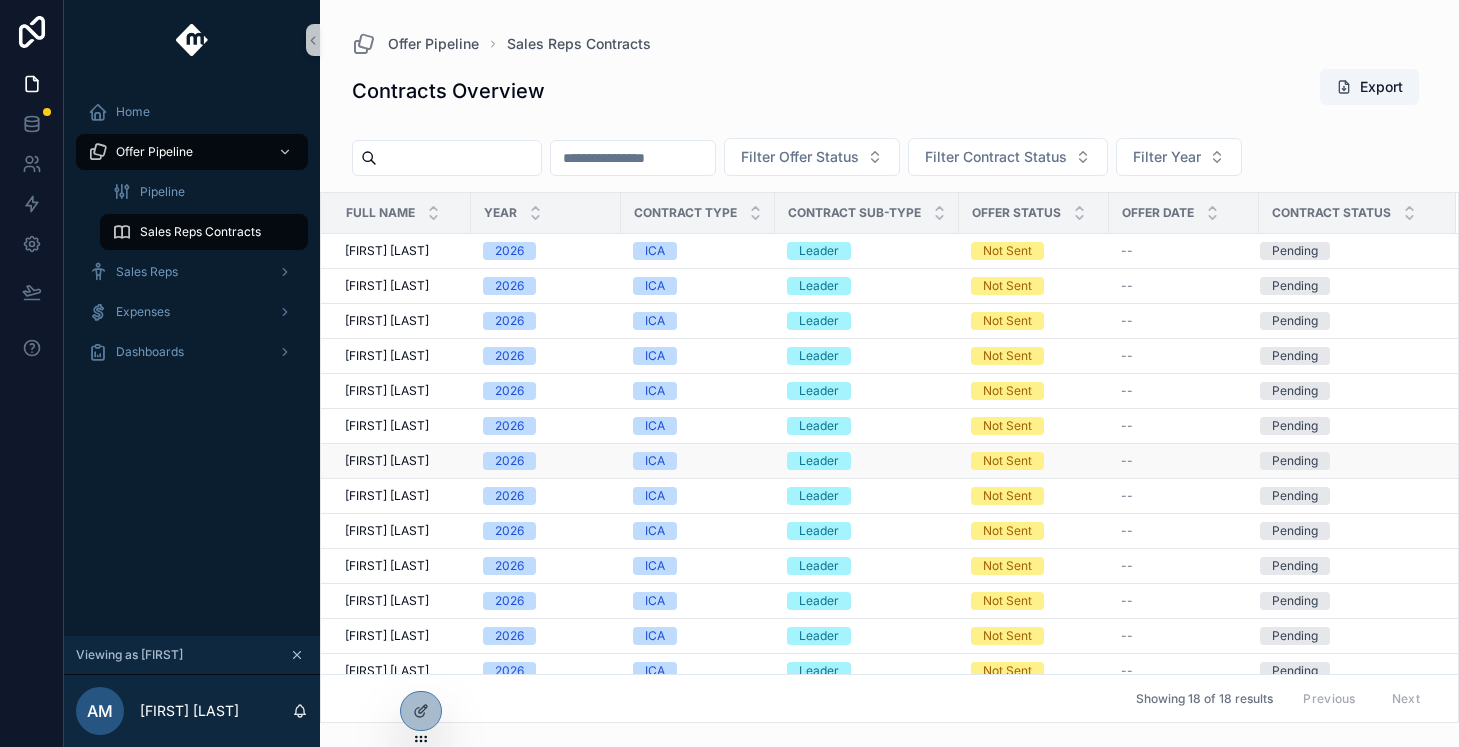 click on "[FIRST] [LAST] [FIRST] [LAST]" at bounding box center [396, 461] 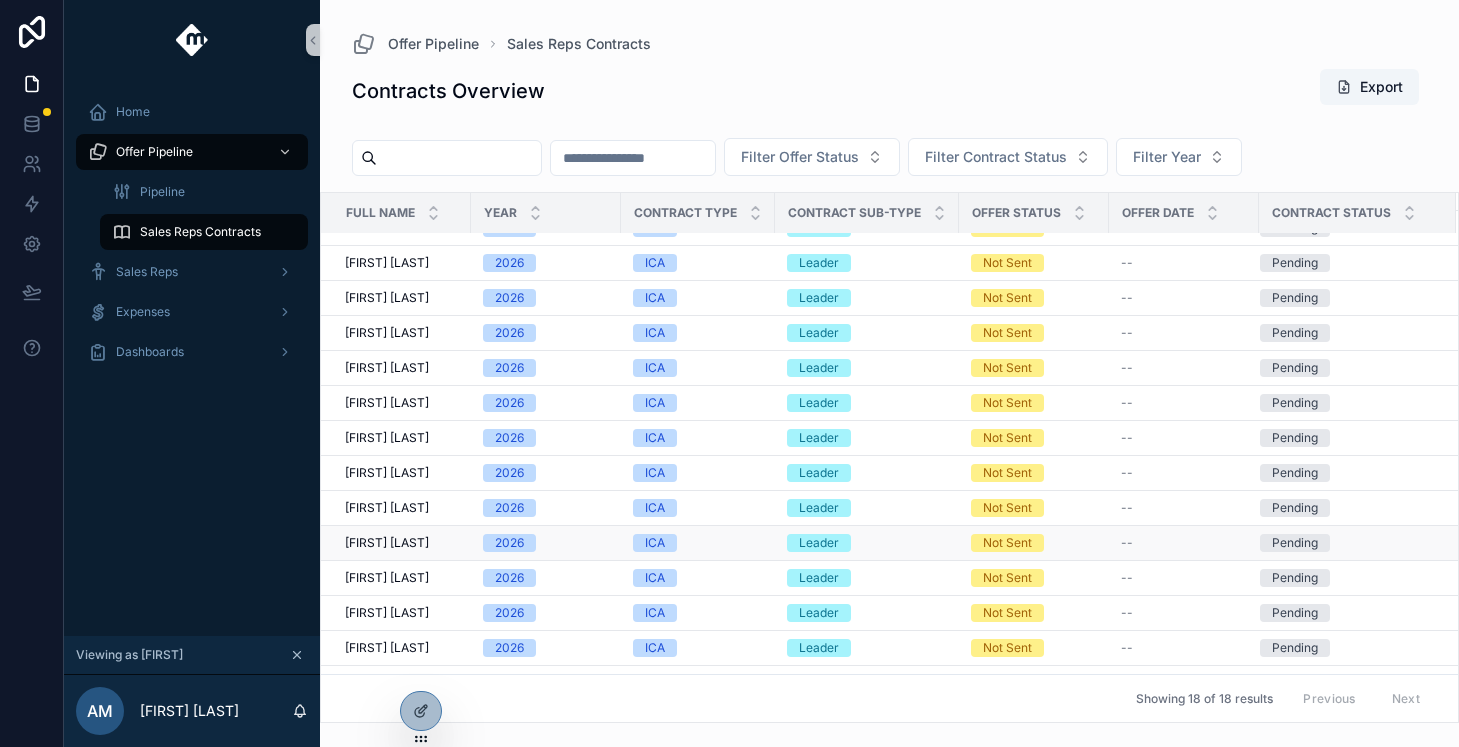scroll, scrollTop: 0, scrollLeft: 0, axis: both 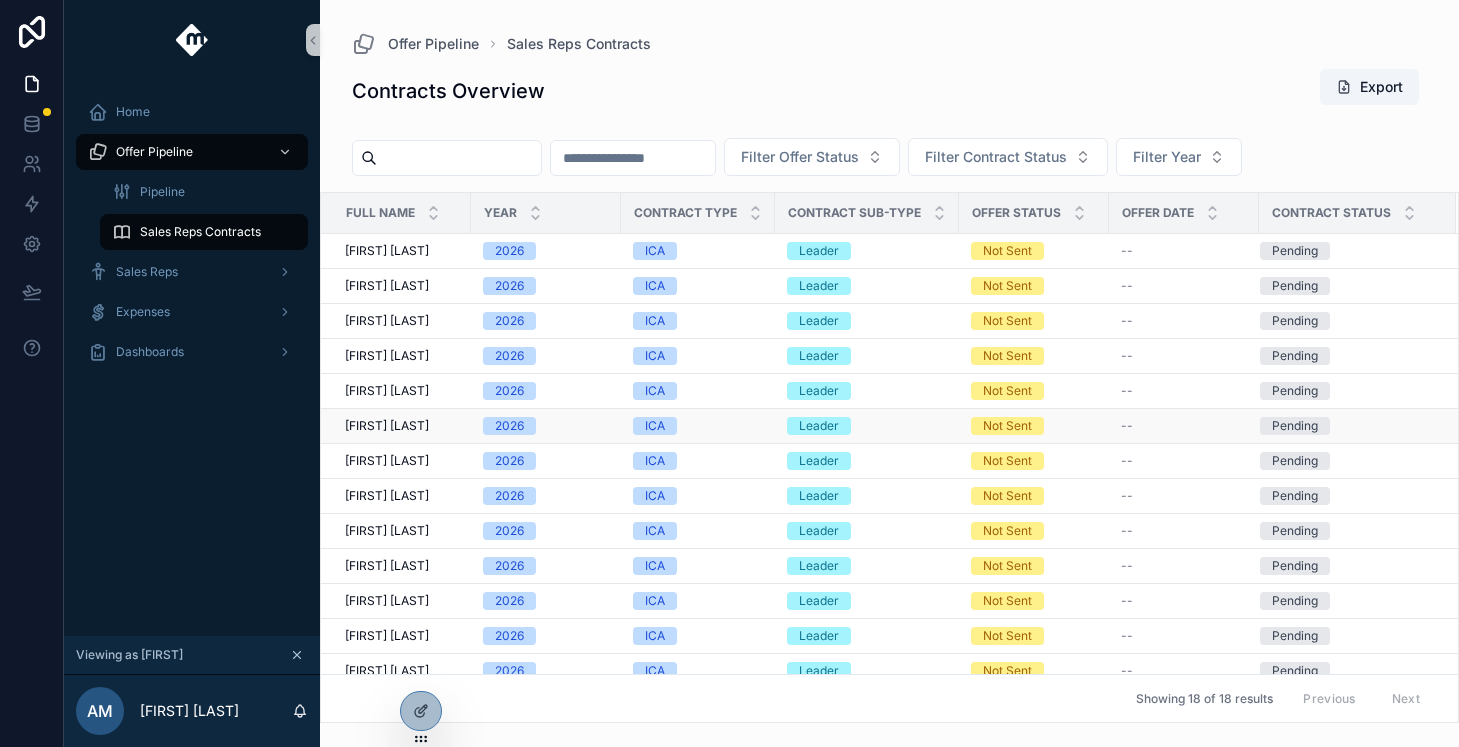 click on "[FIRST] [LAST]" at bounding box center [387, 426] 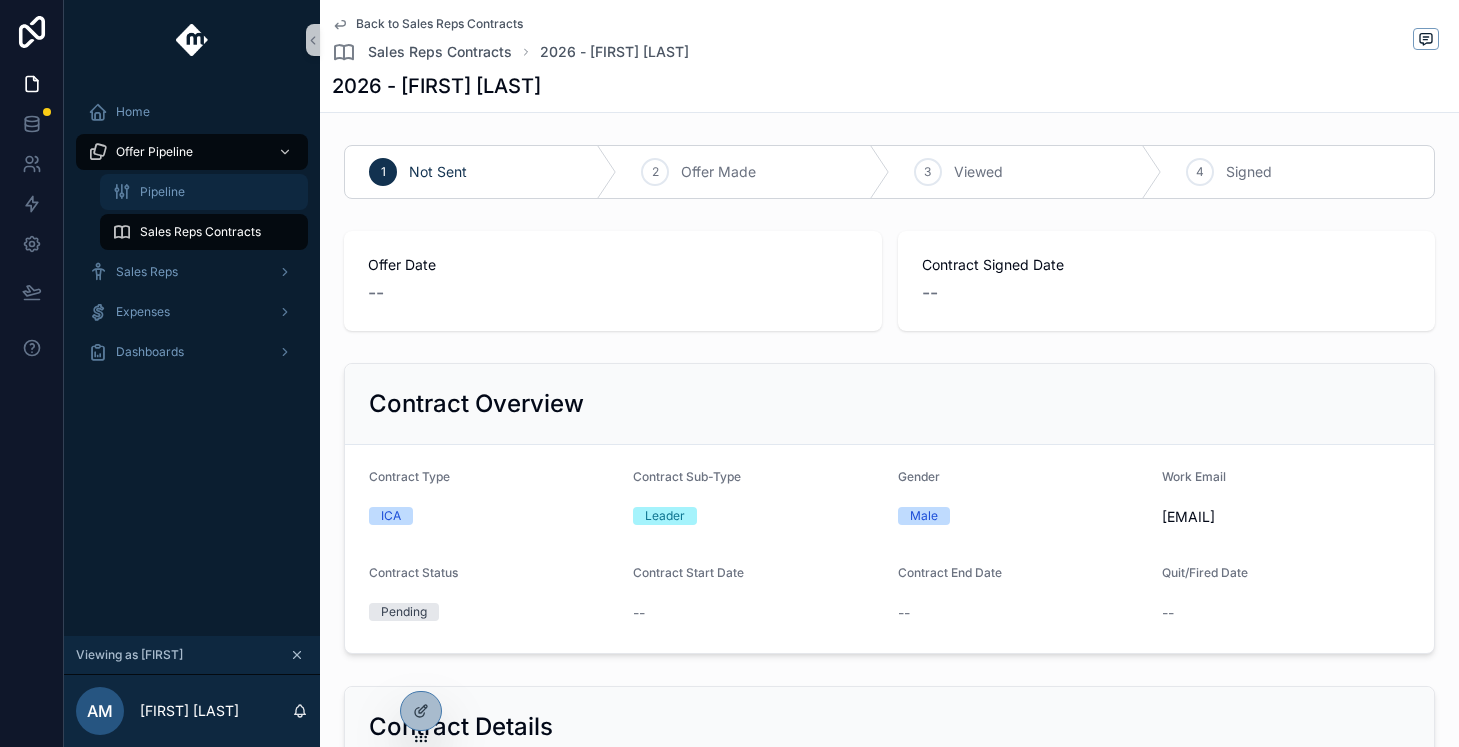 click on "Pipeline" at bounding box center [204, 192] 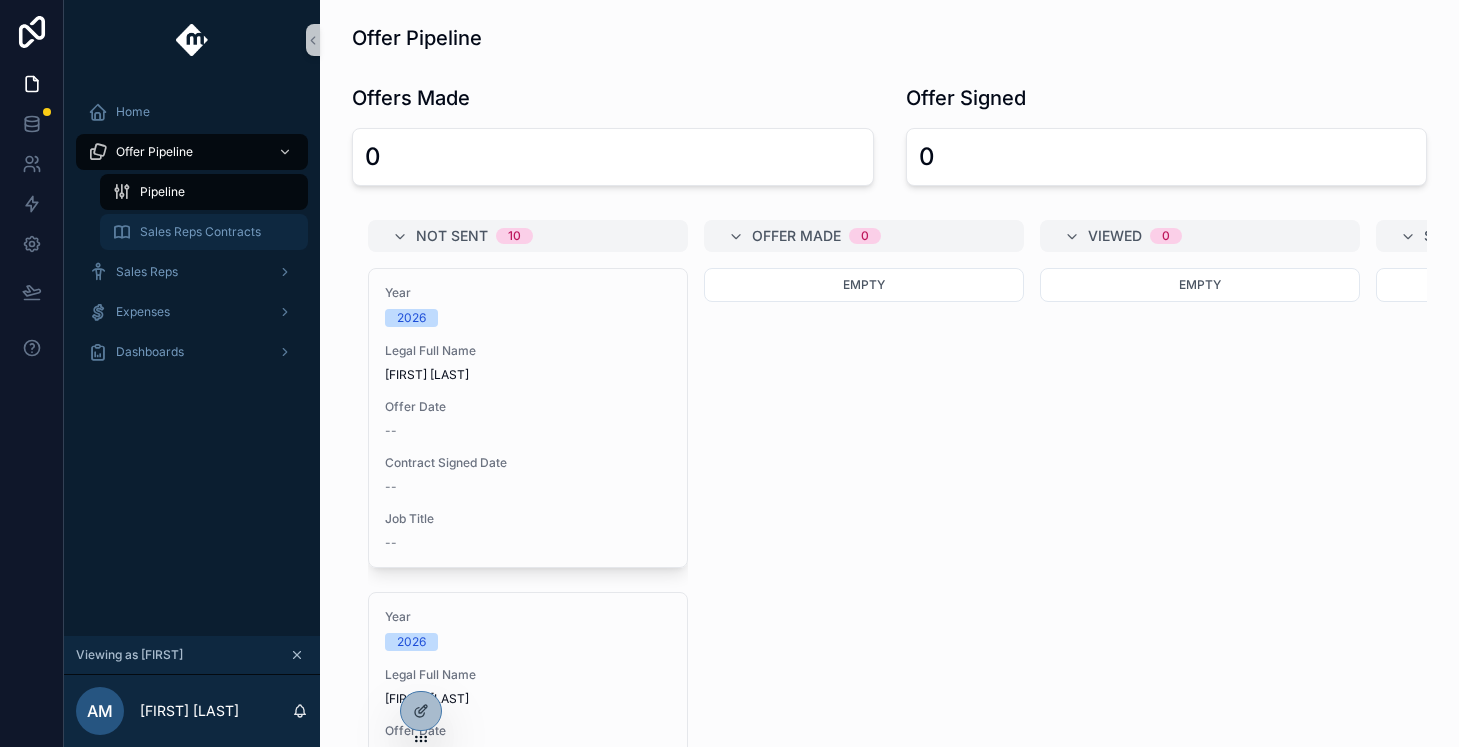 click on "Sales Reps Contracts" at bounding box center [200, 232] 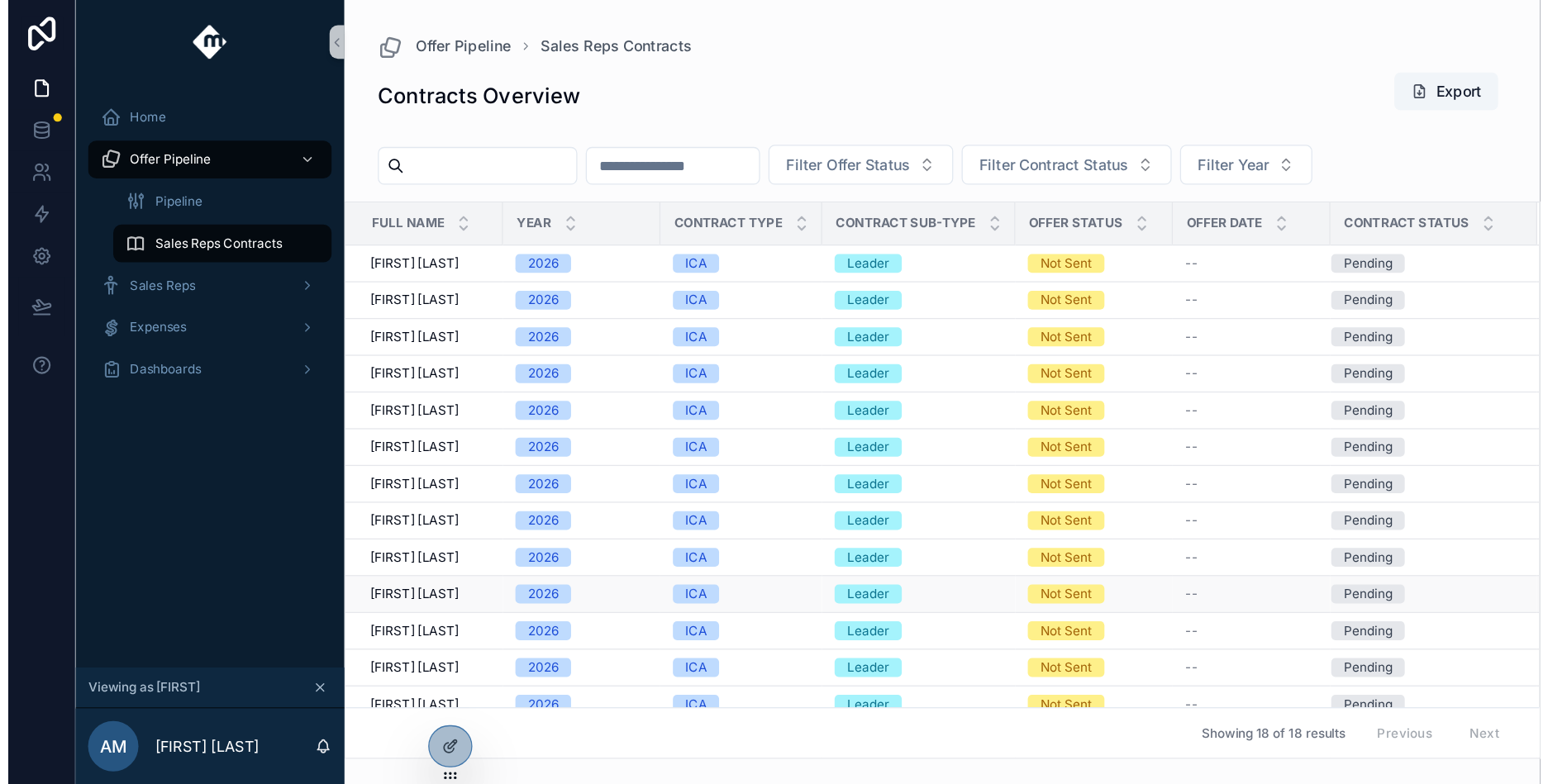 scroll, scrollTop: 156, scrollLeft: 0, axis: vertical 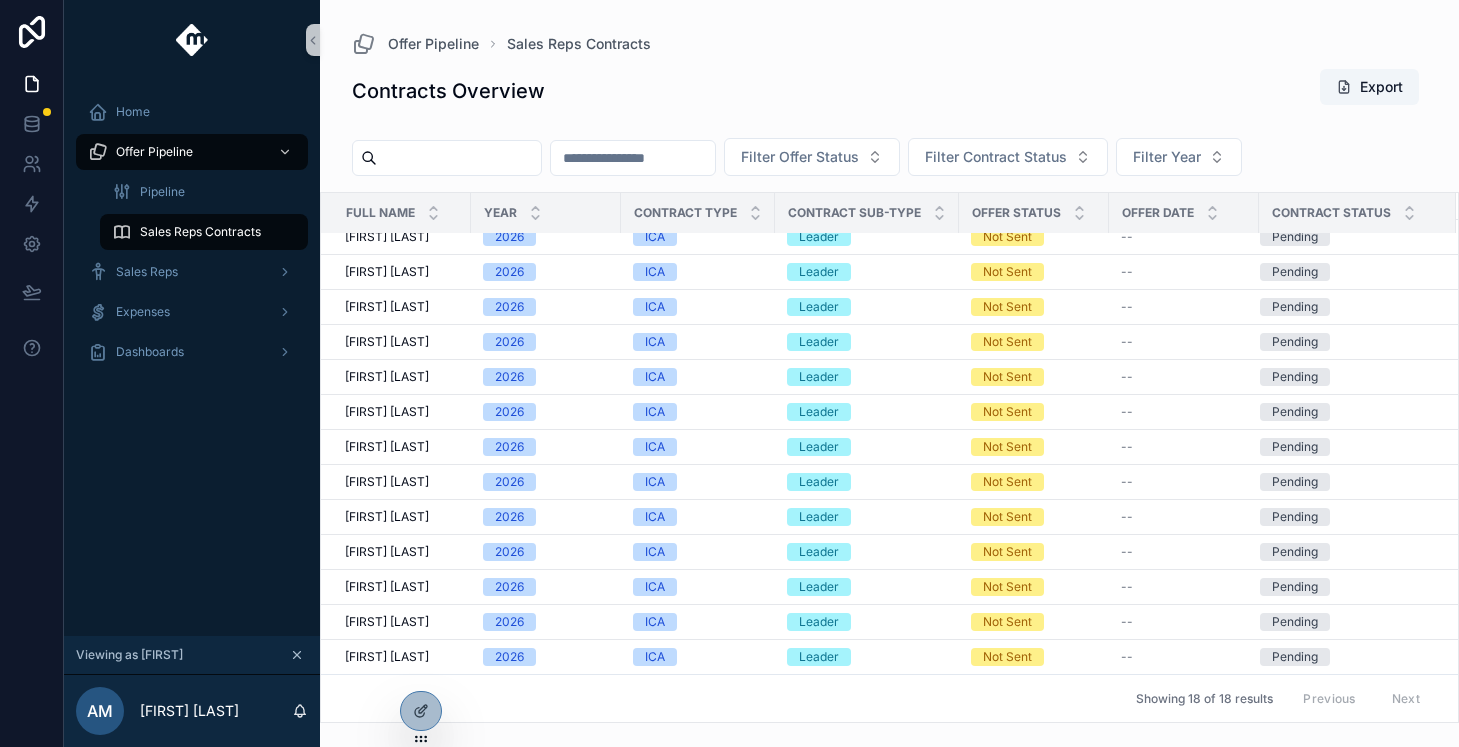click 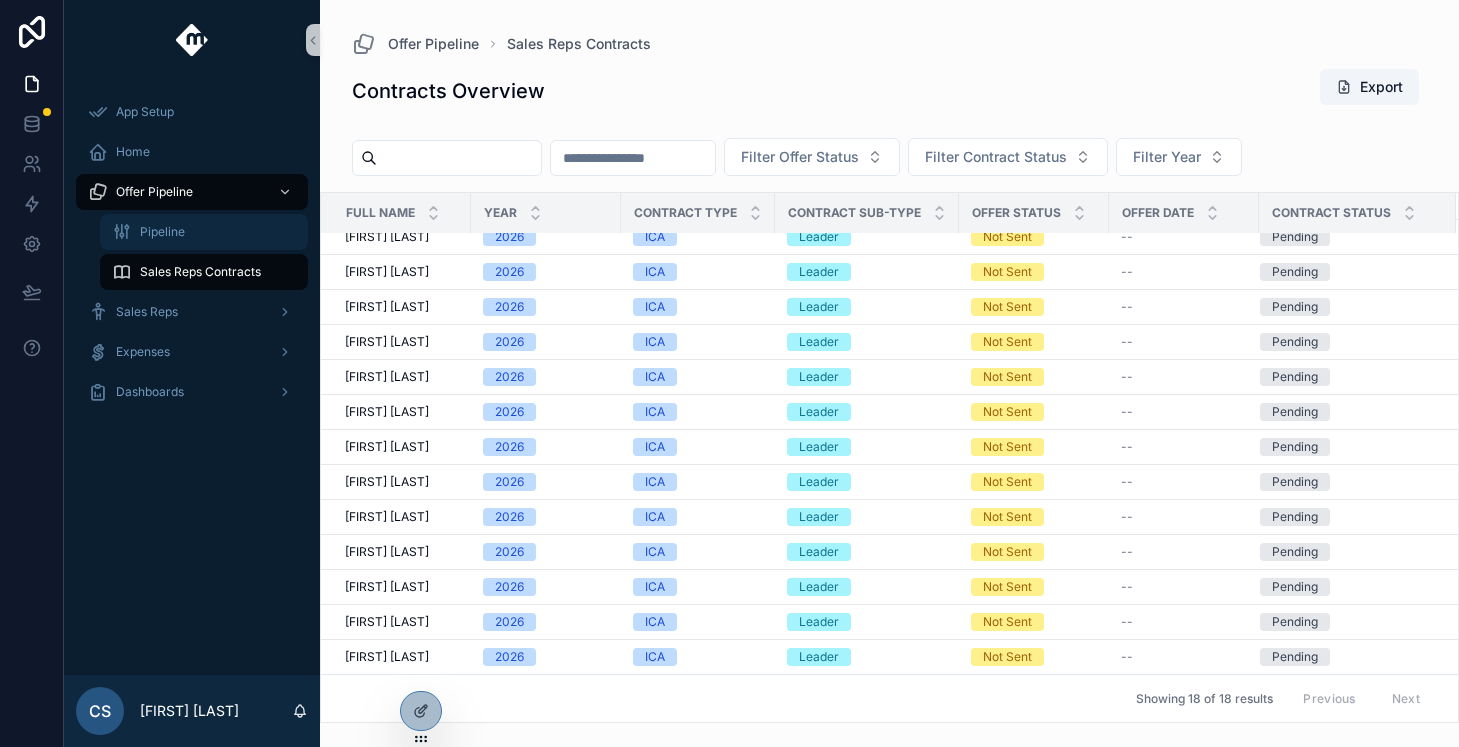 click on "Pipeline" at bounding box center (204, 232) 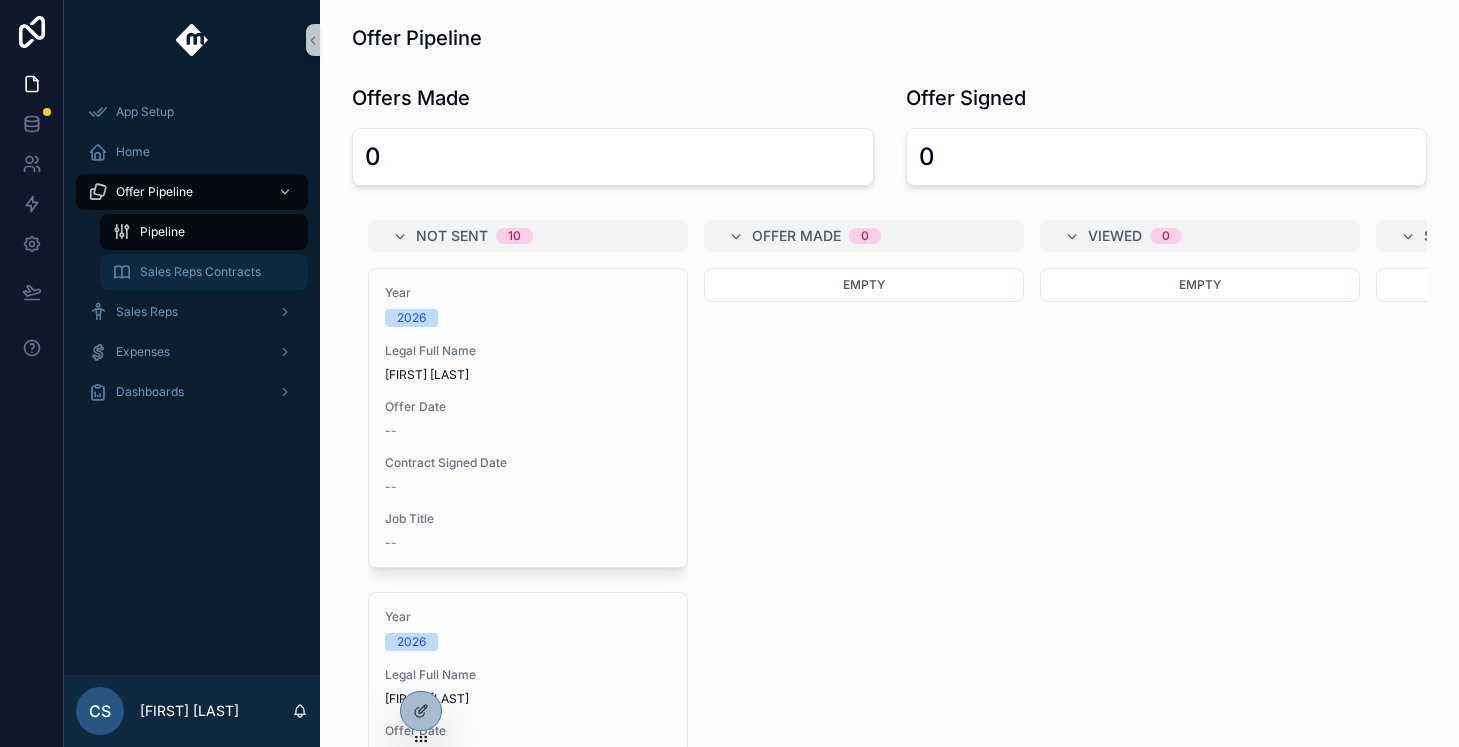 click on "Sales Reps Contracts" at bounding box center (204, 272) 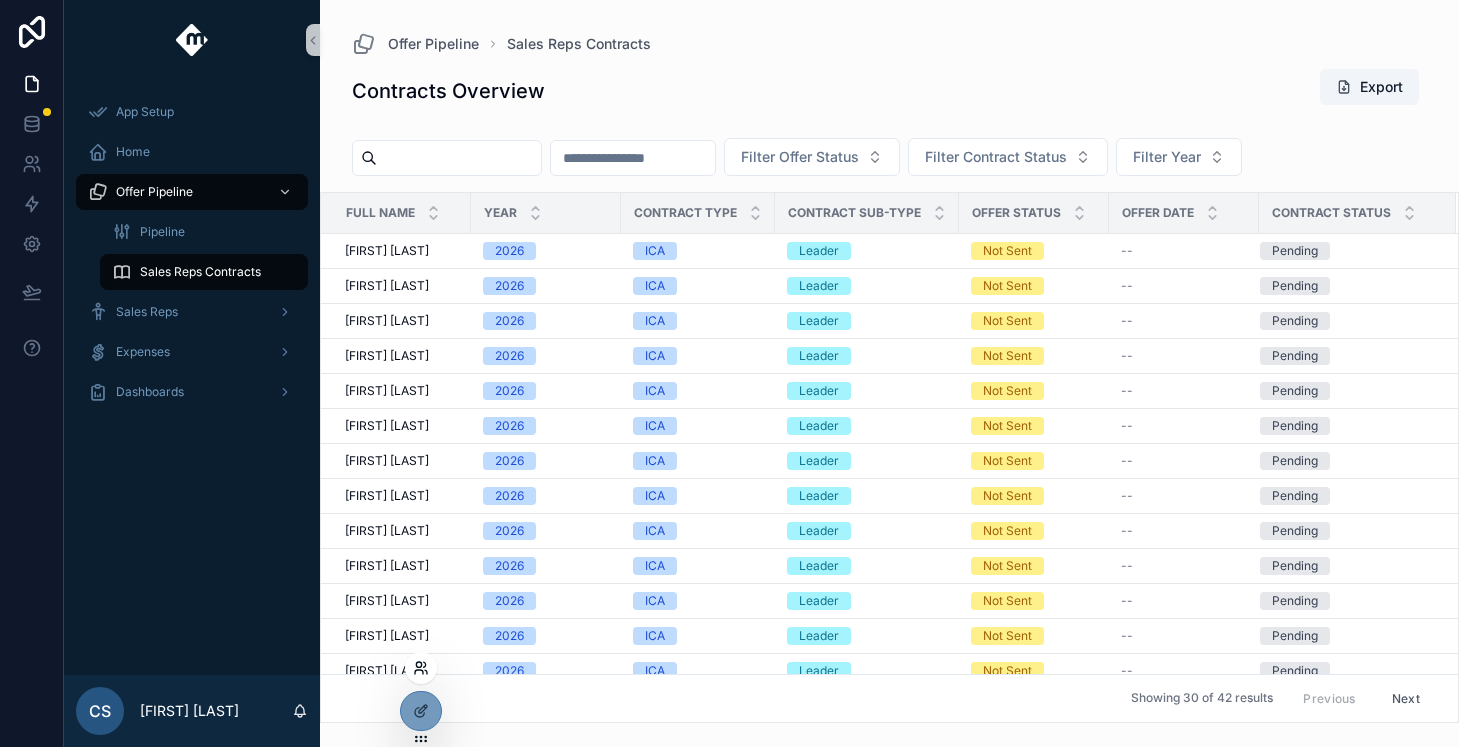 click 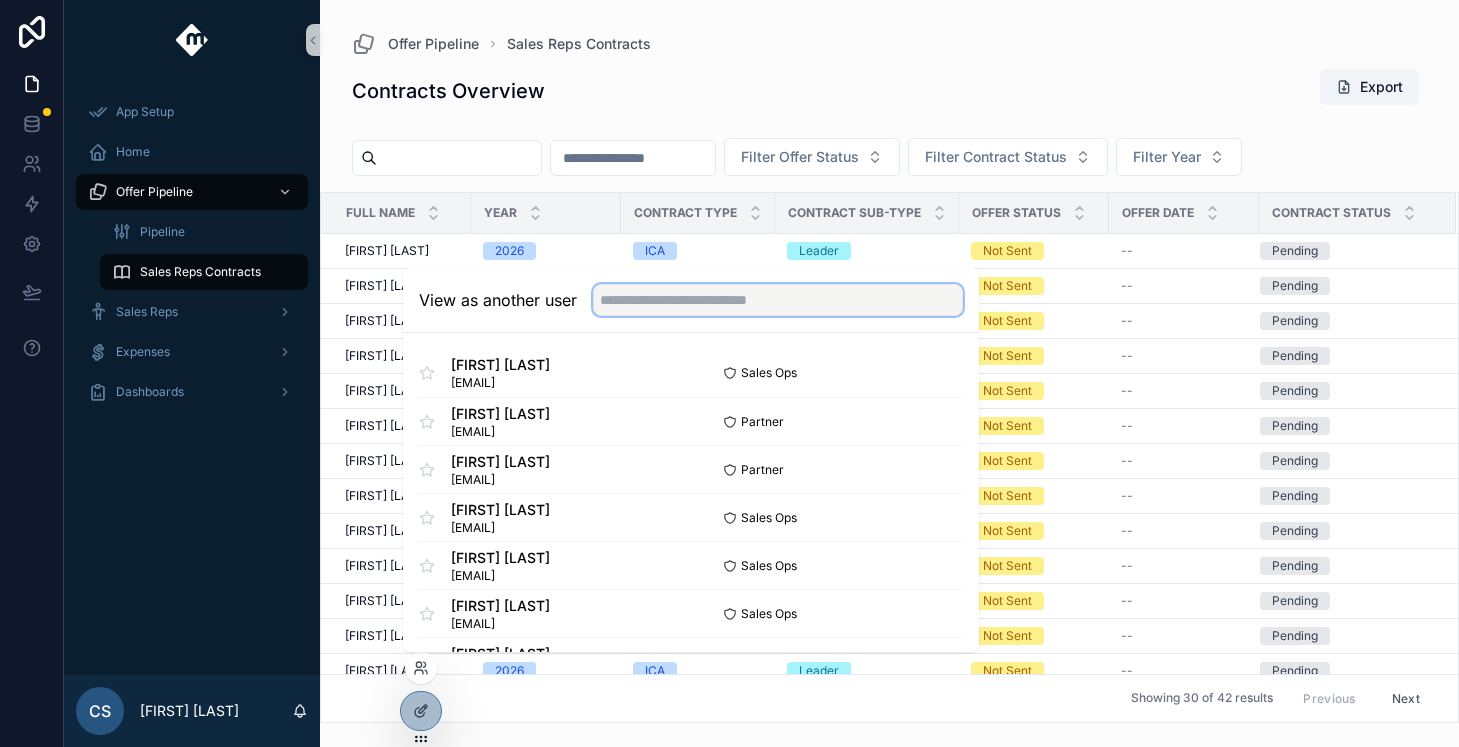 click at bounding box center (778, 300) 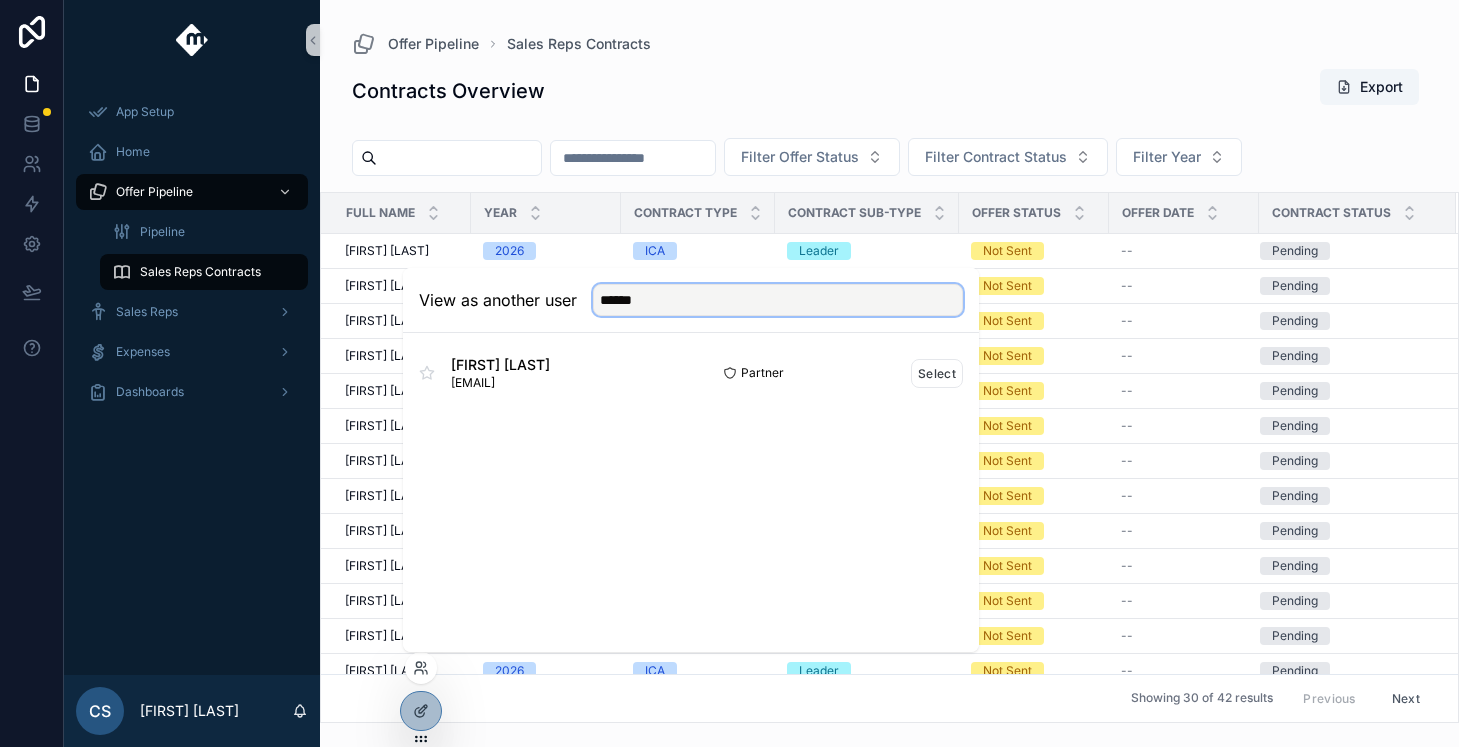 type on "******" 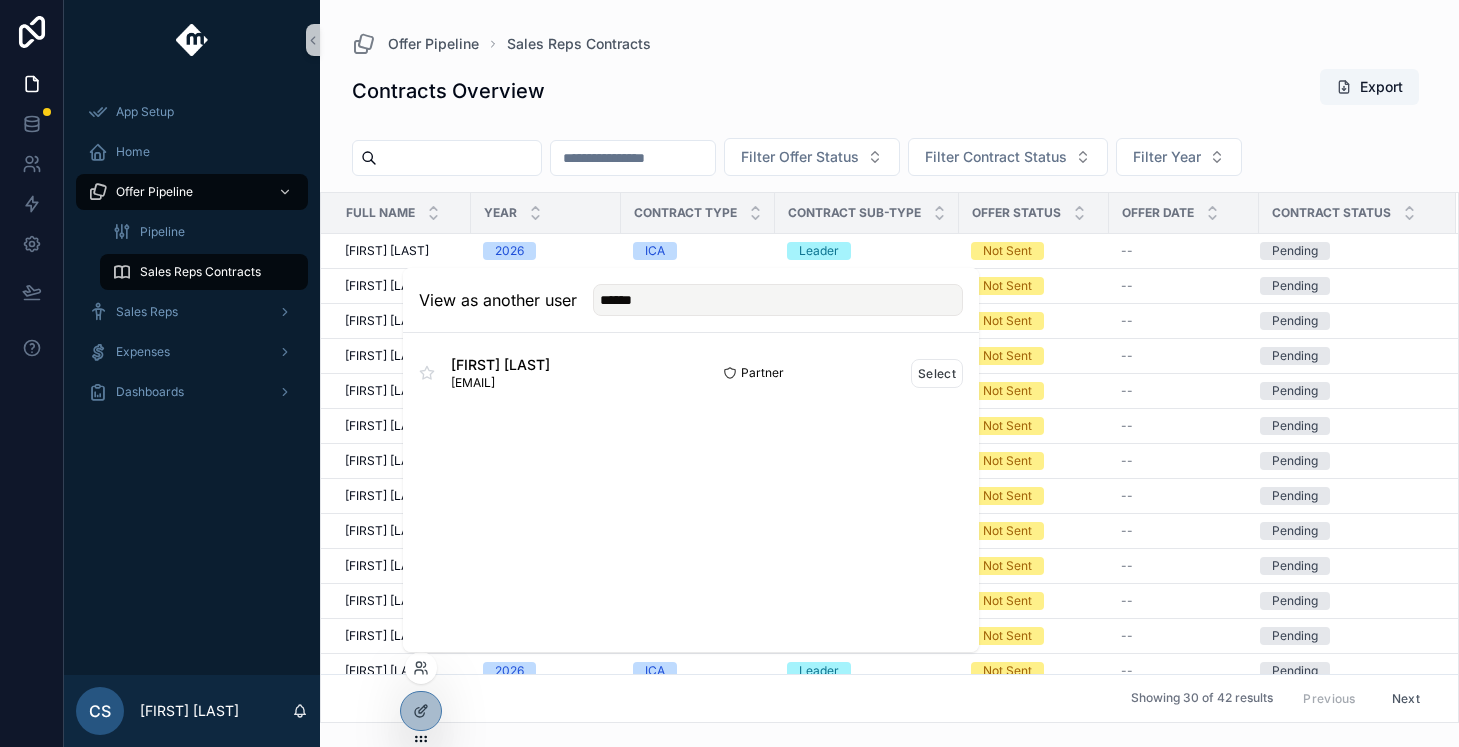 click on "[FIRST] [LAST]" at bounding box center [500, 365] 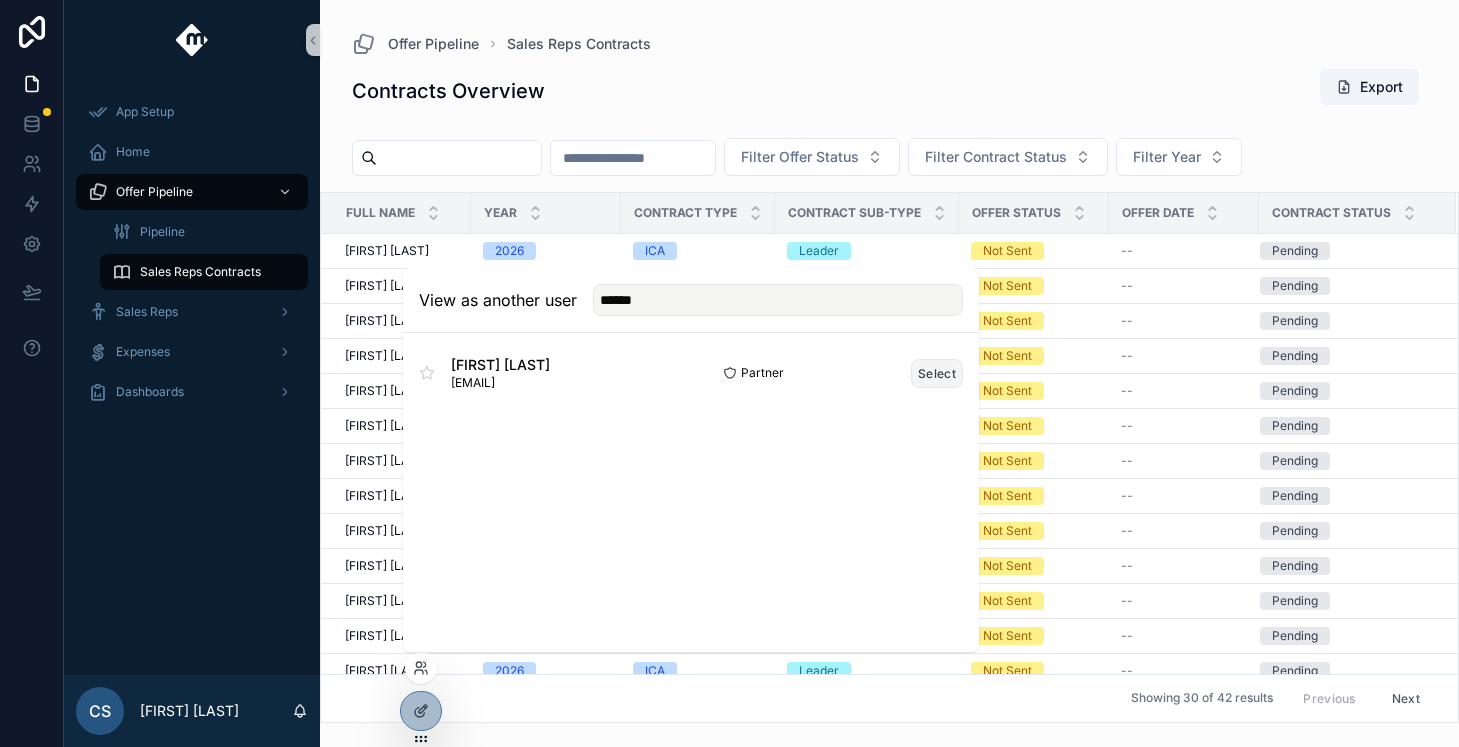 click on "Select" at bounding box center [937, 373] 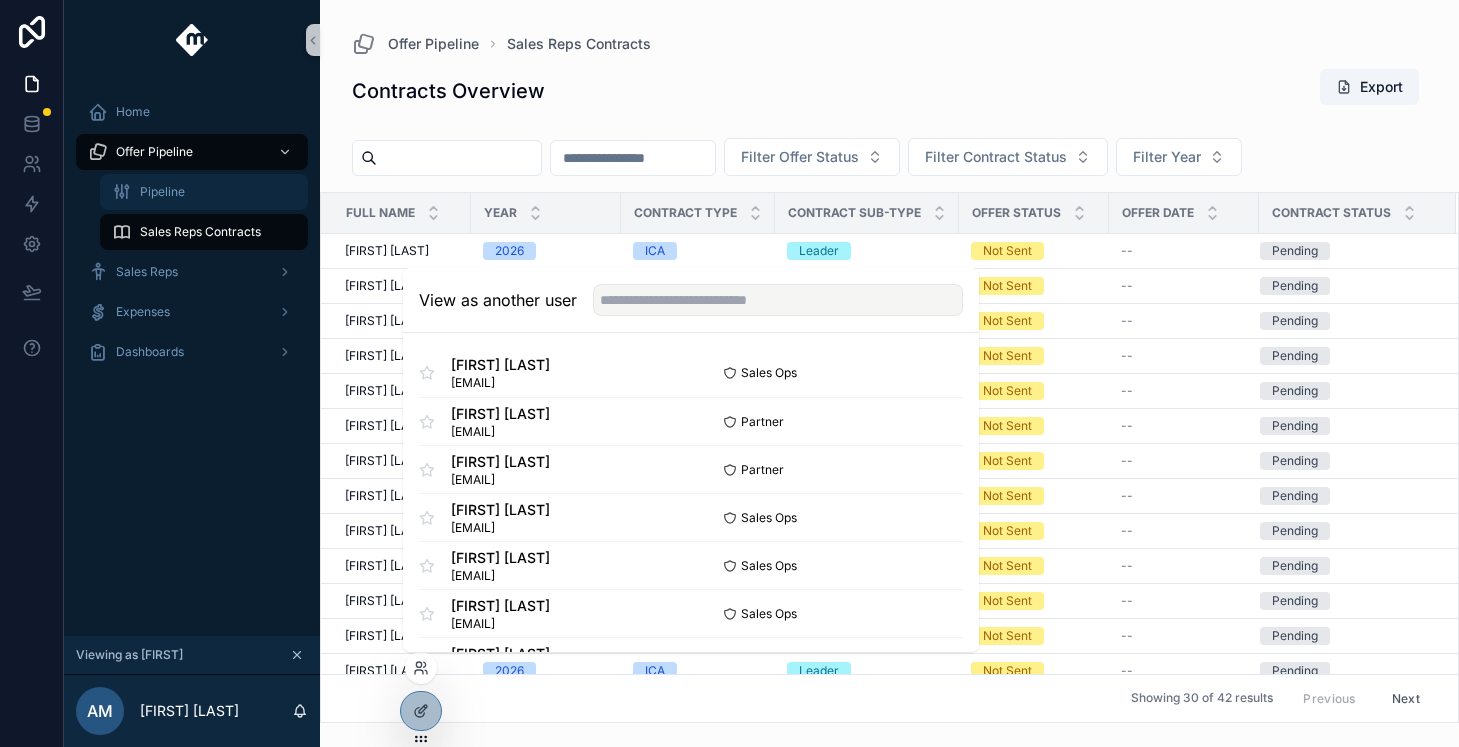 click on "Pipeline" at bounding box center [204, 192] 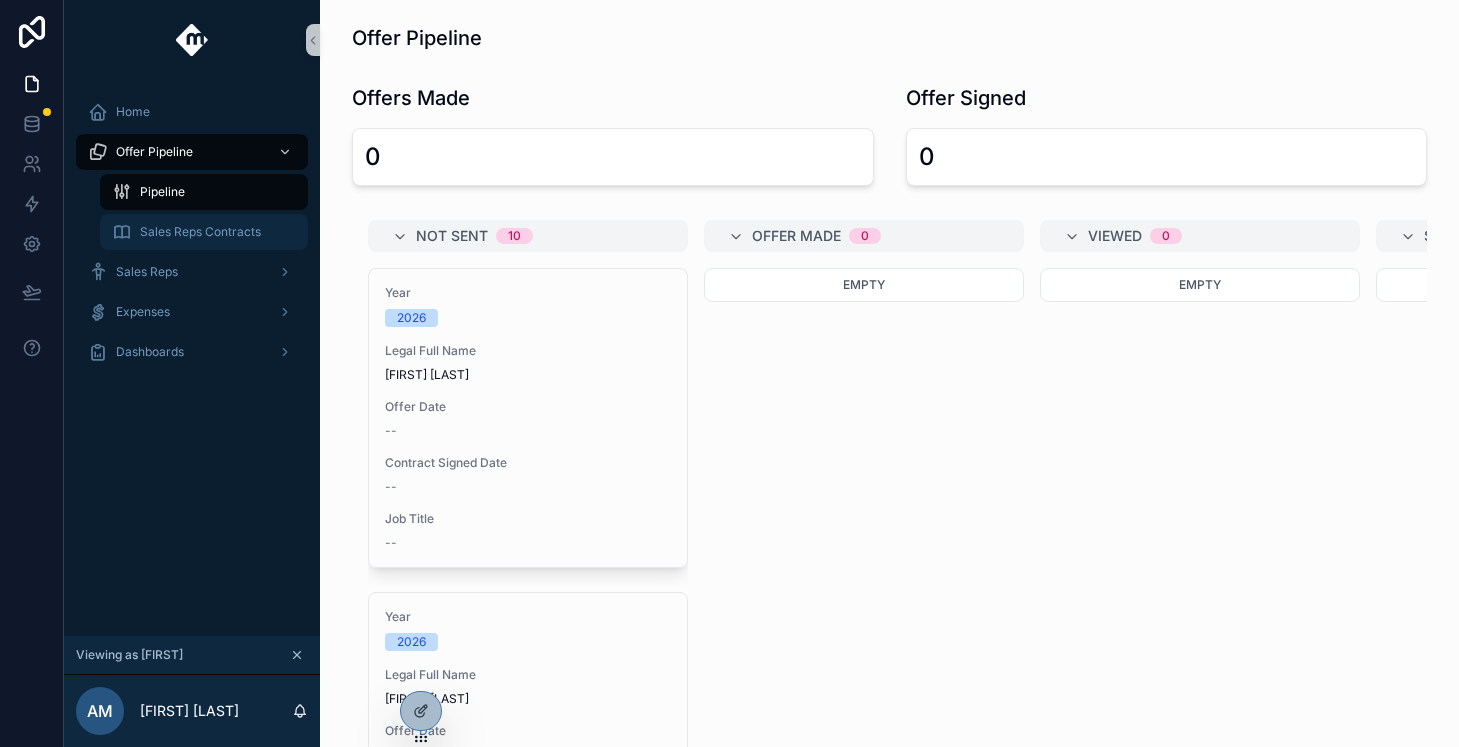 click on "Sales Reps Contracts" at bounding box center (200, 232) 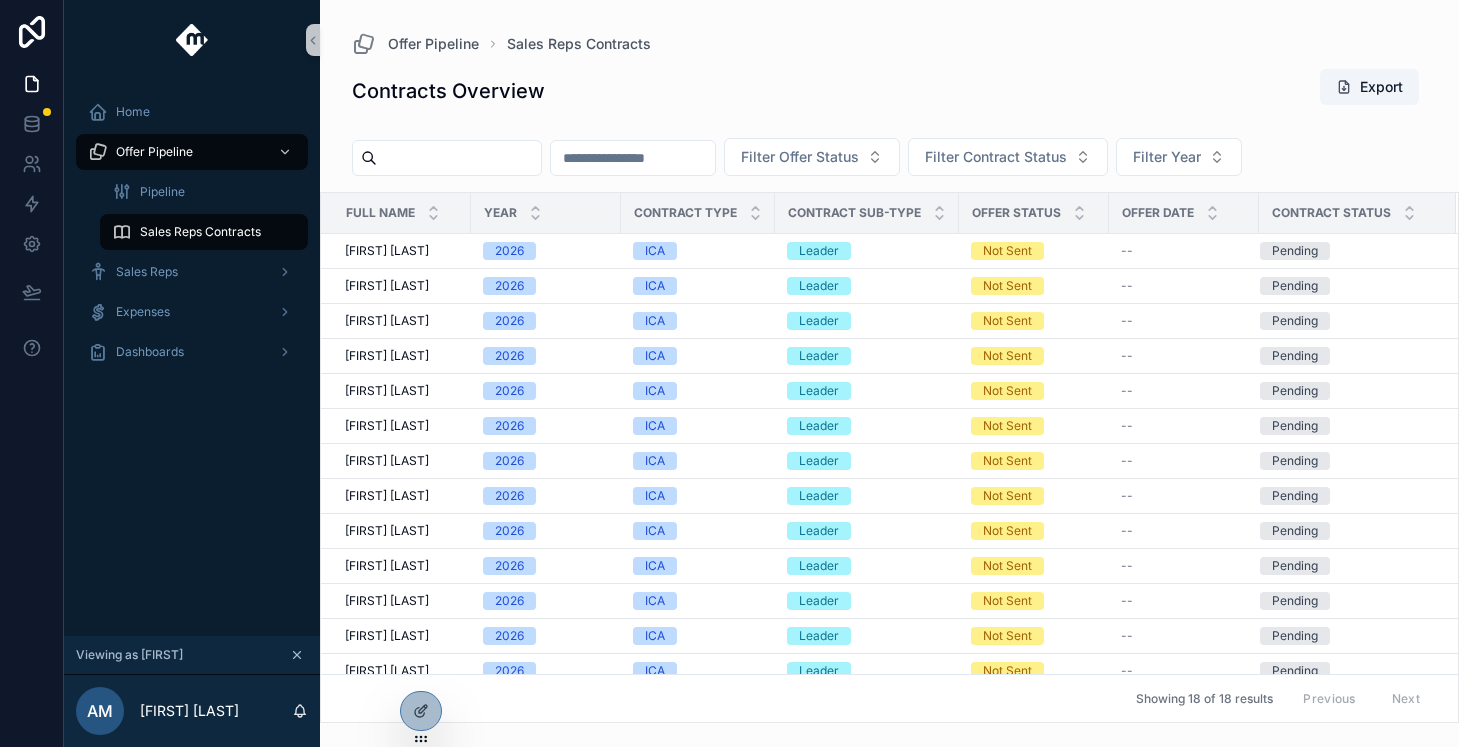 click 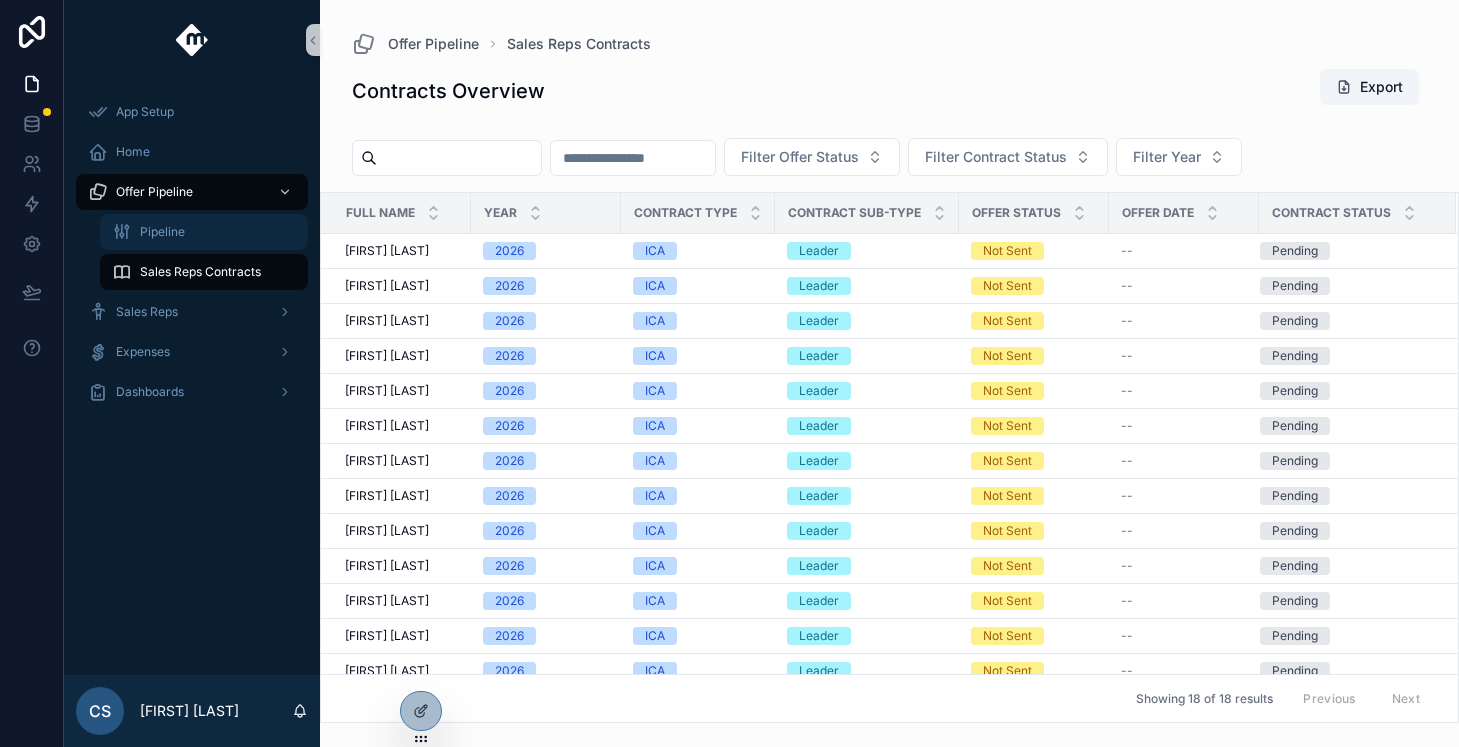 click on "Pipeline" at bounding box center [204, 232] 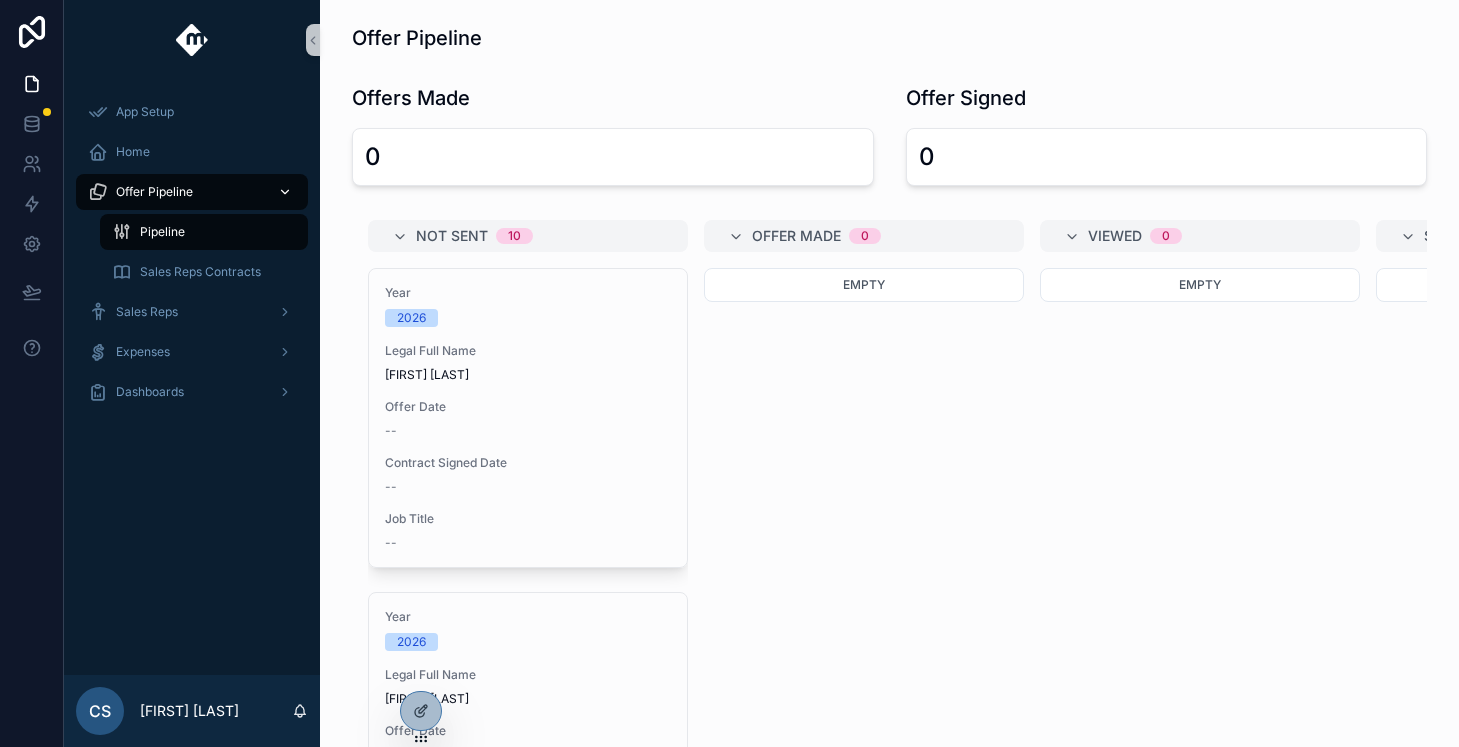 click on "Offer Pipeline" at bounding box center [192, 192] 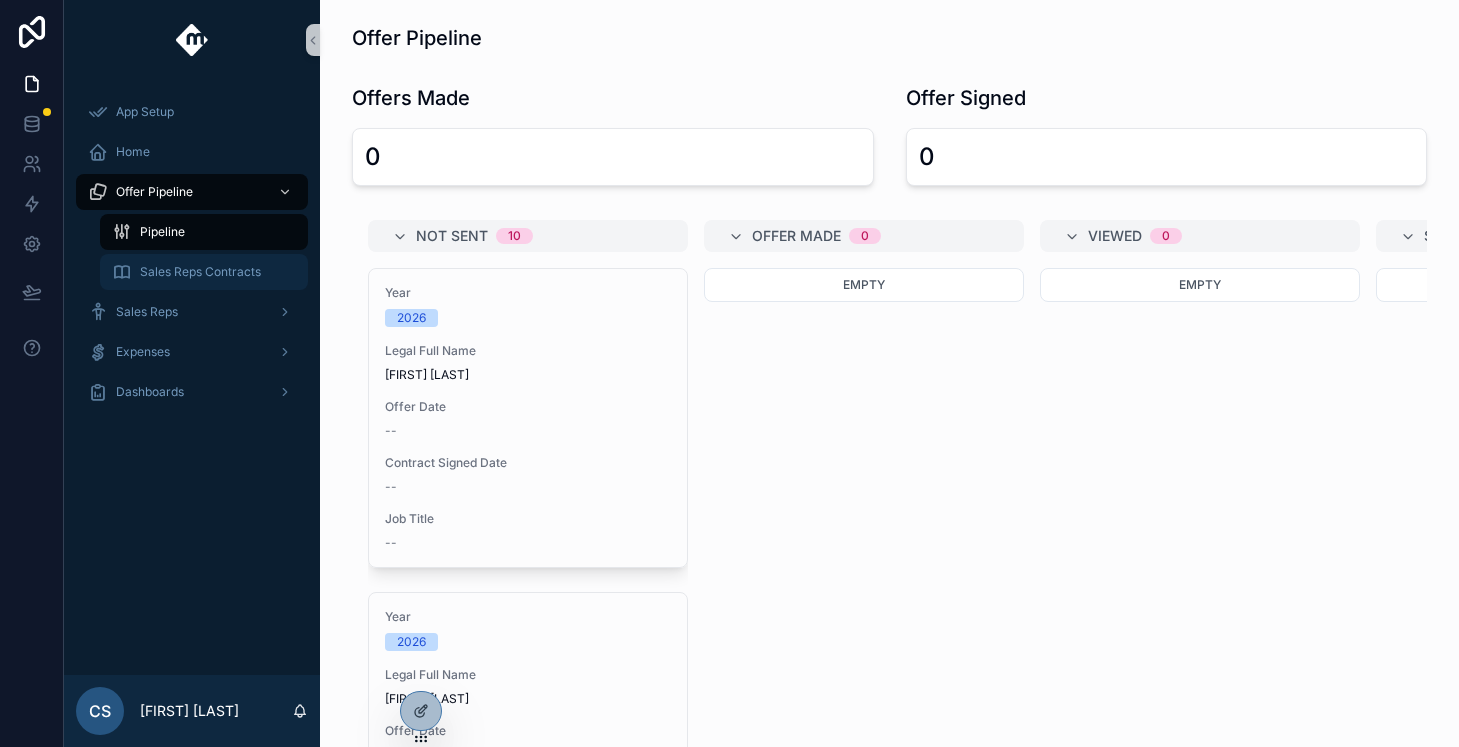 click on "Sales Reps Contracts" at bounding box center (204, 272) 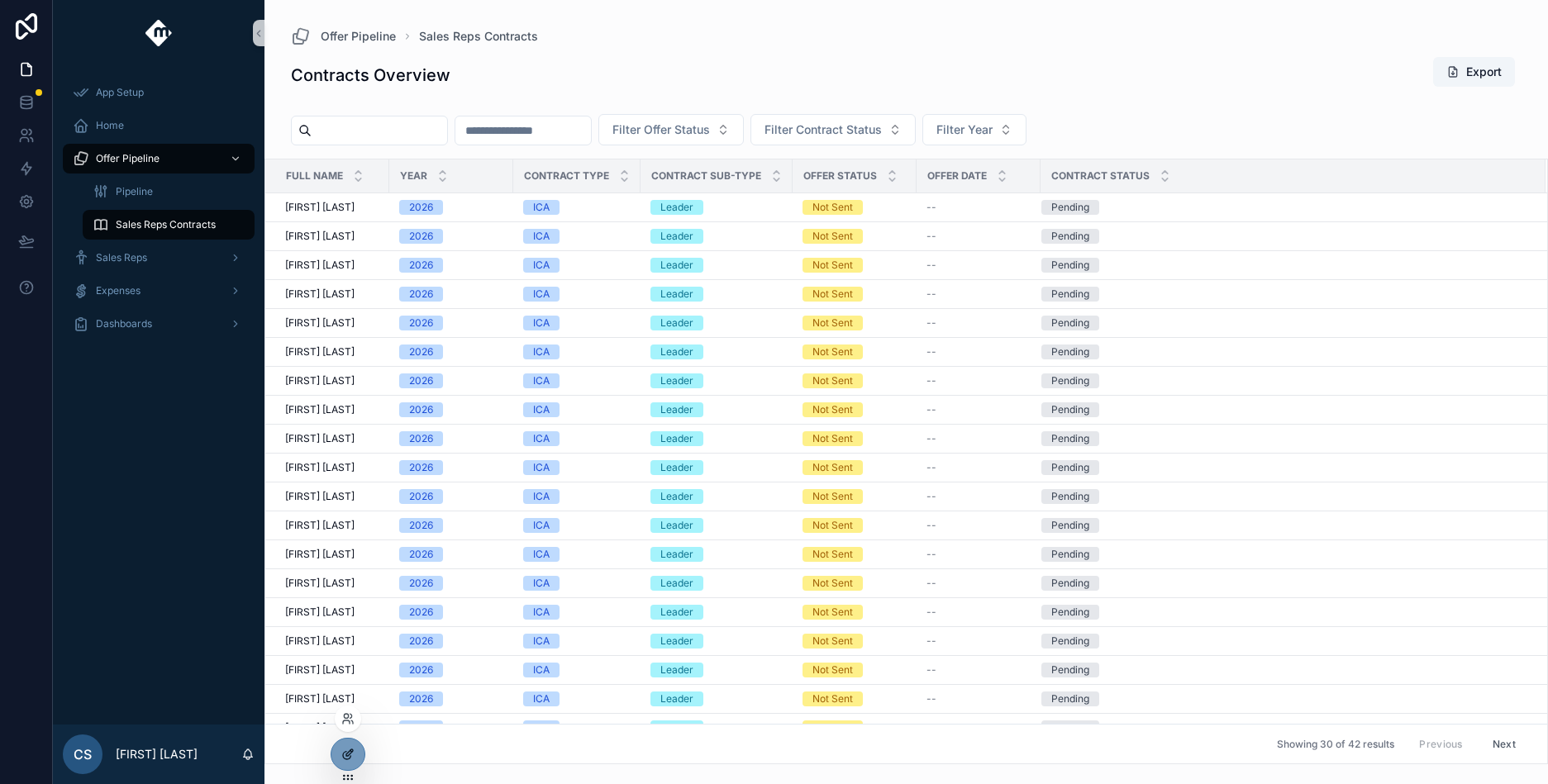 click at bounding box center [348, 754] 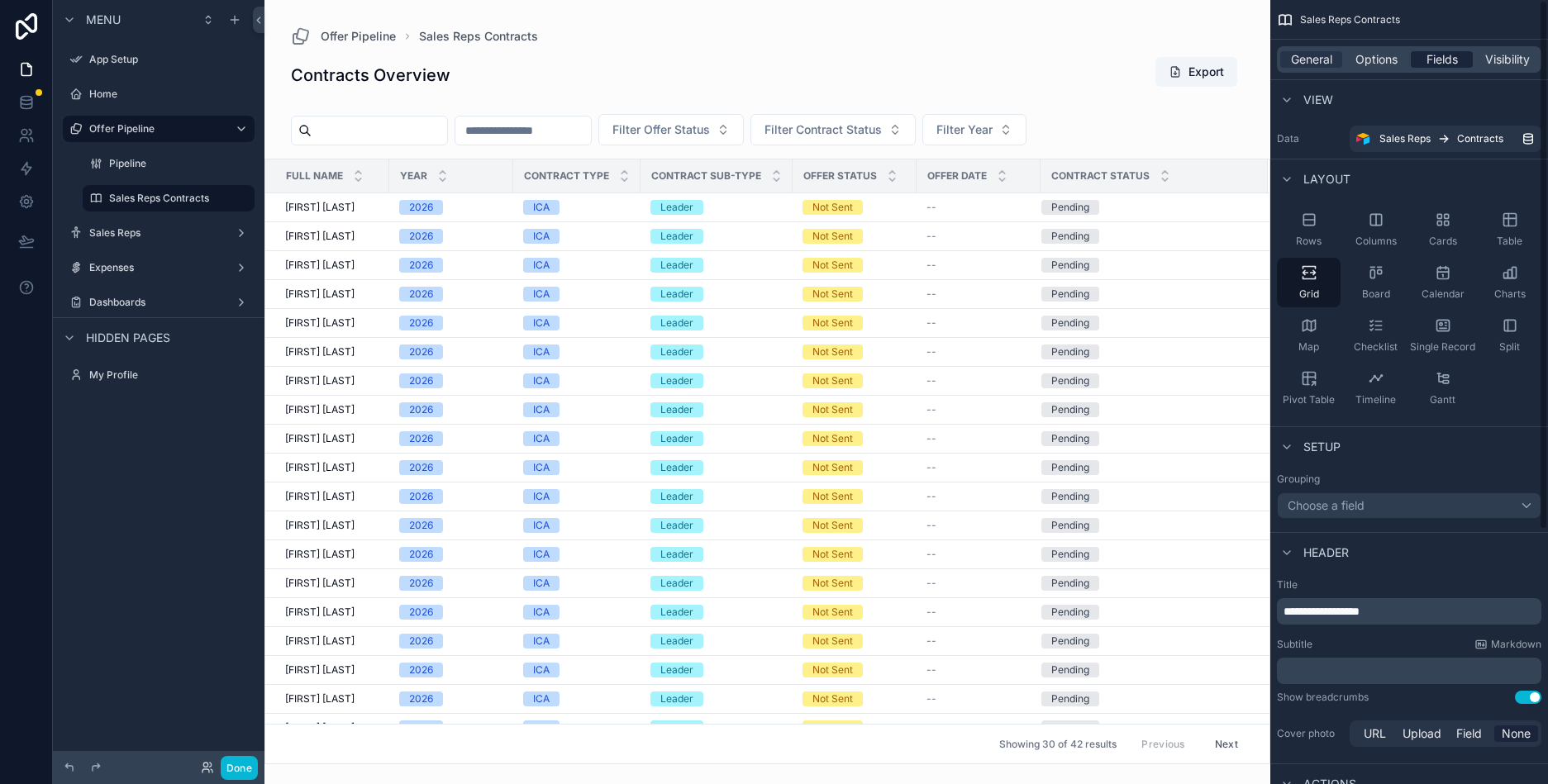 click on "Fields" at bounding box center [1442, 59] 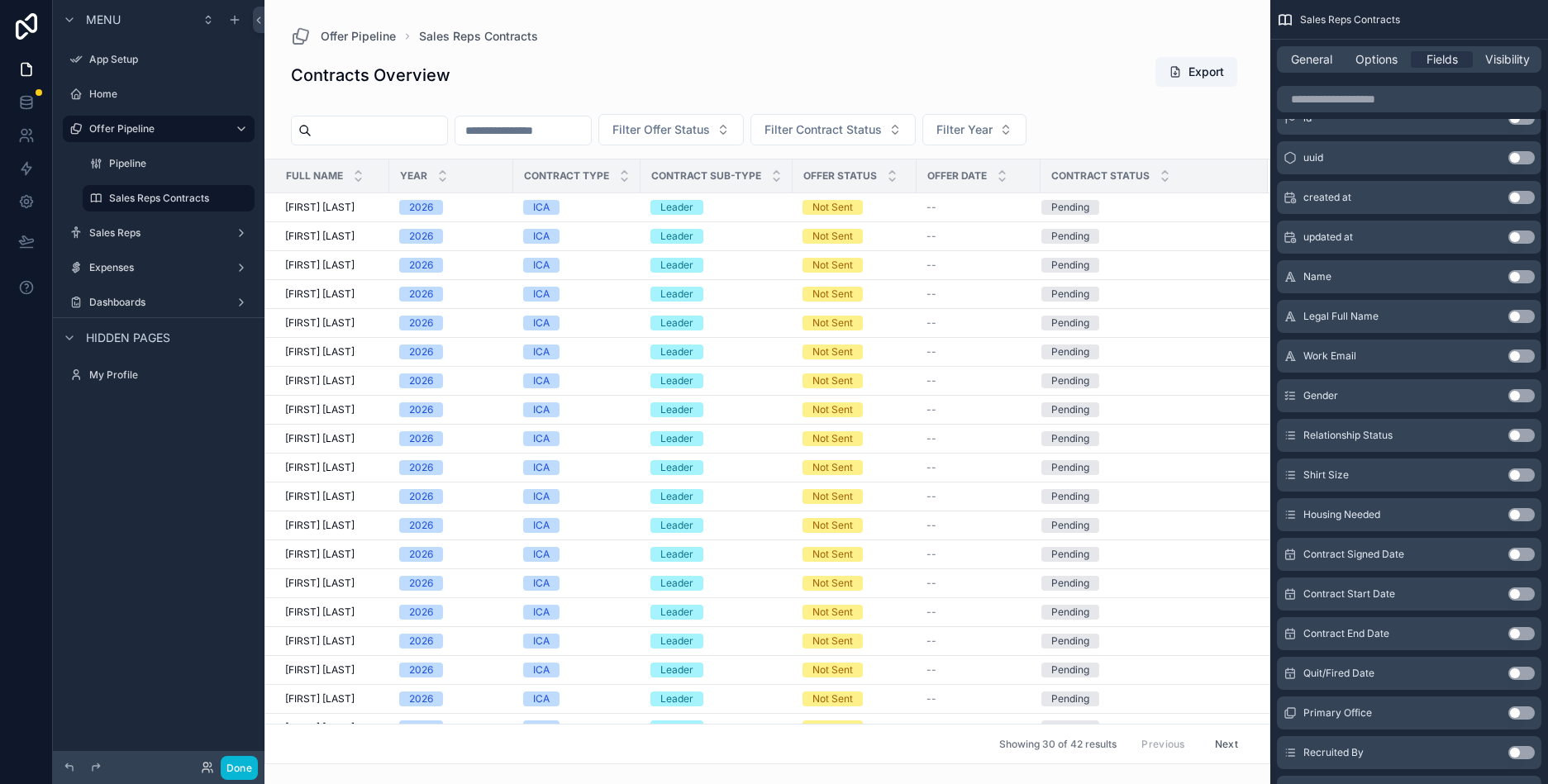 scroll, scrollTop: 325, scrollLeft: 0, axis: vertical 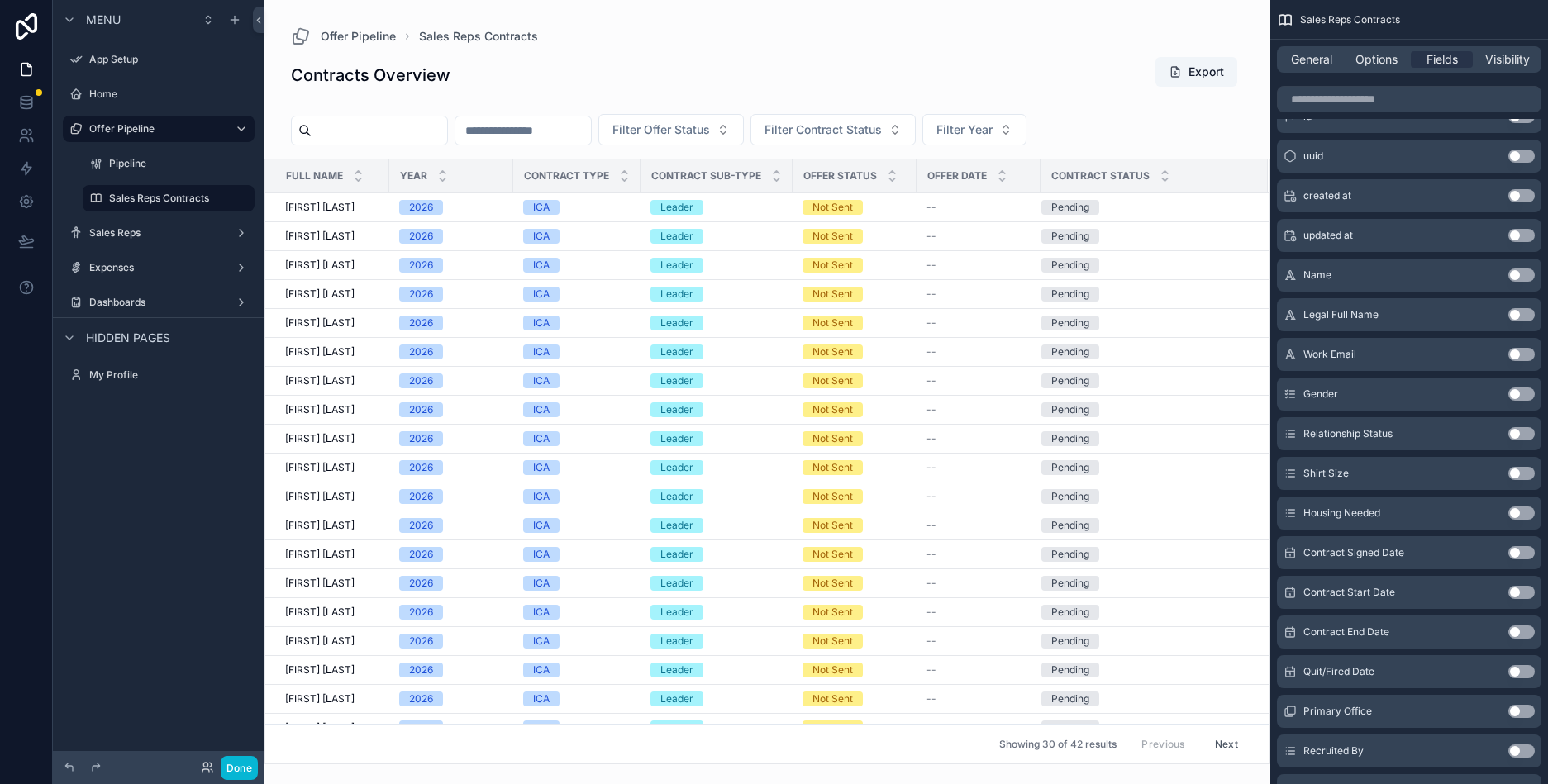 click on "Use setting" at bounding box center [1522, 553] 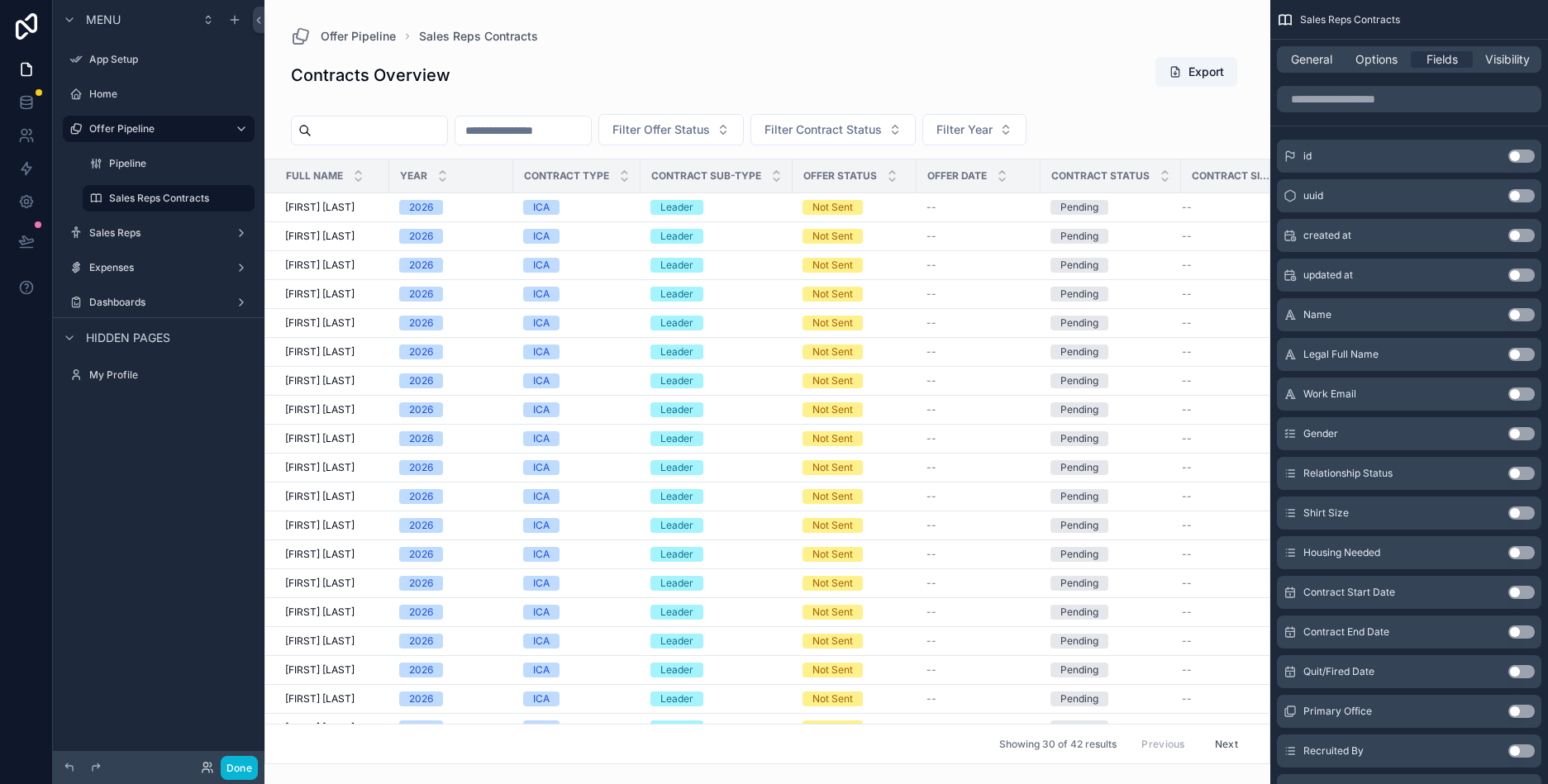 click on "Use setting" at bounding box center (1522, 592) 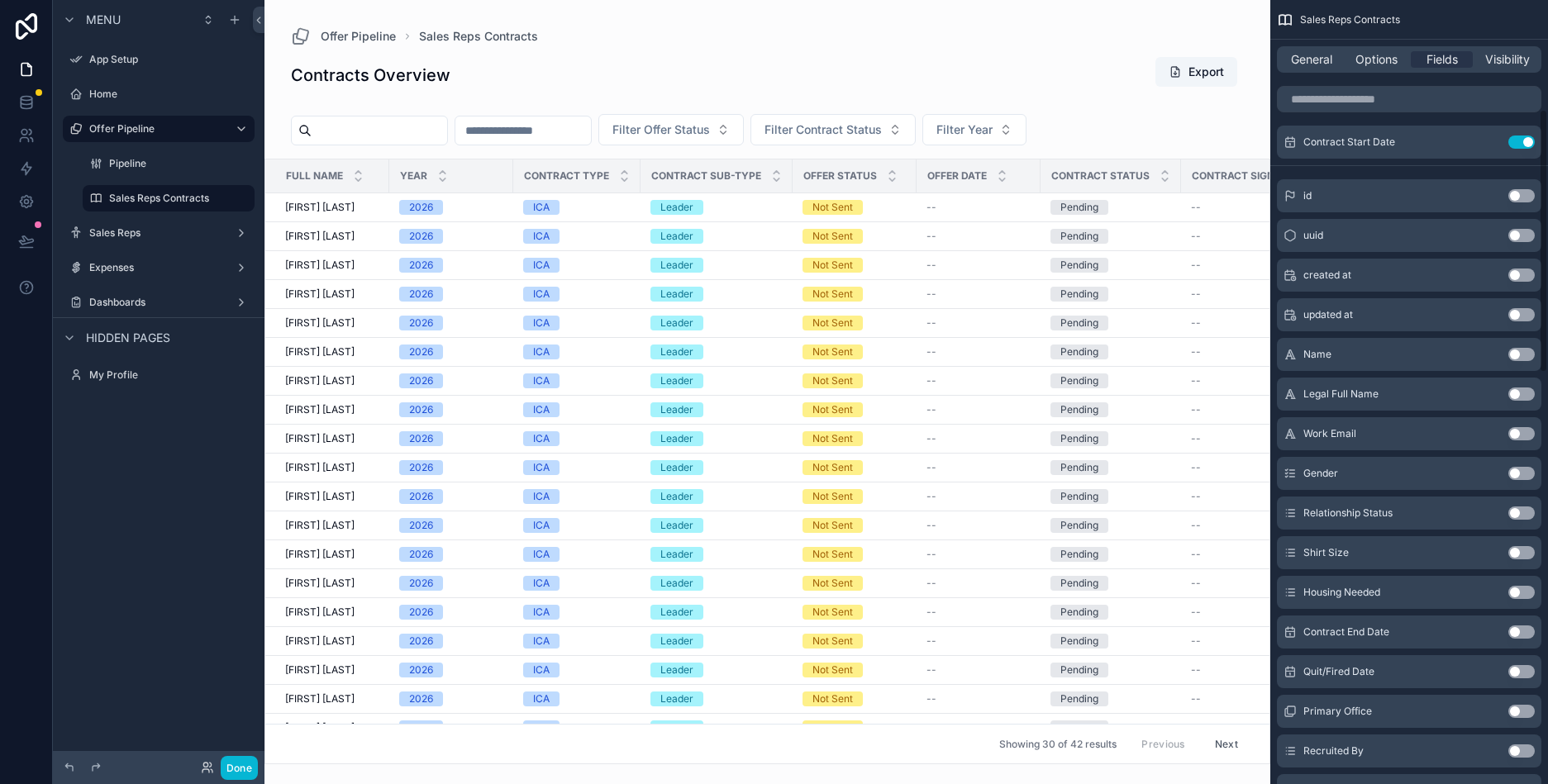 click on "Use setting" at bounding box center (1522, 632) 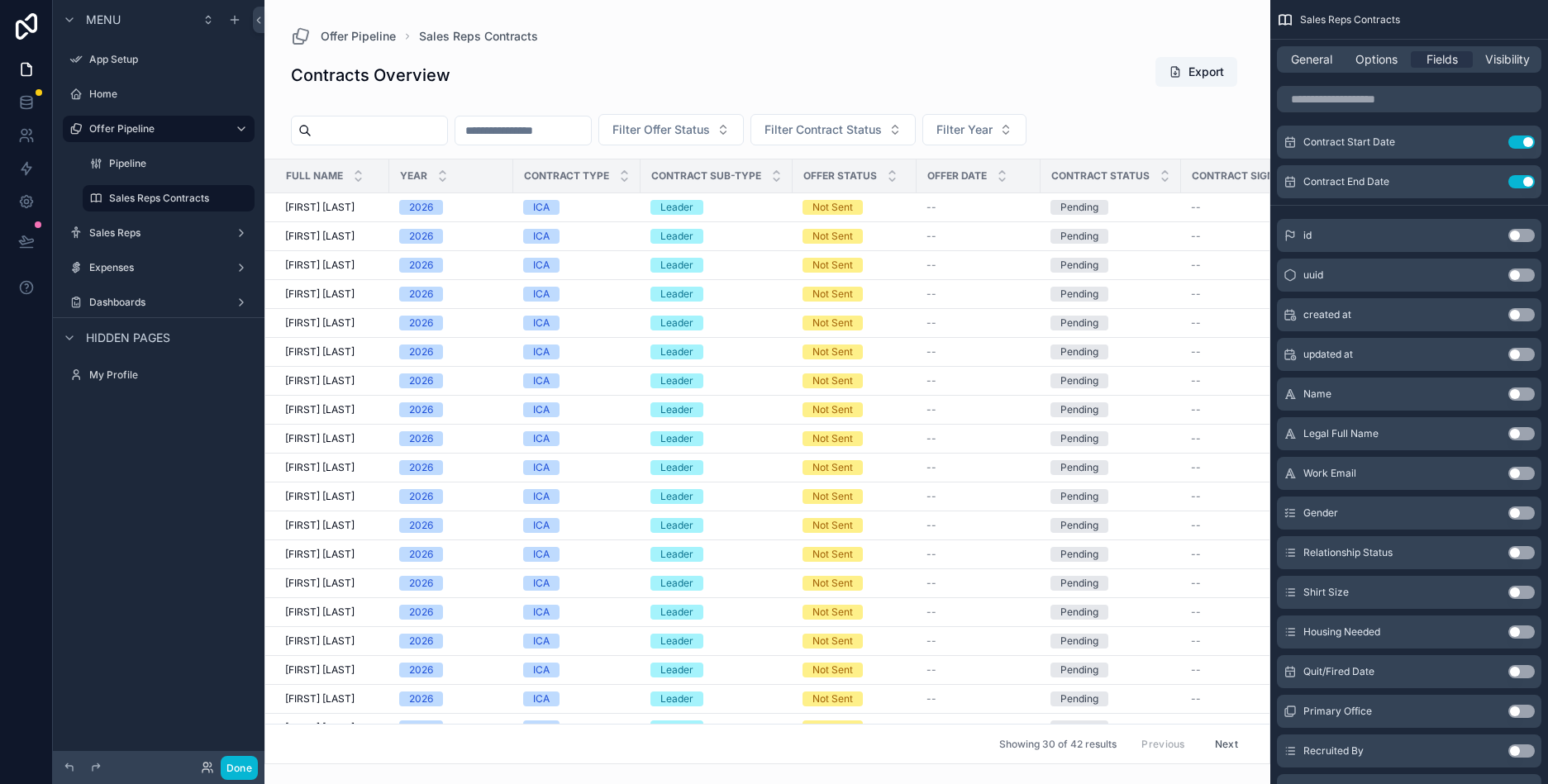 drag, startPoint x: 931, startPoint y: 757, endPoint x: 1182, endPoint y: 760, distance: 251.0179 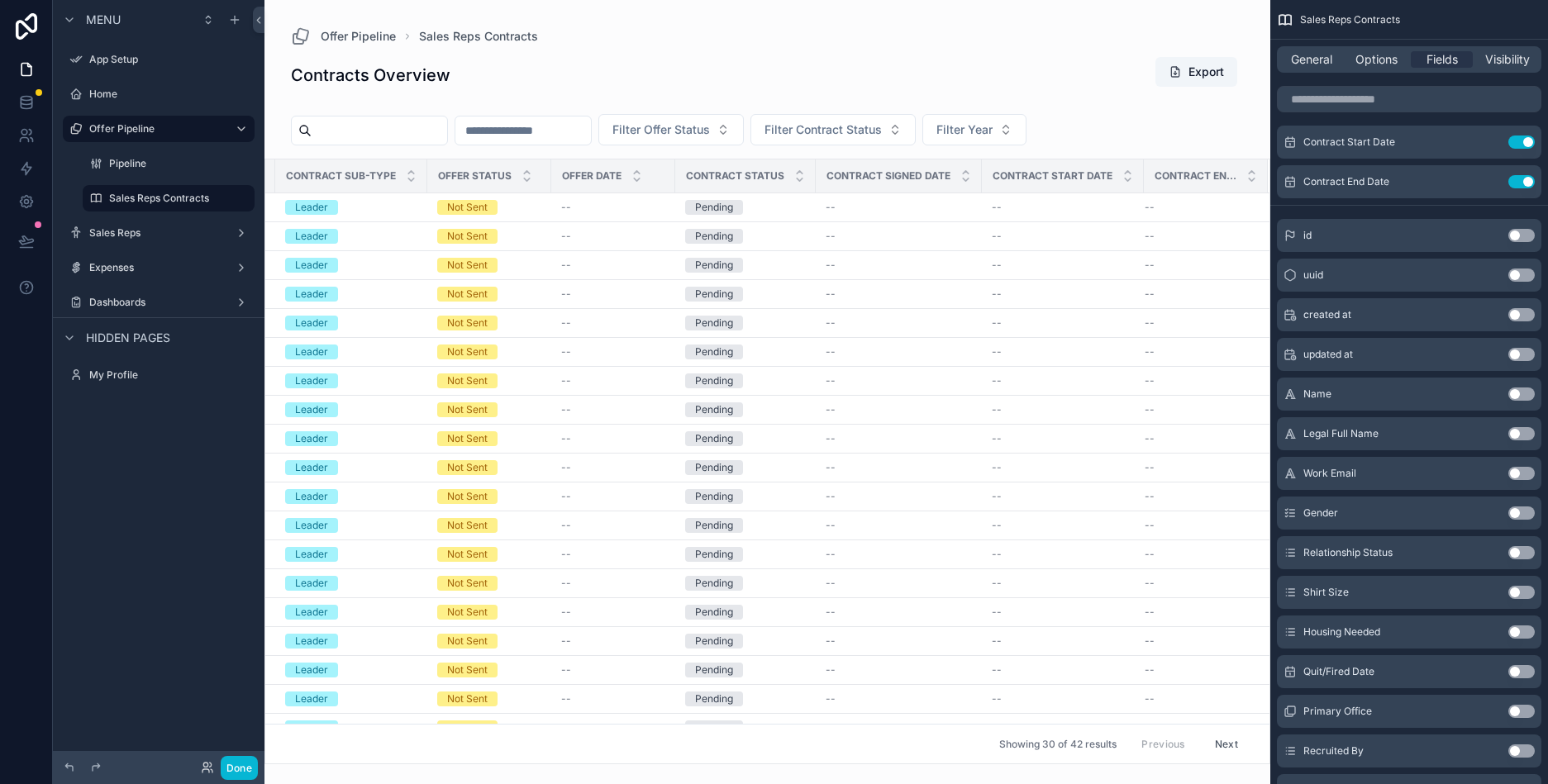 scroll, scrollTop: 0, scrollLeft: 0, axis: both 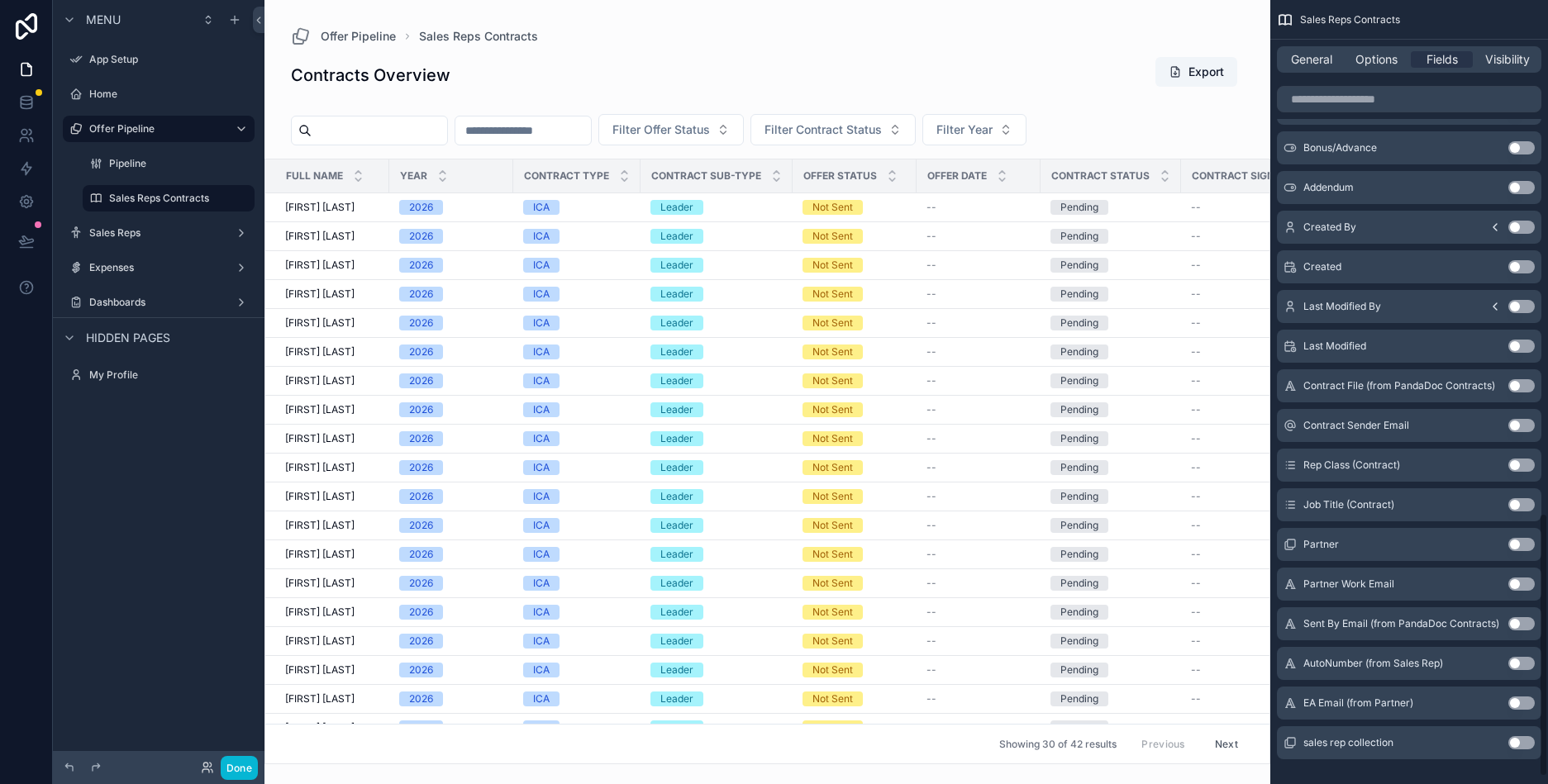 click on "Offer Pipeline Sales Reps Contracts" at bounding box center (767, 36) 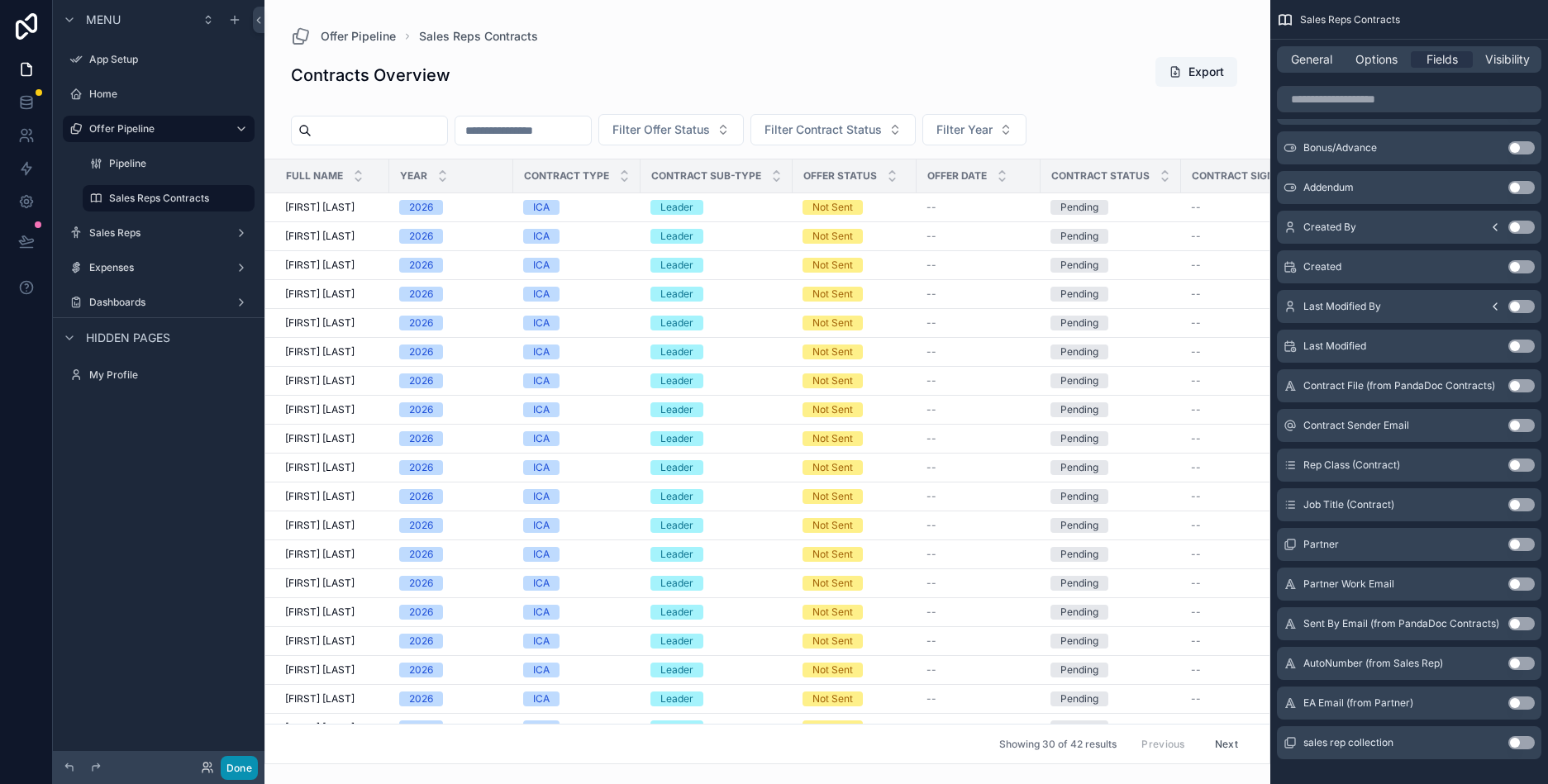 click on "Done" at bounding box center [239, 767] 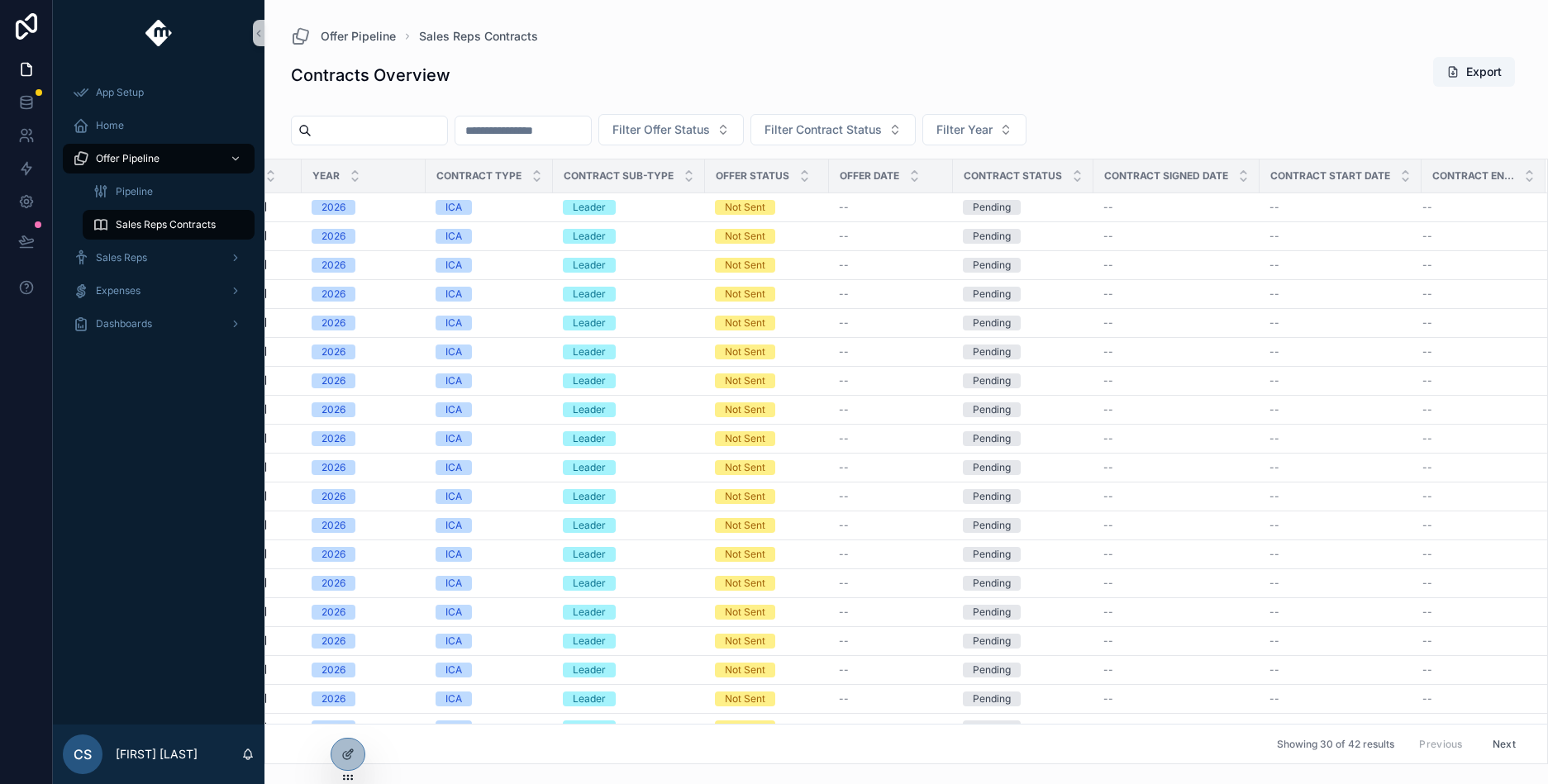 scroll, scrollTop: 0, scrollLeft: 112, axis: horizontal 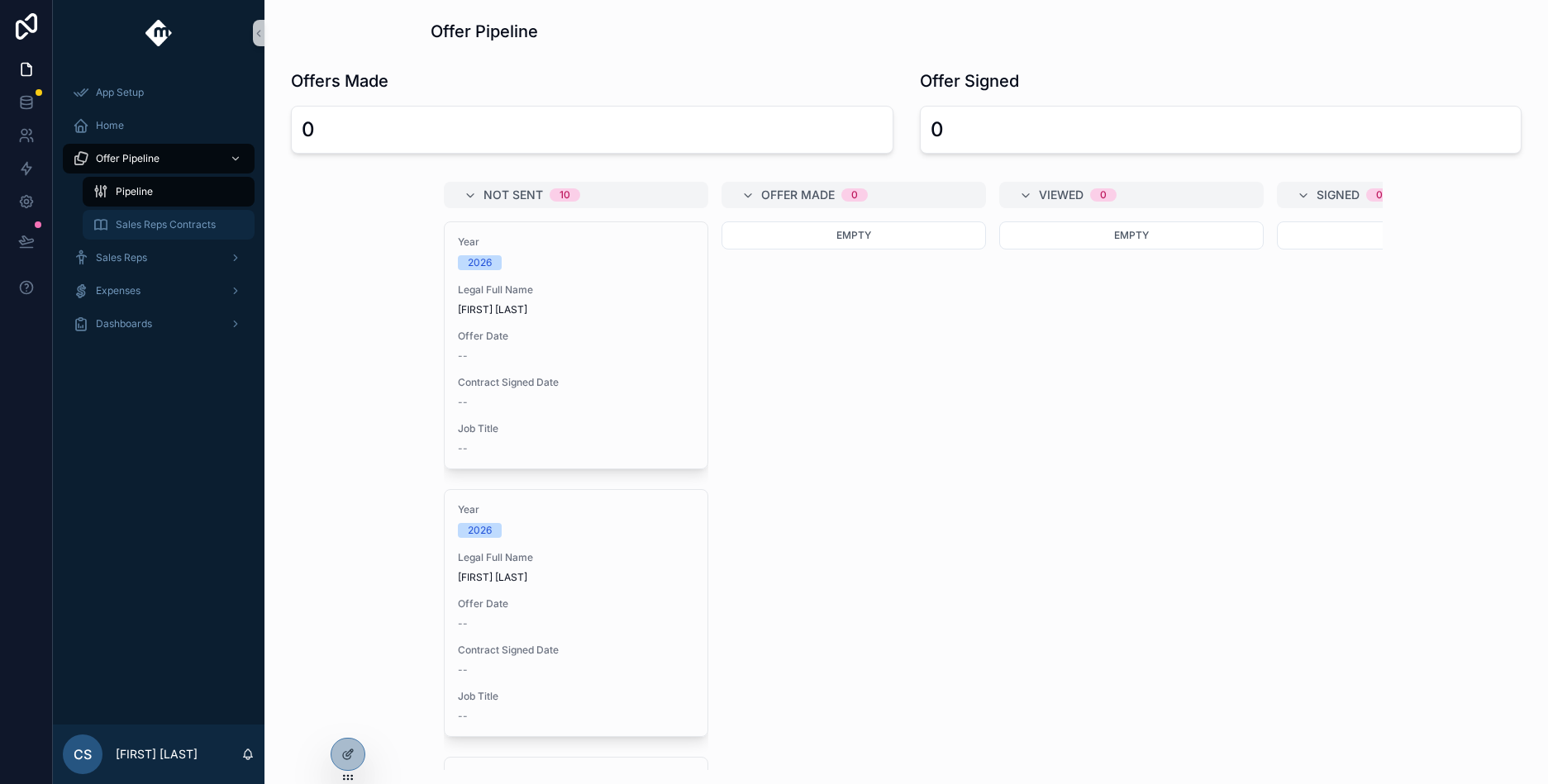 click on "Sales Reps Contracts" at bounding box center (165, 225) 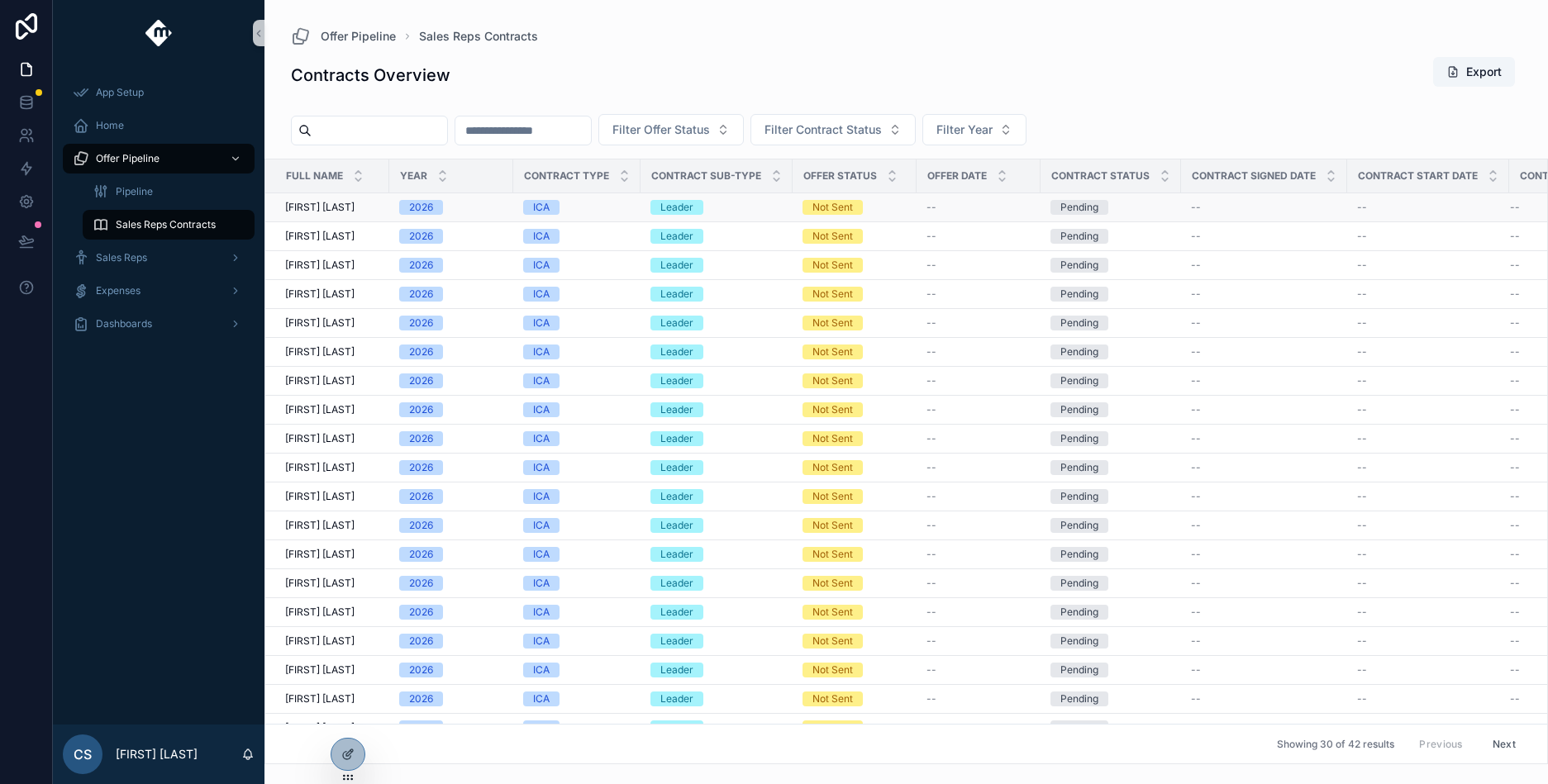 click on "[FIRST] [LAST]" at bounding box center [320, 207] 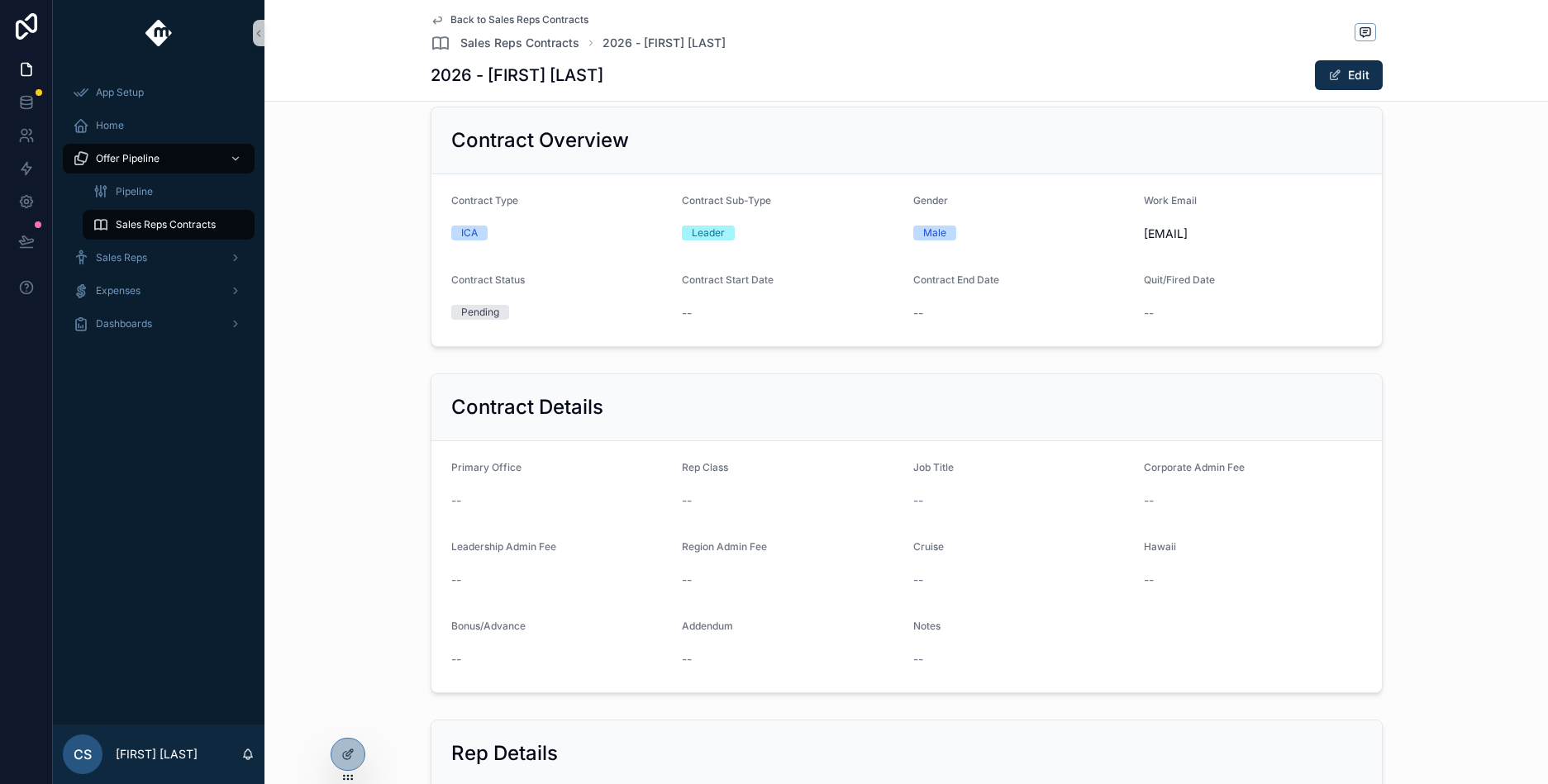 scroll, scrollTop: 62, scrollLeft: 0, axis: vertical 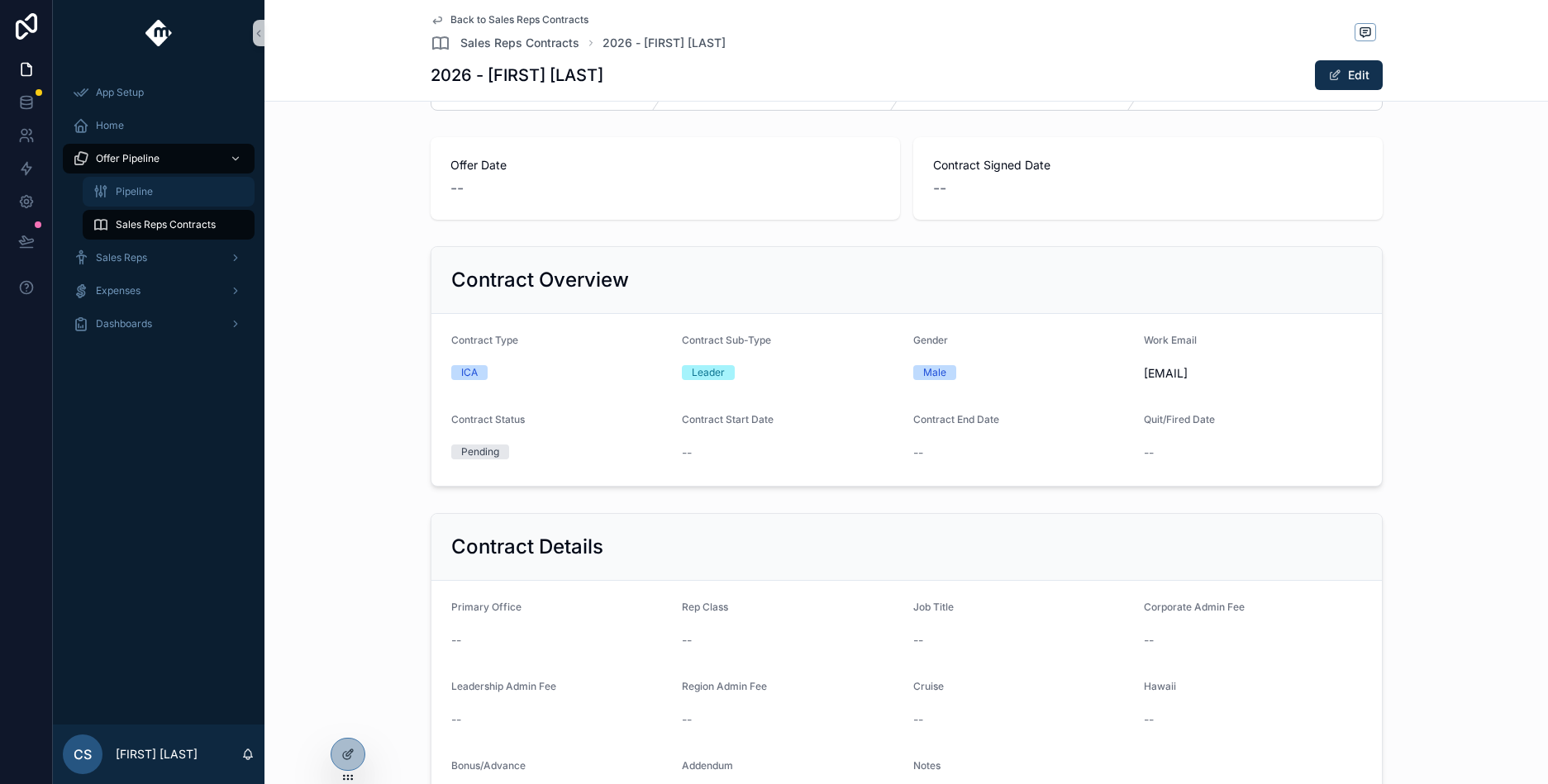 click on "Pipeline" at bounding box center (134, 192) 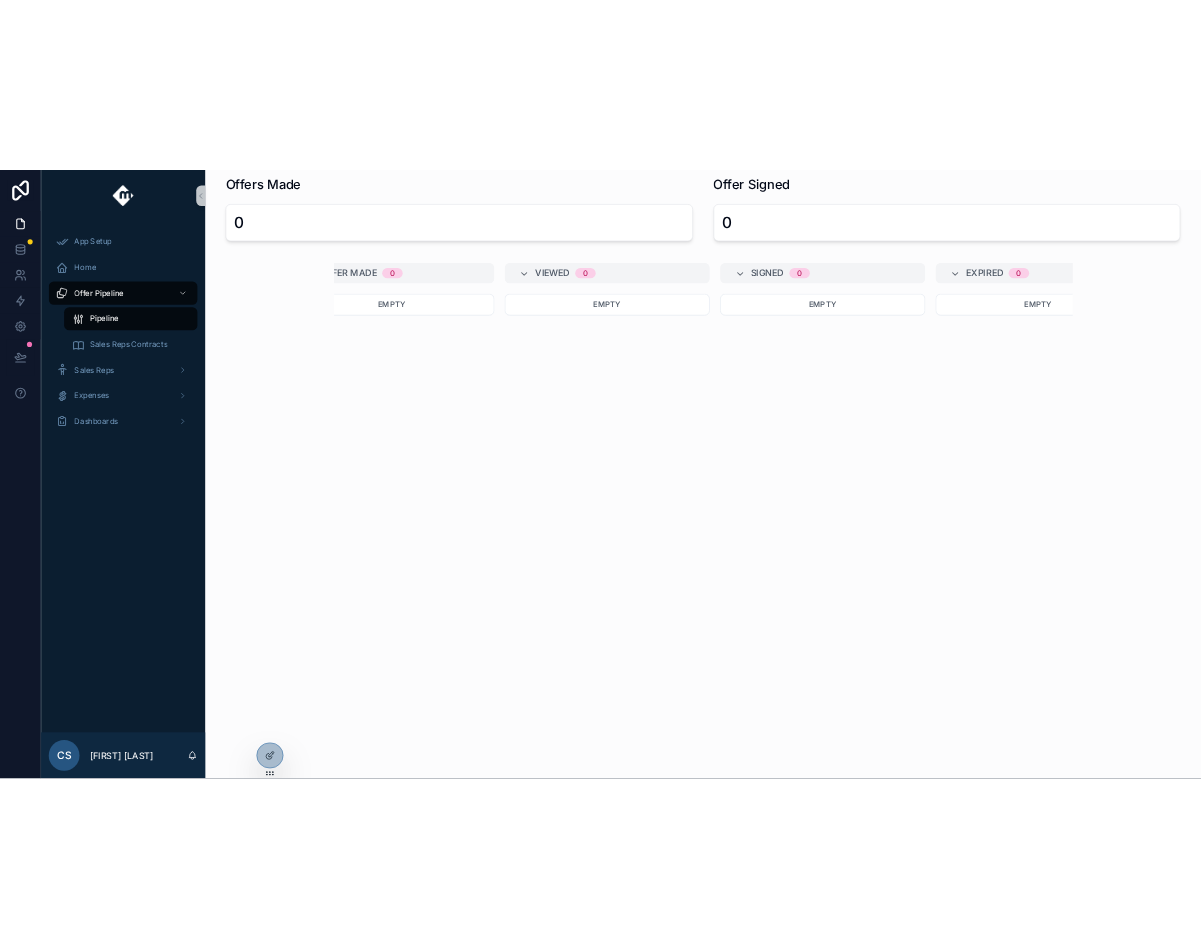 scroll, scrollTop: 0, scrollLeft: 0, axis: both 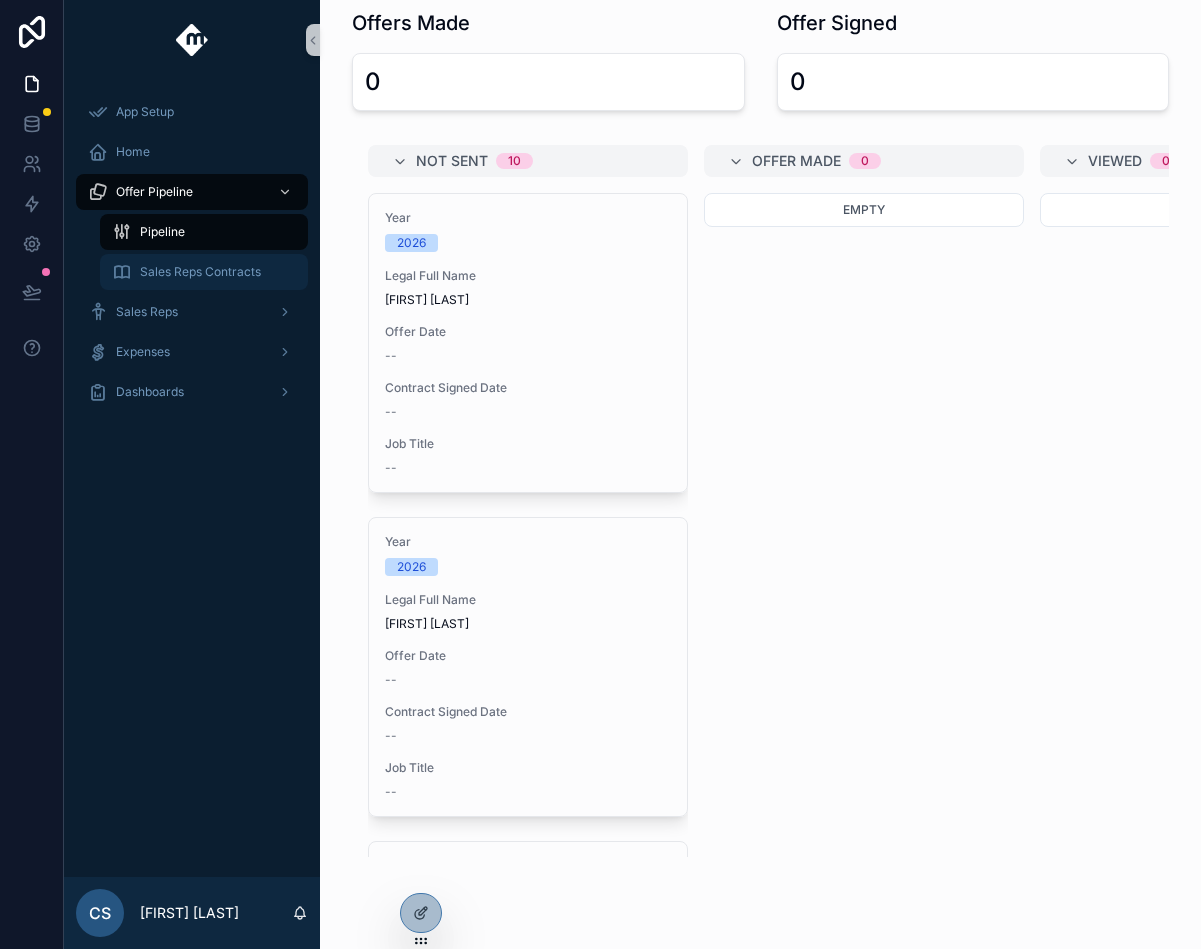 click on "Sales Reps Contracts" at bounding box center (200, 272) 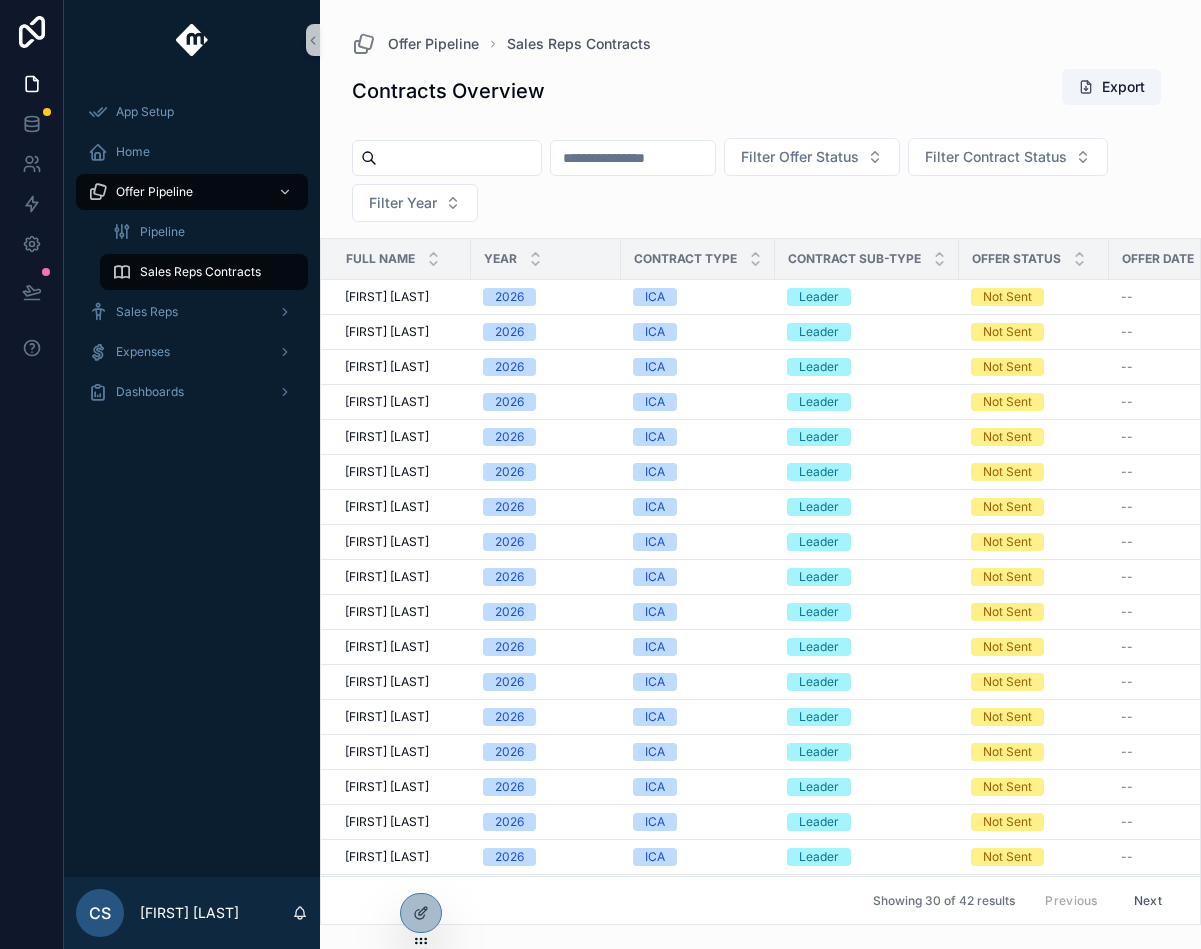 scroll, scrollTop: 0, scrollLeft: 0, axis: both 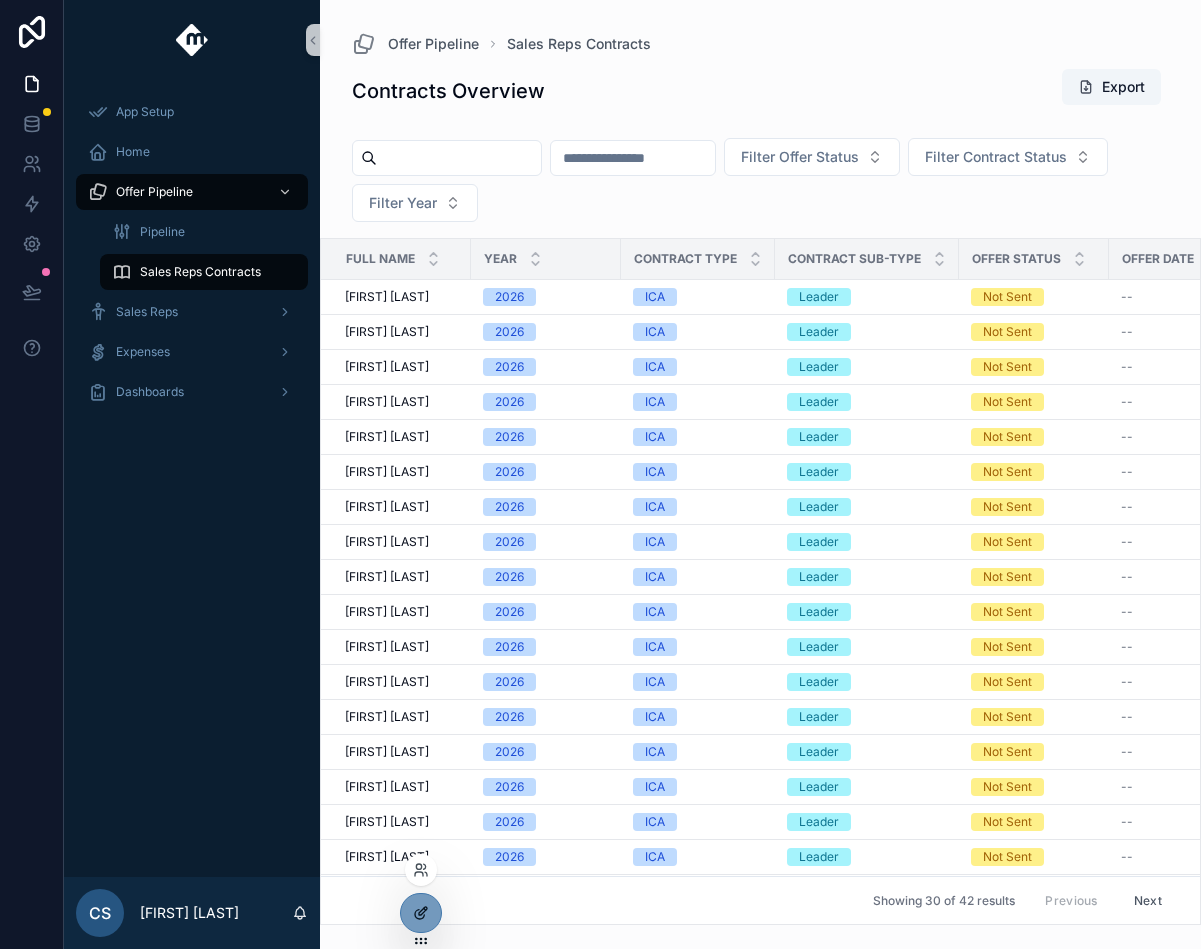 click 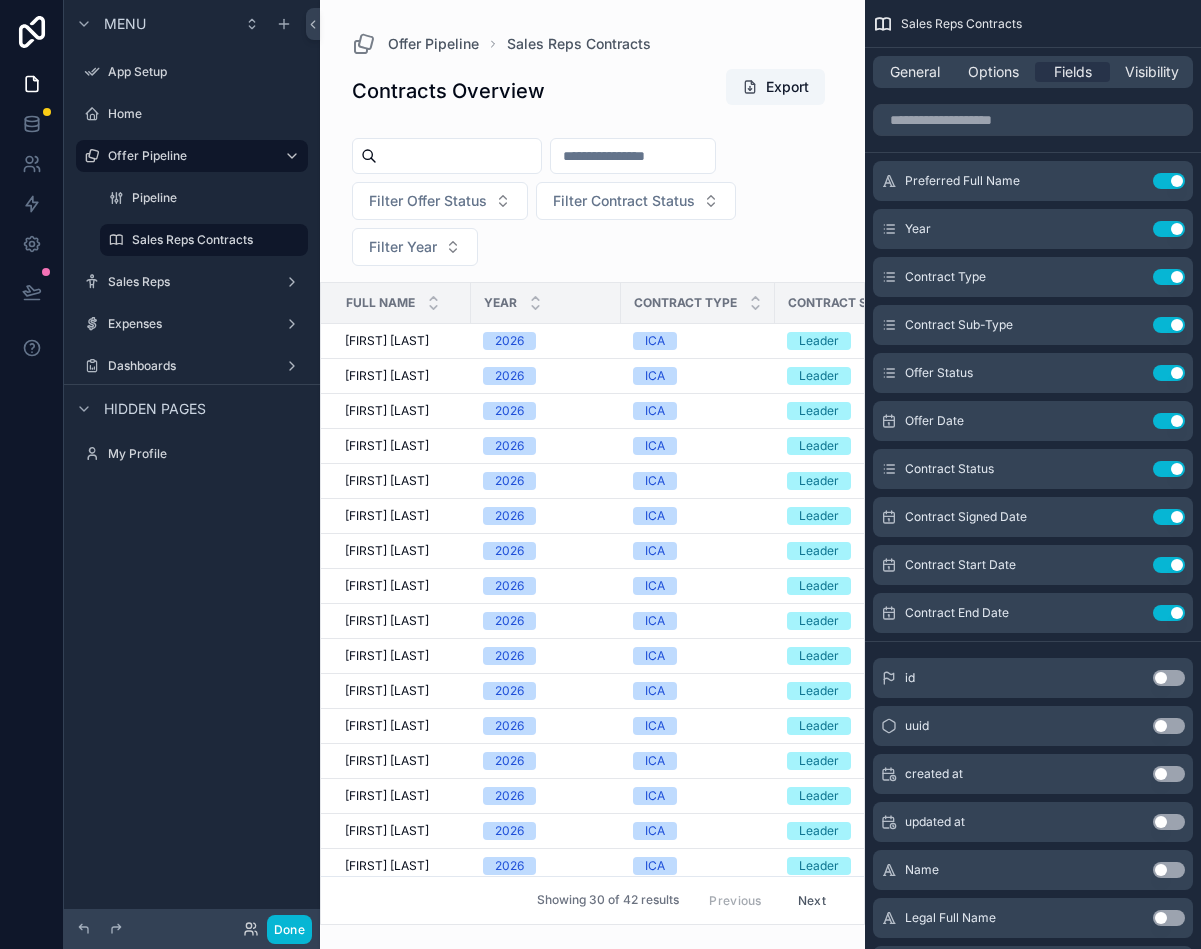 click at bounding box center (592, 474) 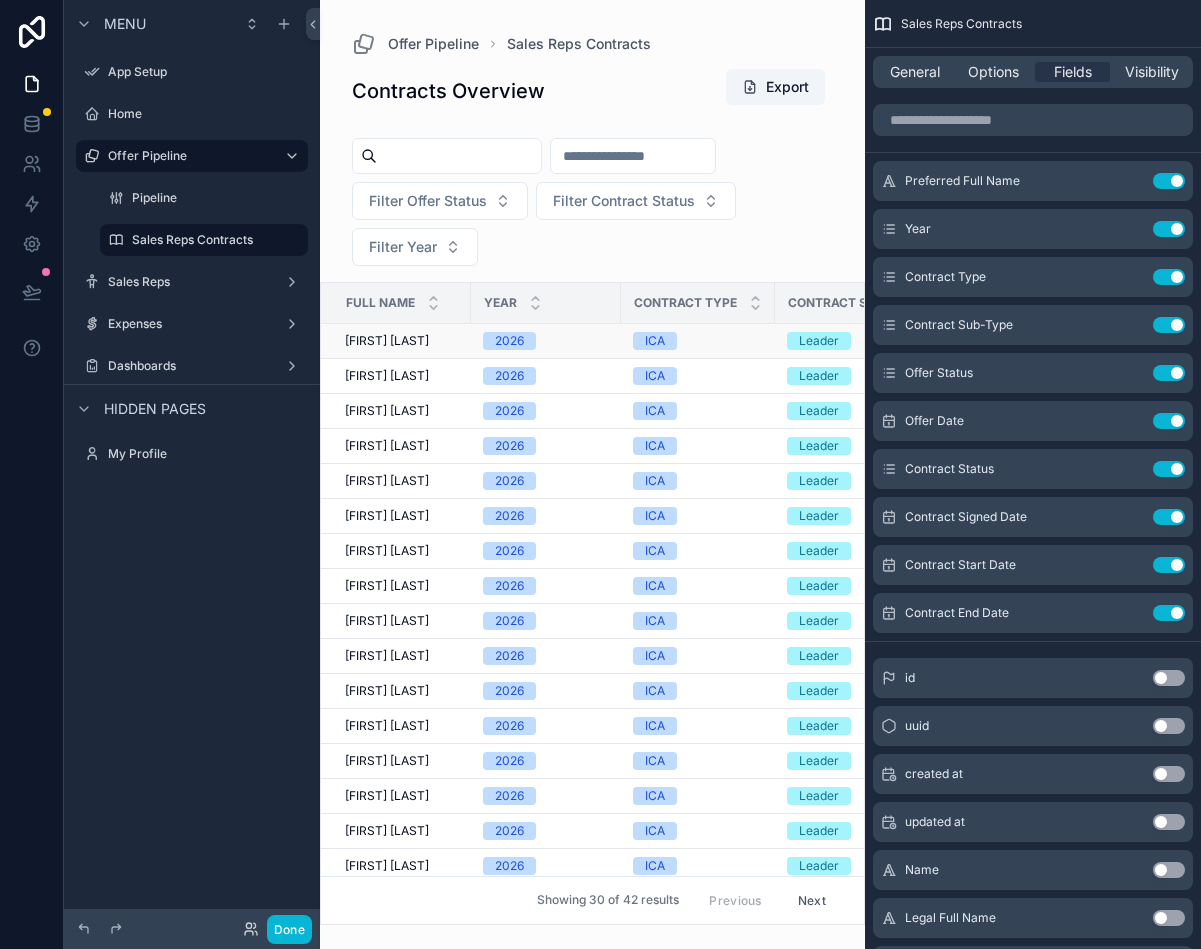 click on "[FIRST] [LAST] [FIRST] [LAST]" at bounding box center (402, 341) 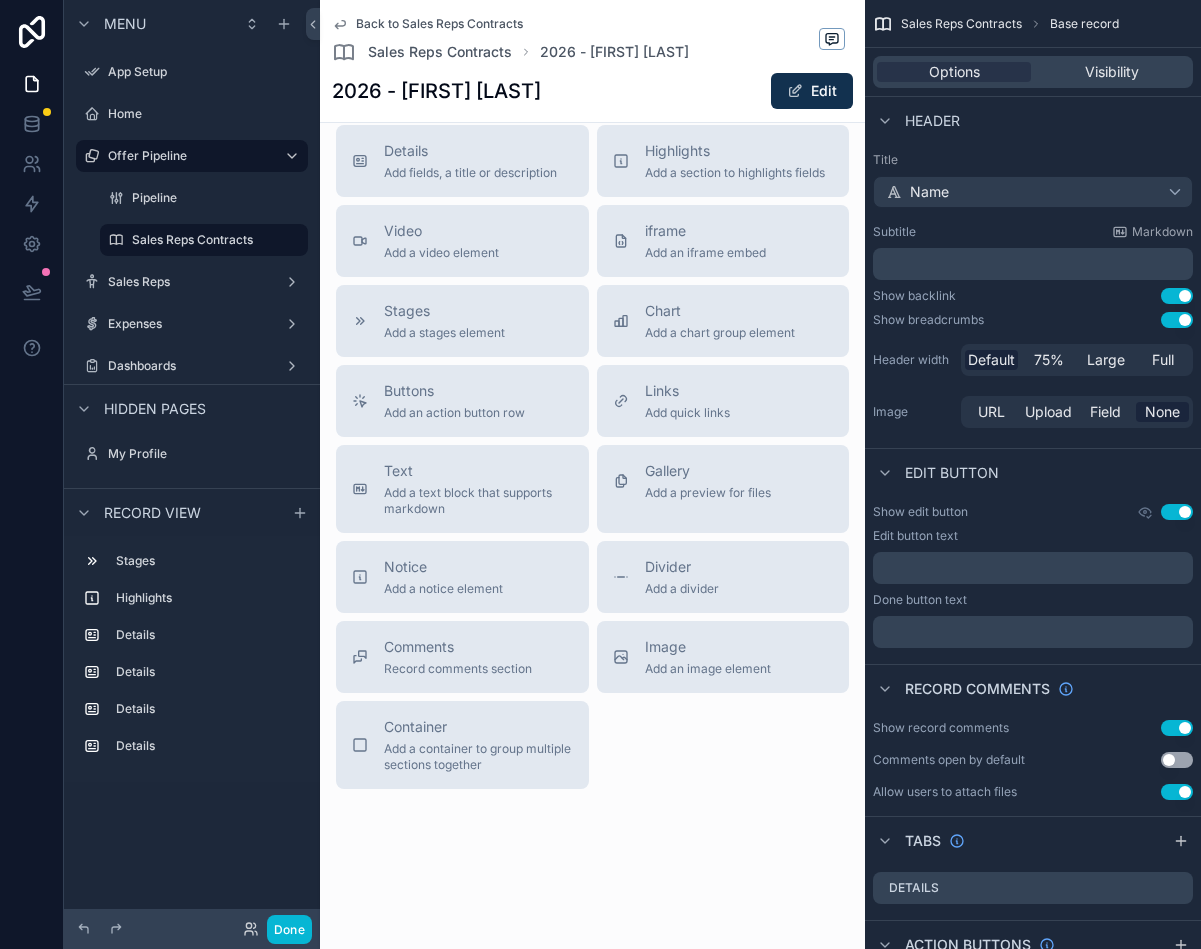 scroll, scrollTop: 1763, scrollLeft: 0, axis: vertical 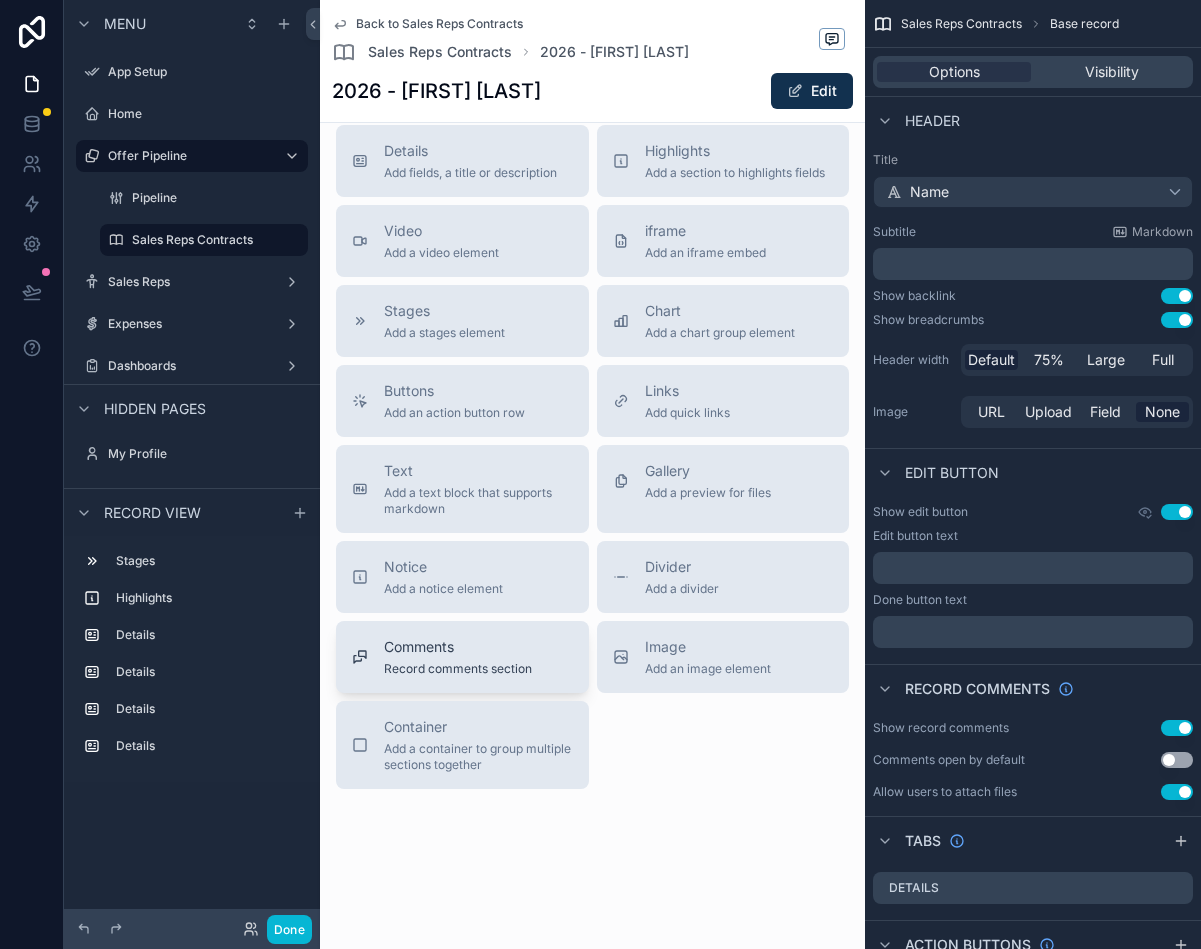 click on "Record comments section" at bounding box center [458, 669] 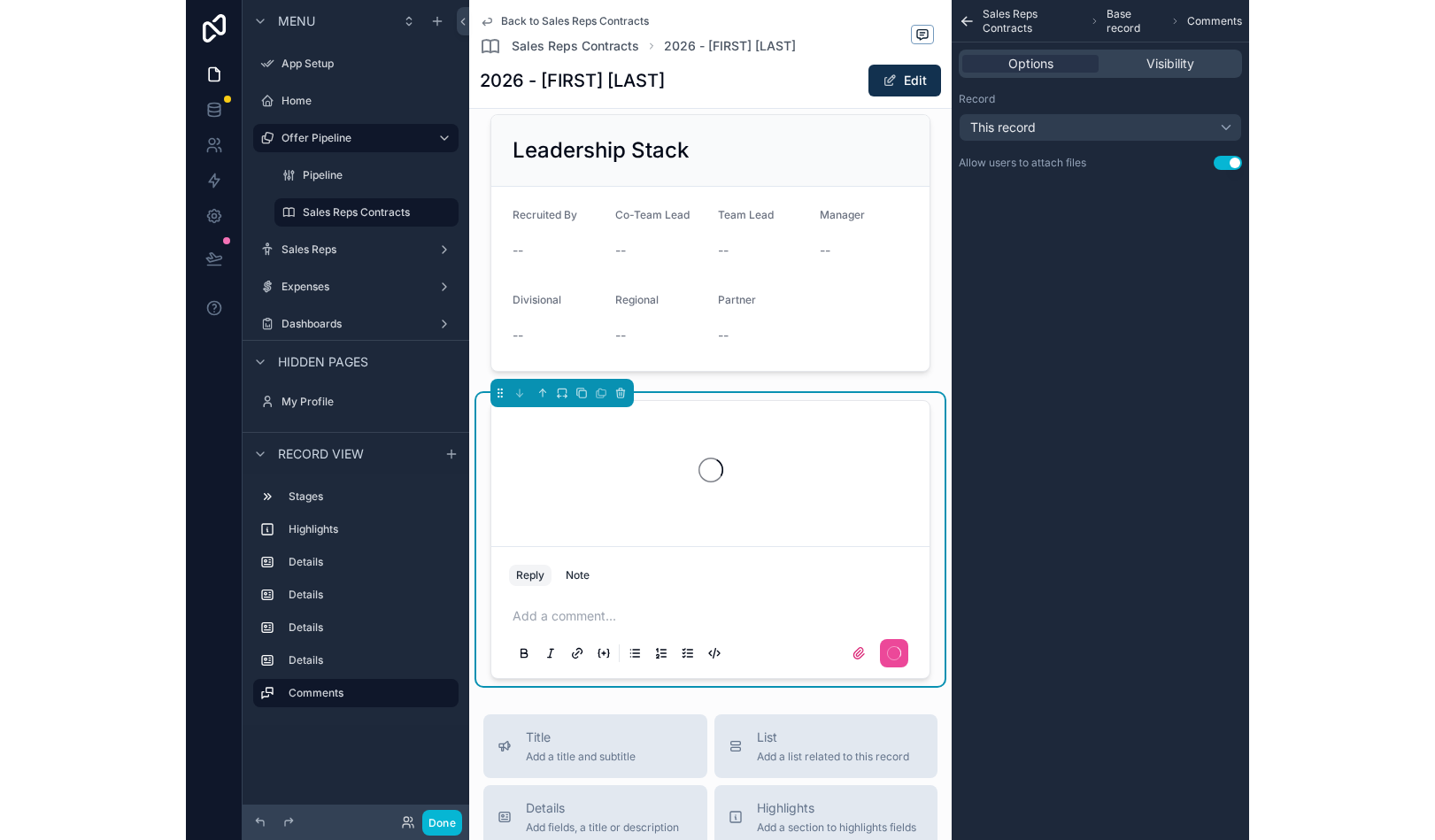scroll, scrollTop: 1142, scrollLeft: 0, axis: vertical 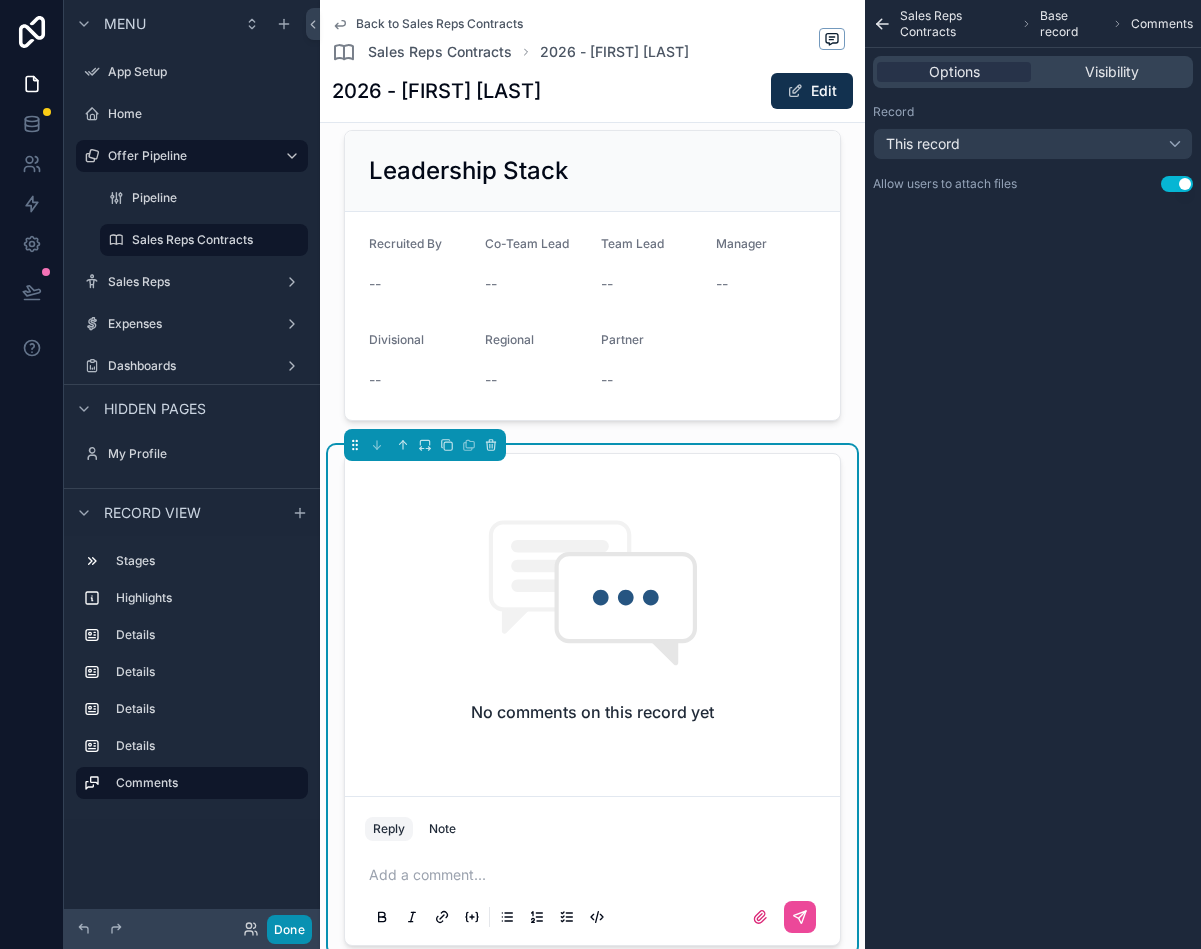 click on "Done" at bounding box center (289, 929) 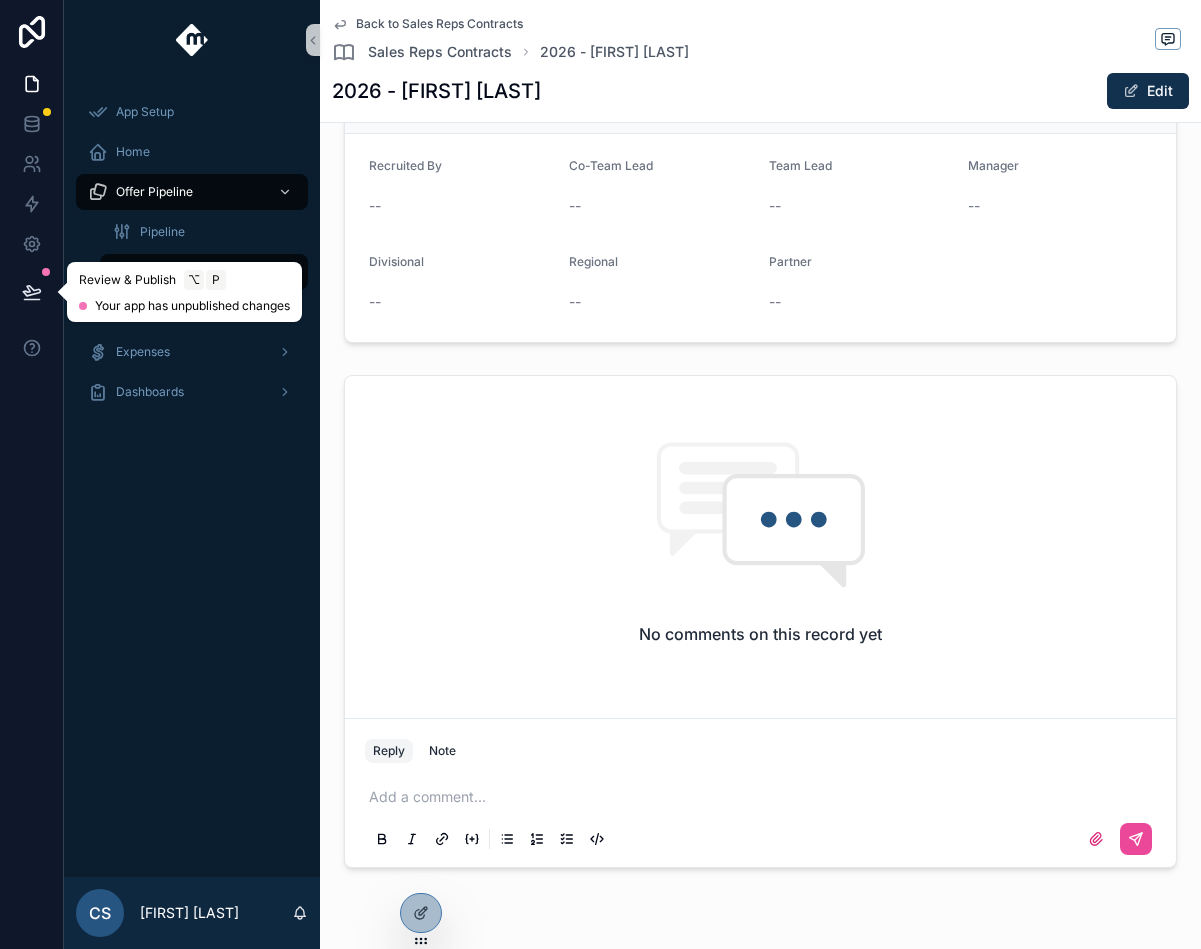 click at bounding box center [32, 292] 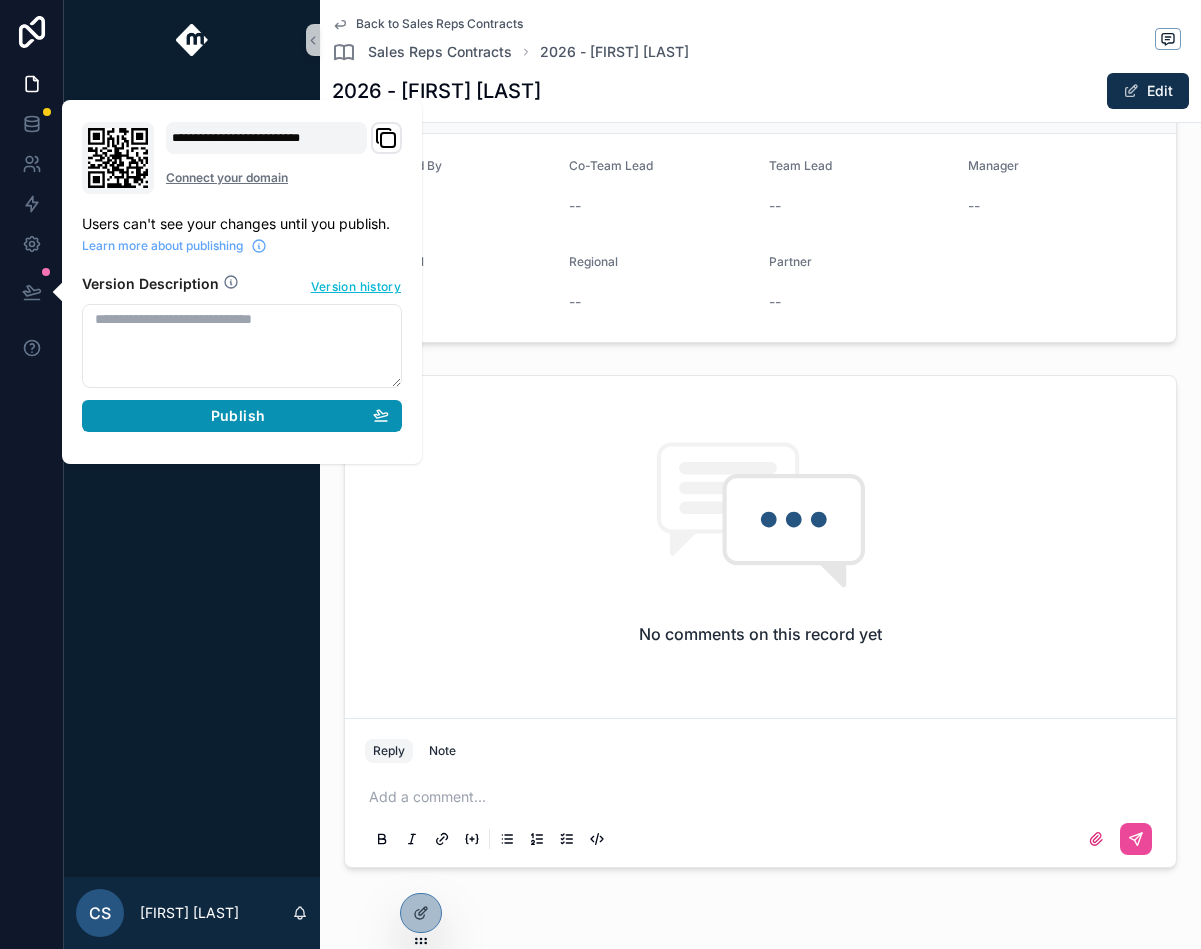 click on "Publish" at bounding box center [238, 416] 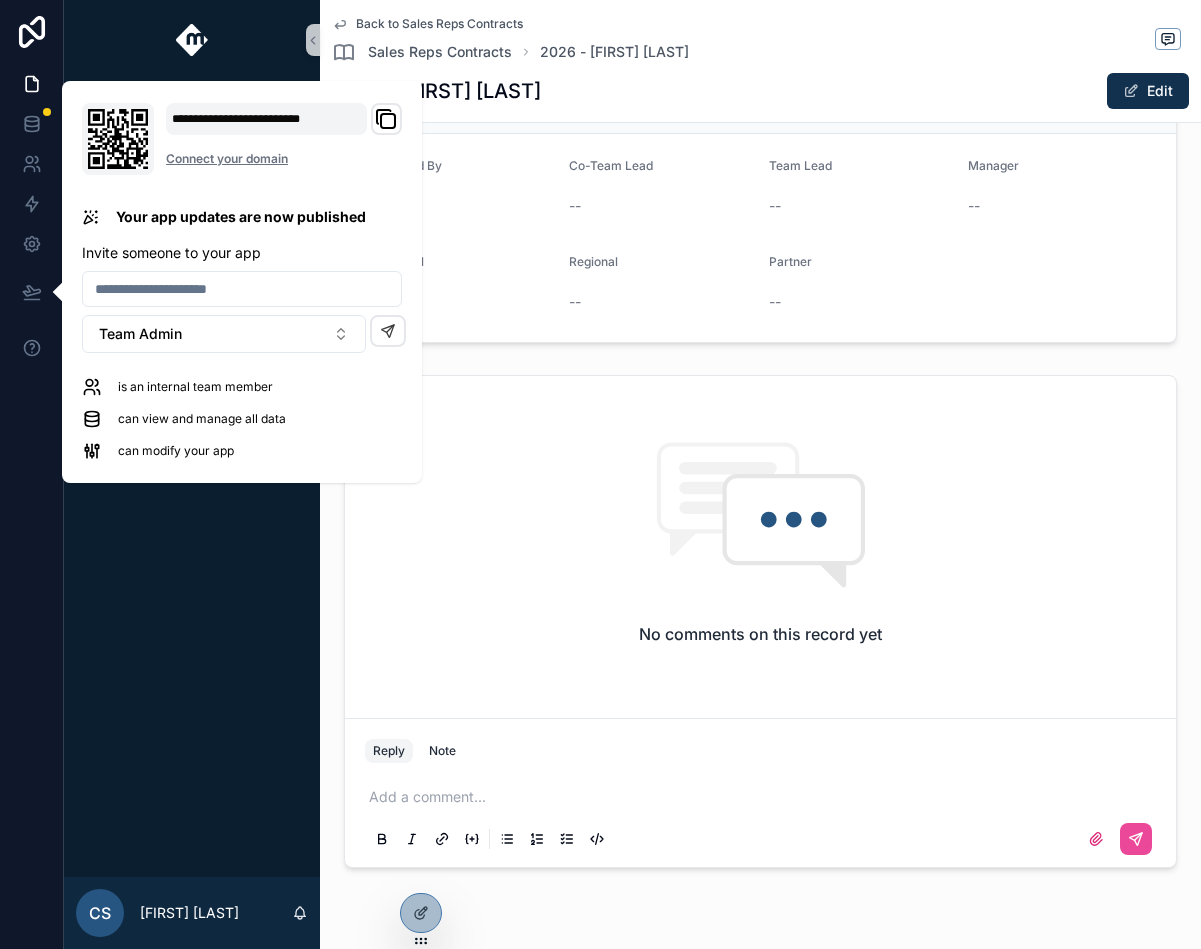 click on "Back to Sales Reps Contracts Sales Reps Contracts 2026 - [FIRST] [LAST] 2026 - [FIRST] [LAST] Edit" at bounding box center [760, 61] 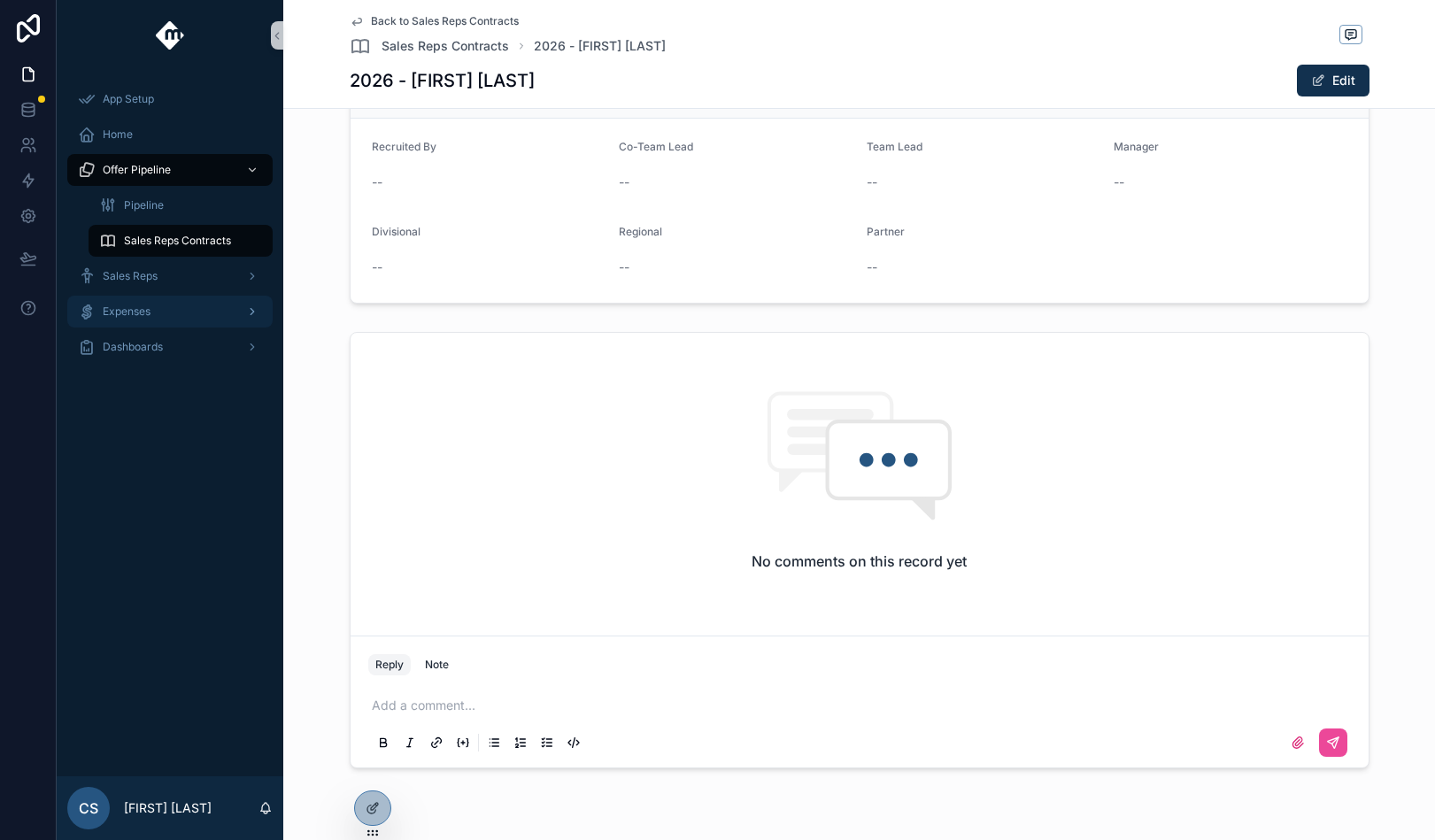 click 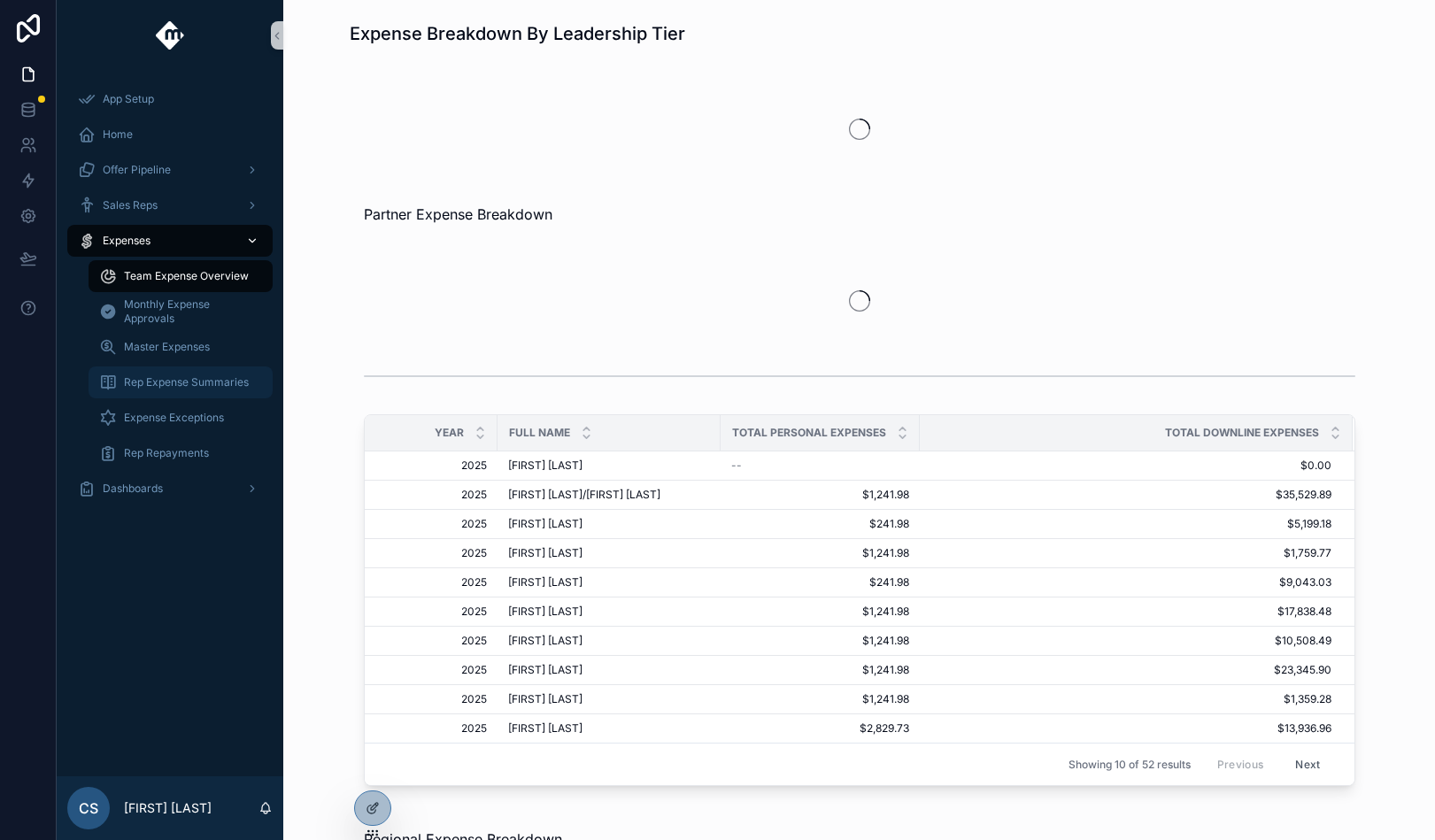 click on "Rep Expense Summaries" at bounding box center [186, 382] 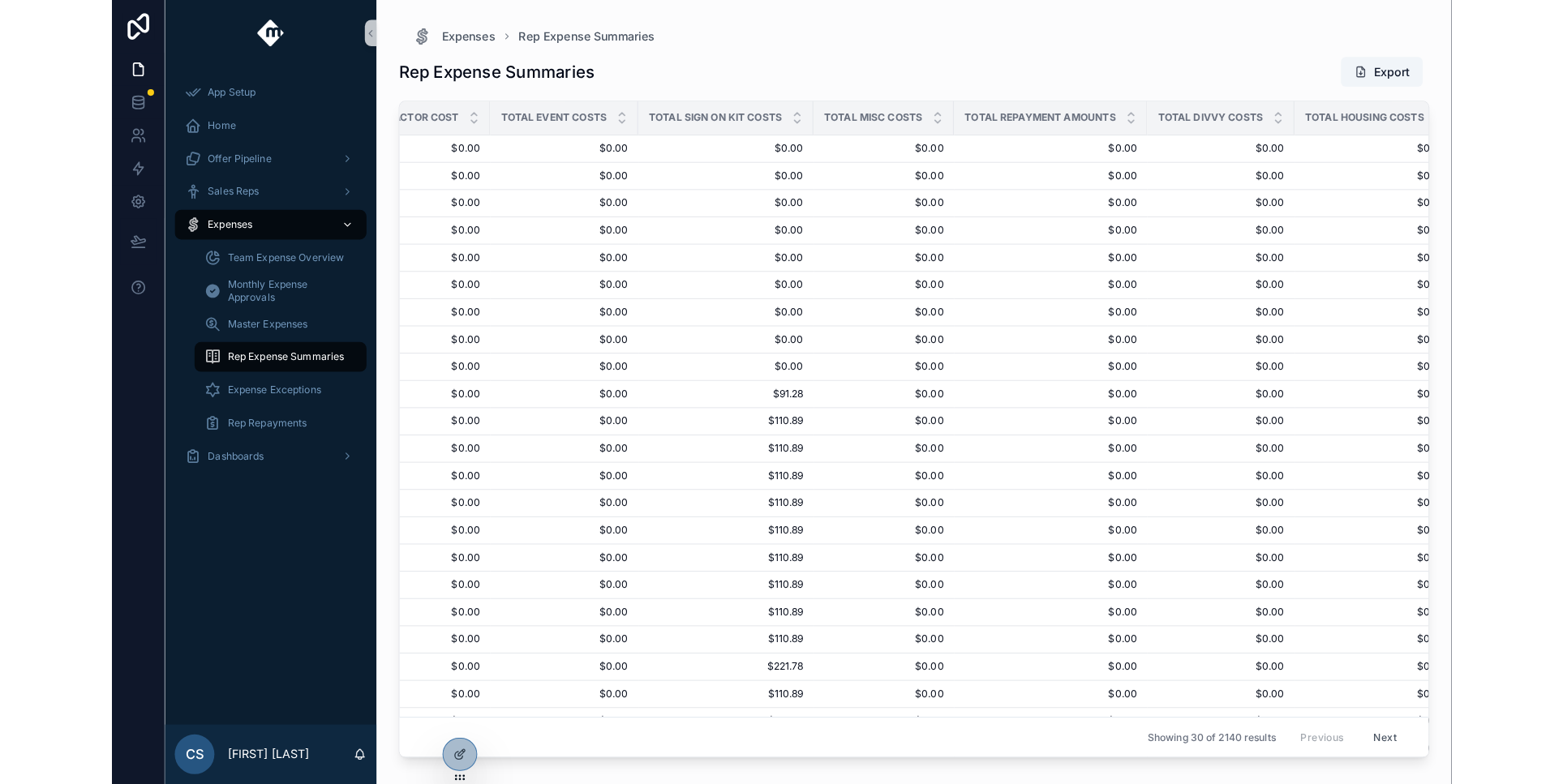 scroll, scrollTop: 0, scrollLeft: 645, axis: horizontal 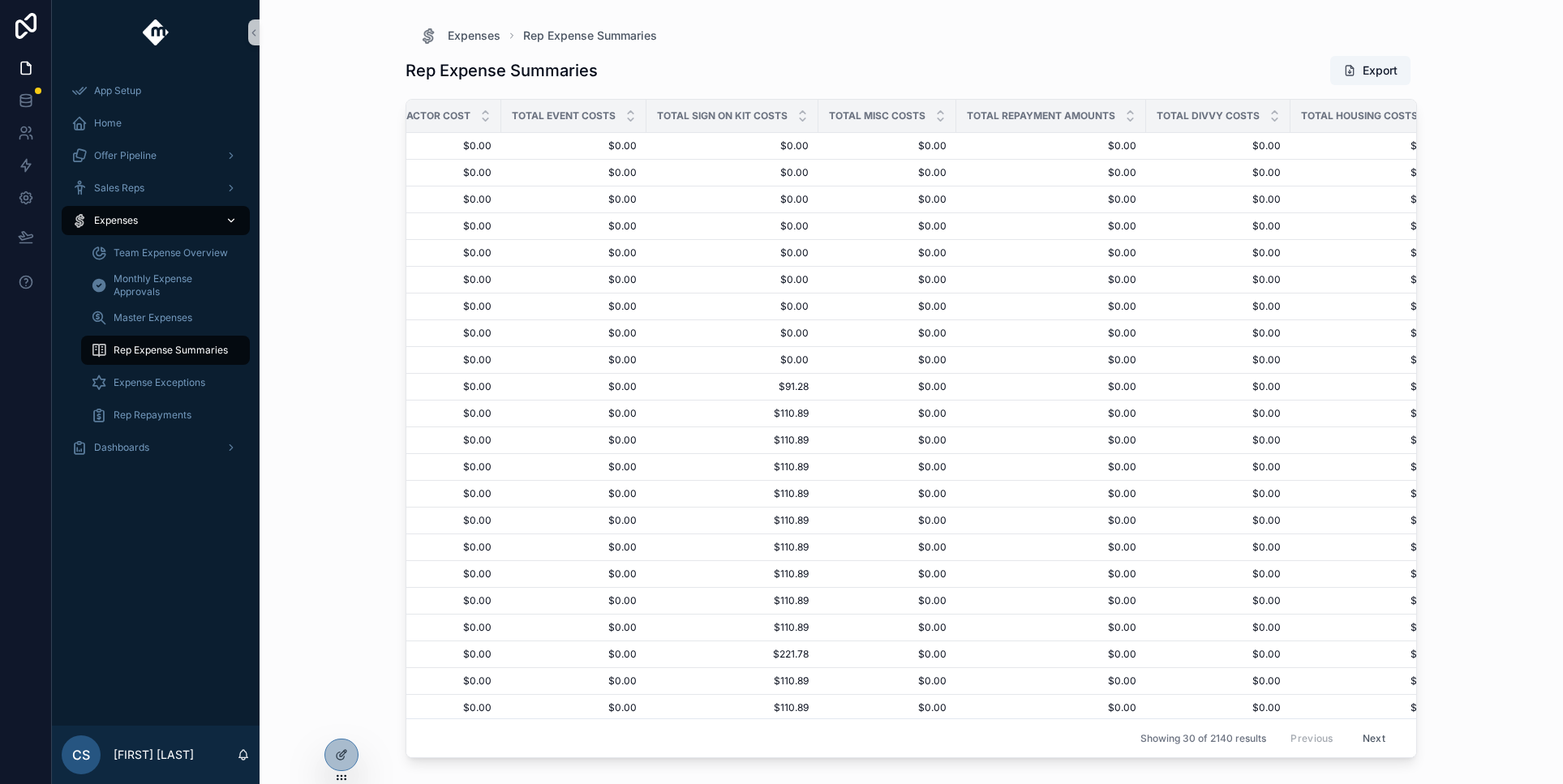 click 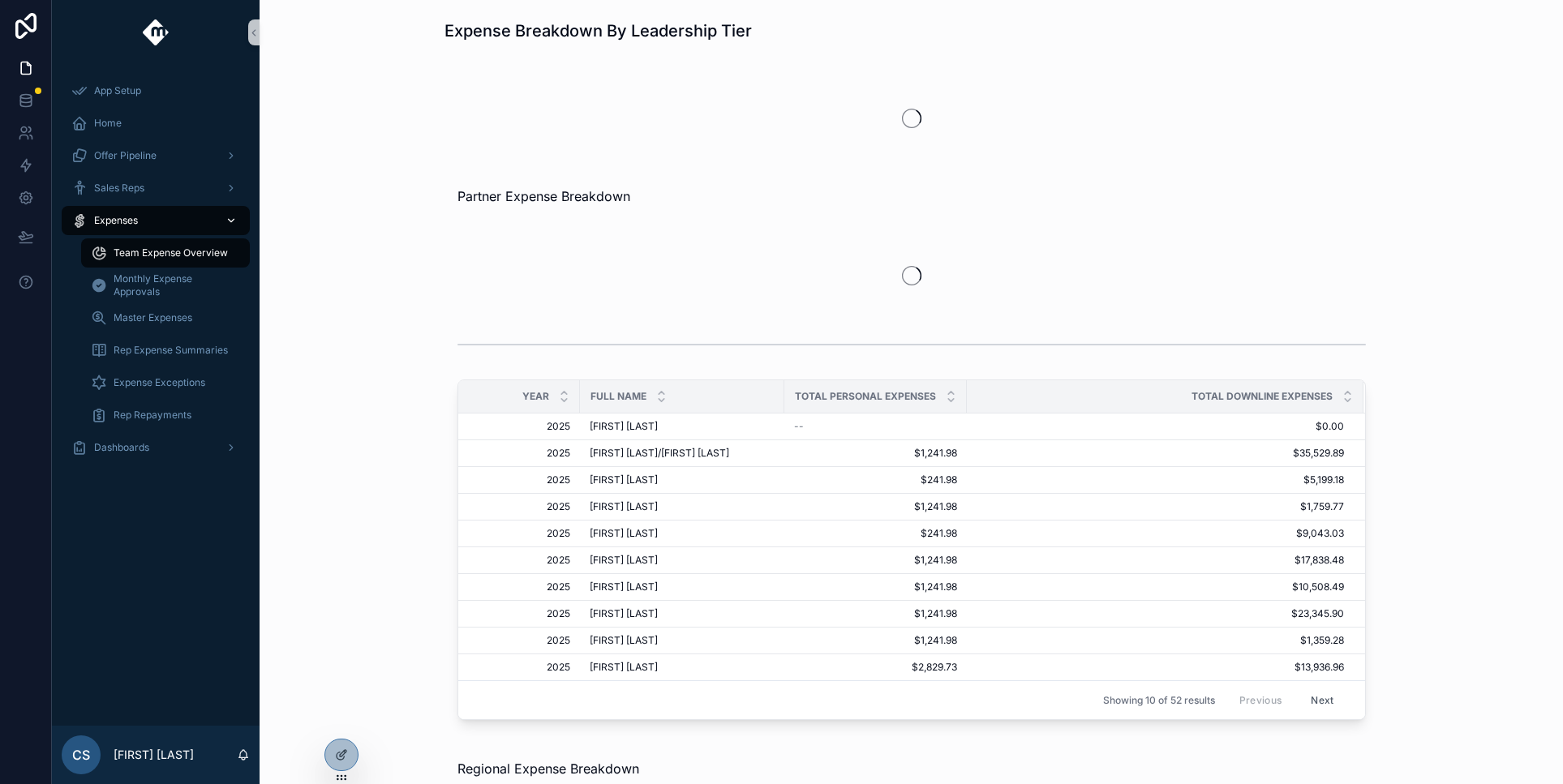 click 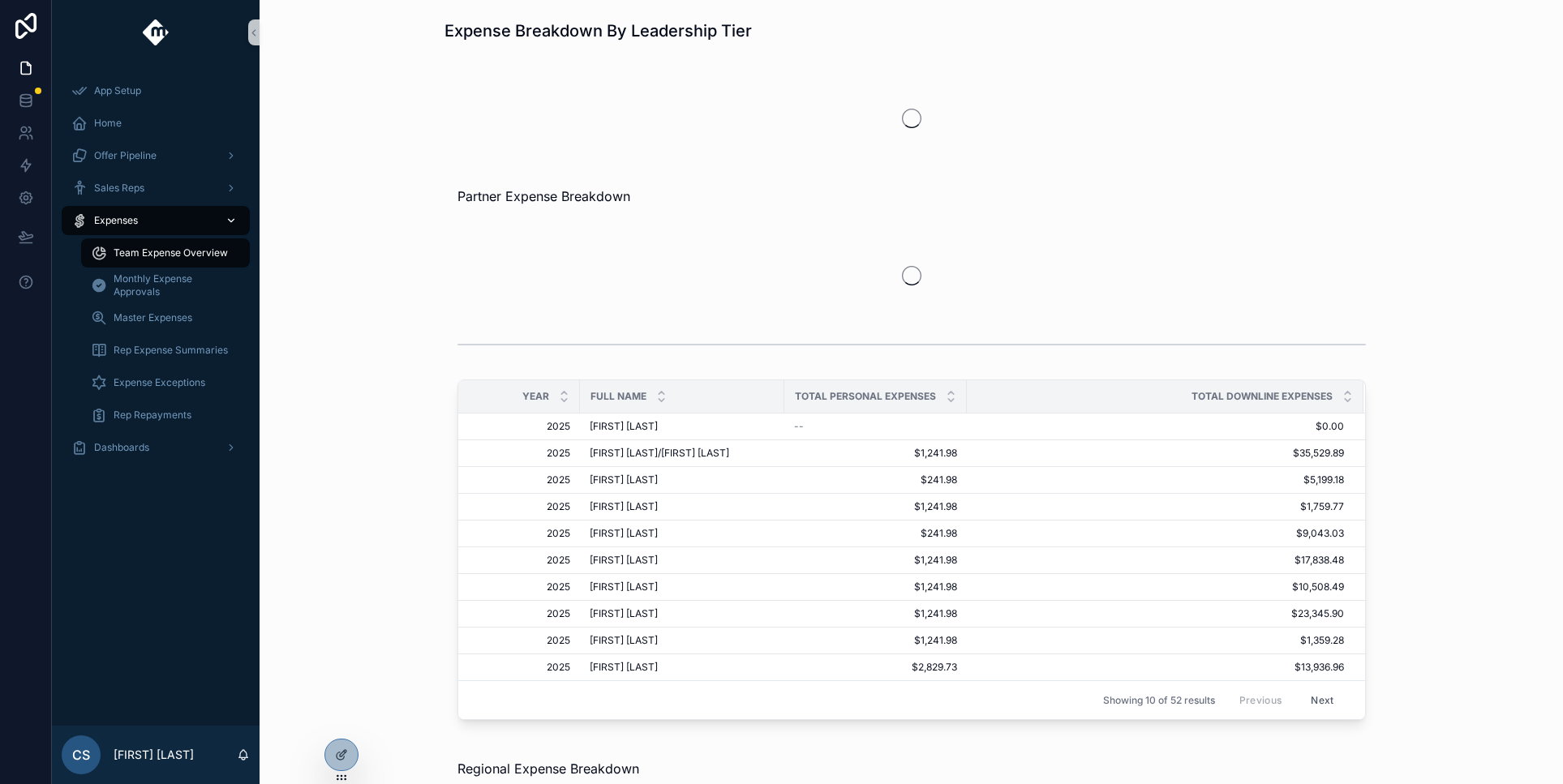 click 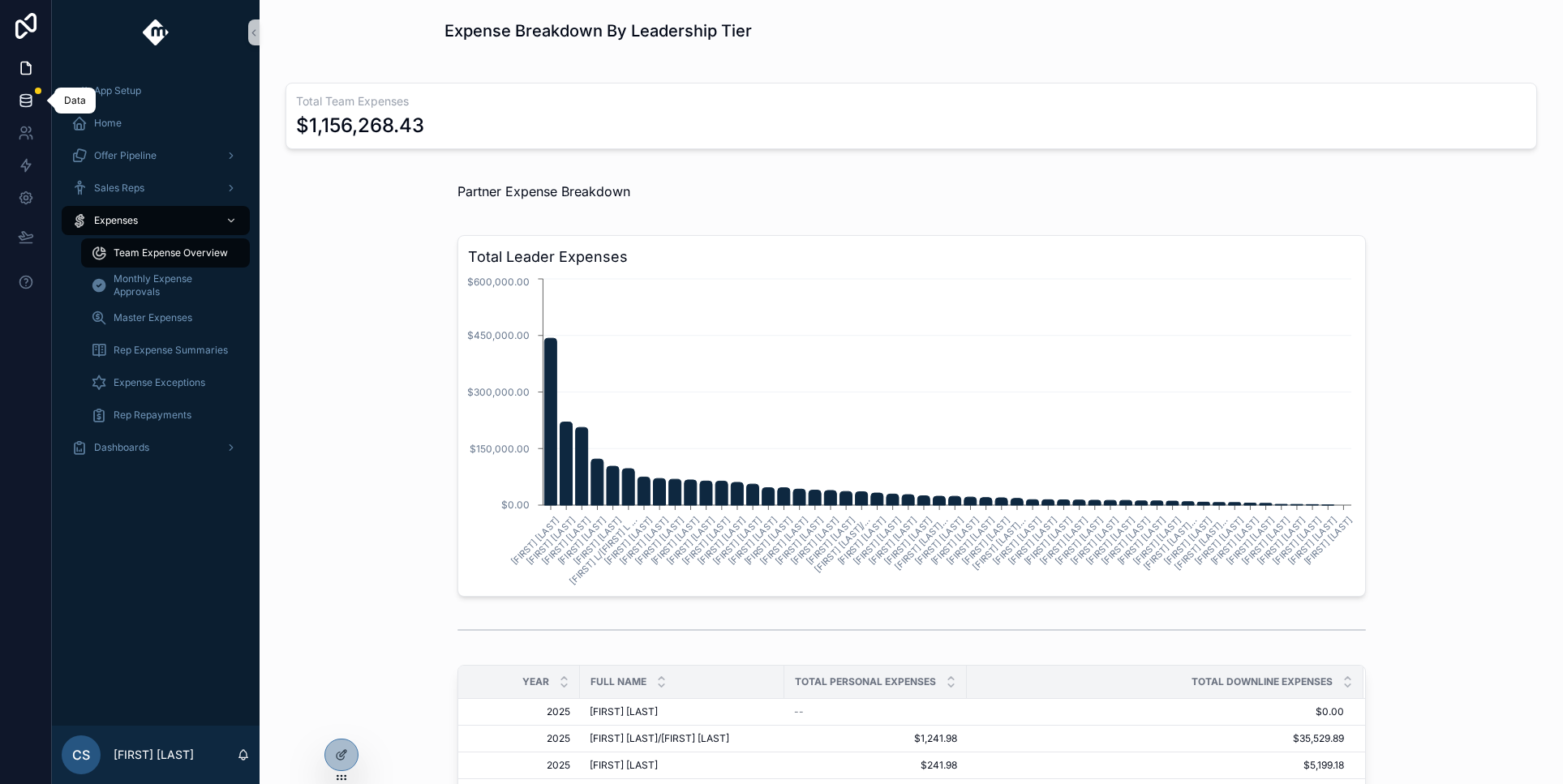 click at bounding box center [25, 101] 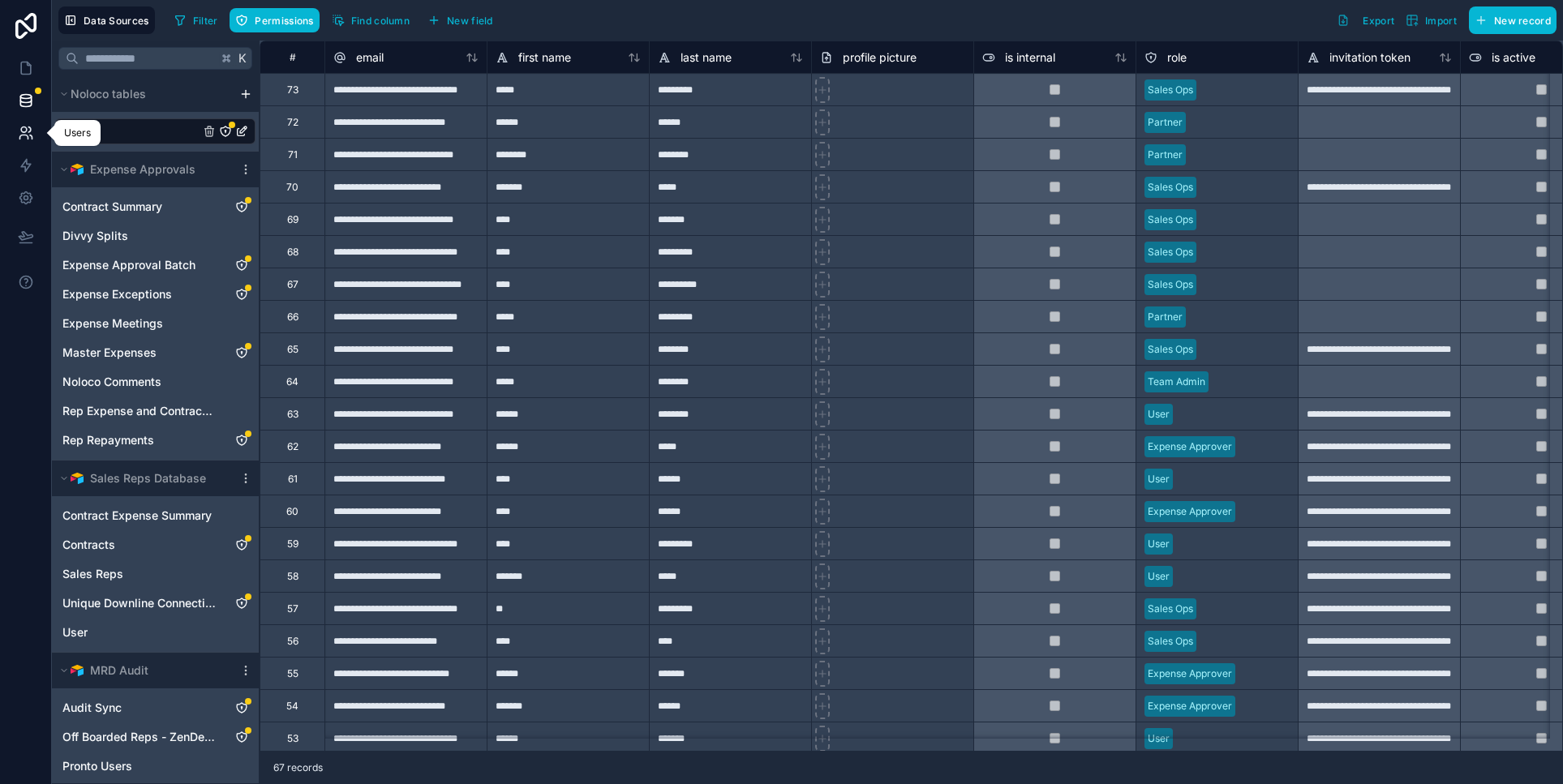click 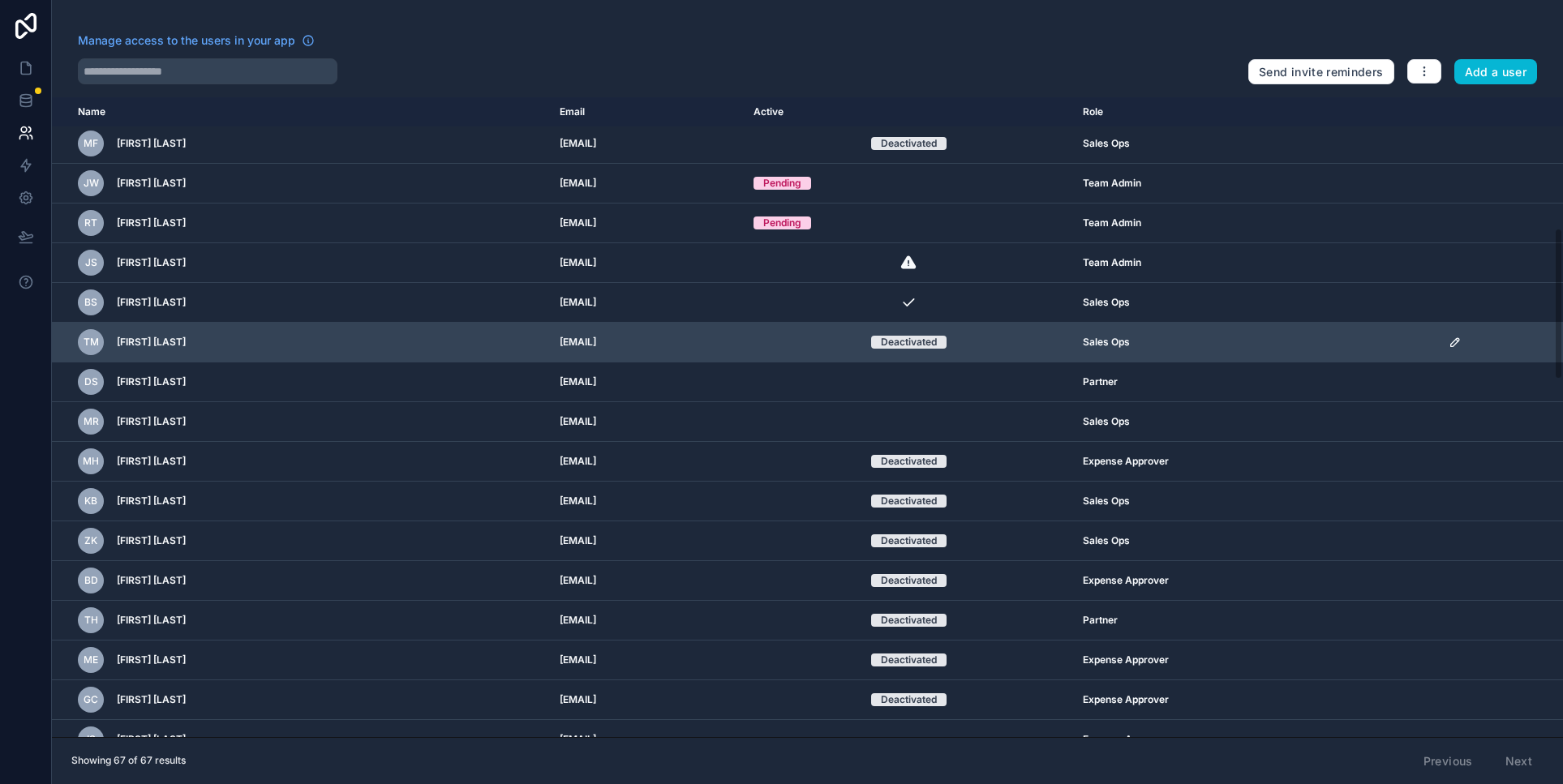 scroll, scrollTop: 510, scrollLeft: 0, axis: vertical 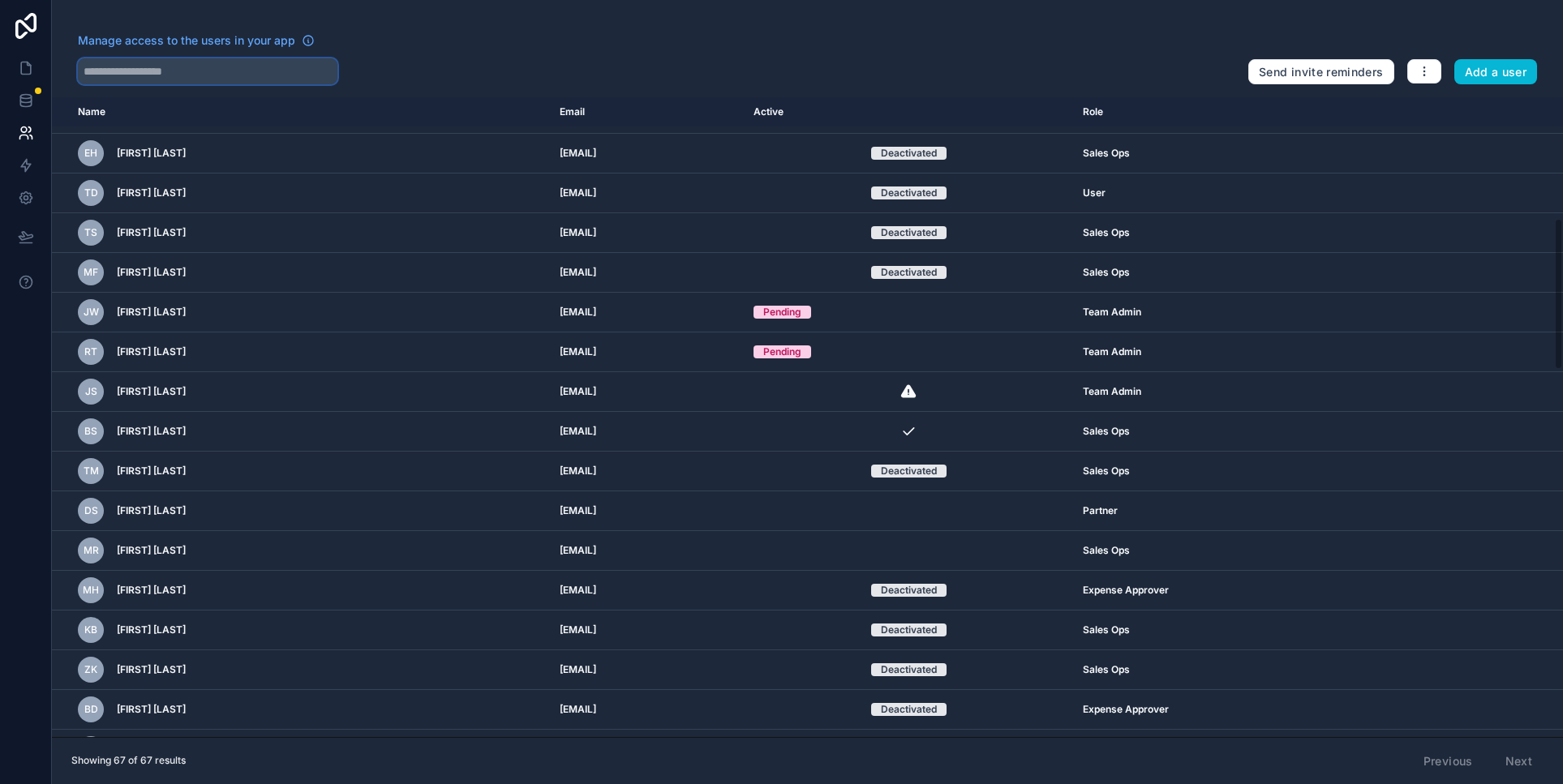 click at bounding box center [208, 71] 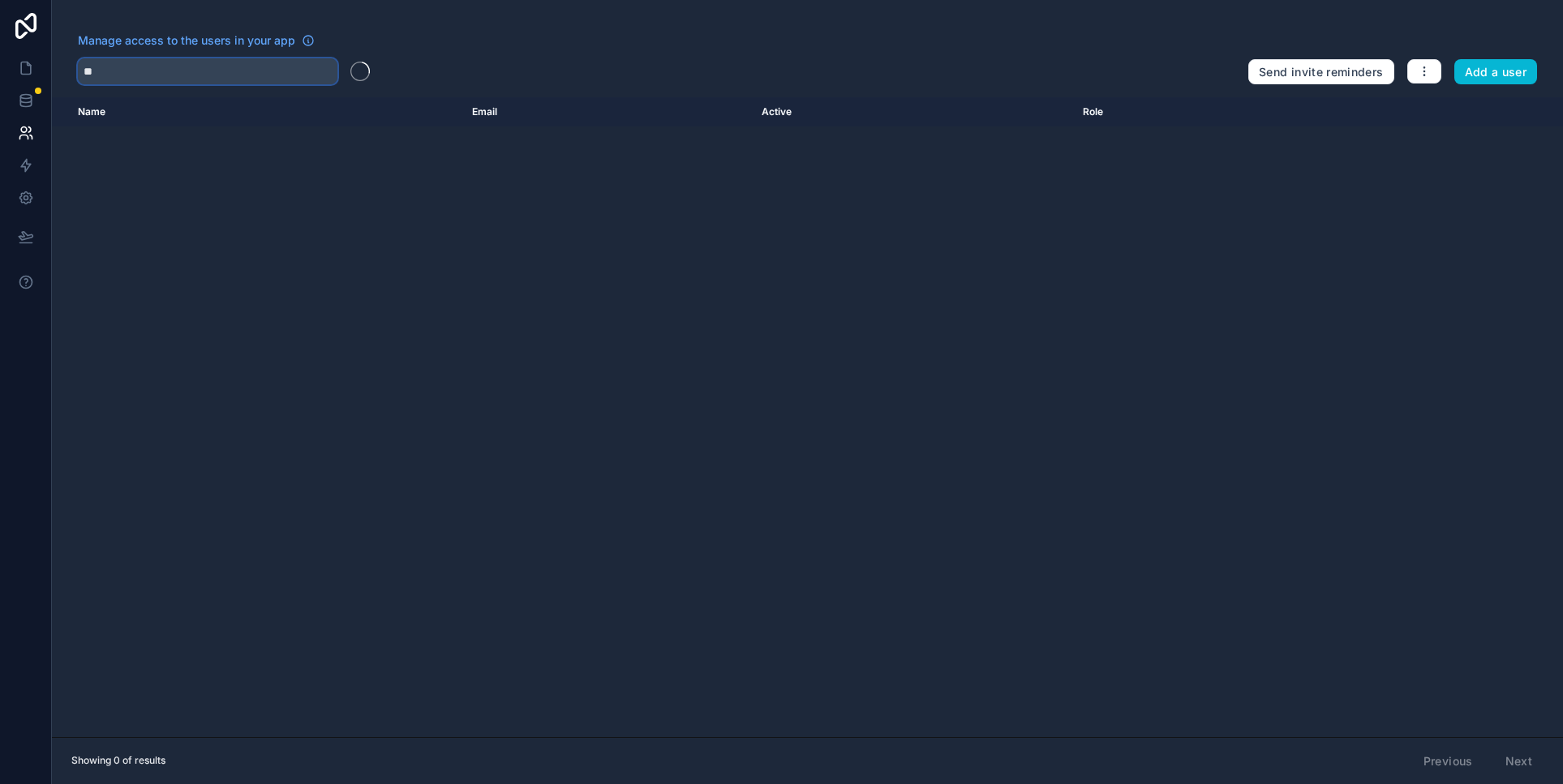 scroll, scrollTop: 0, scrollLeft: 0, axis: both 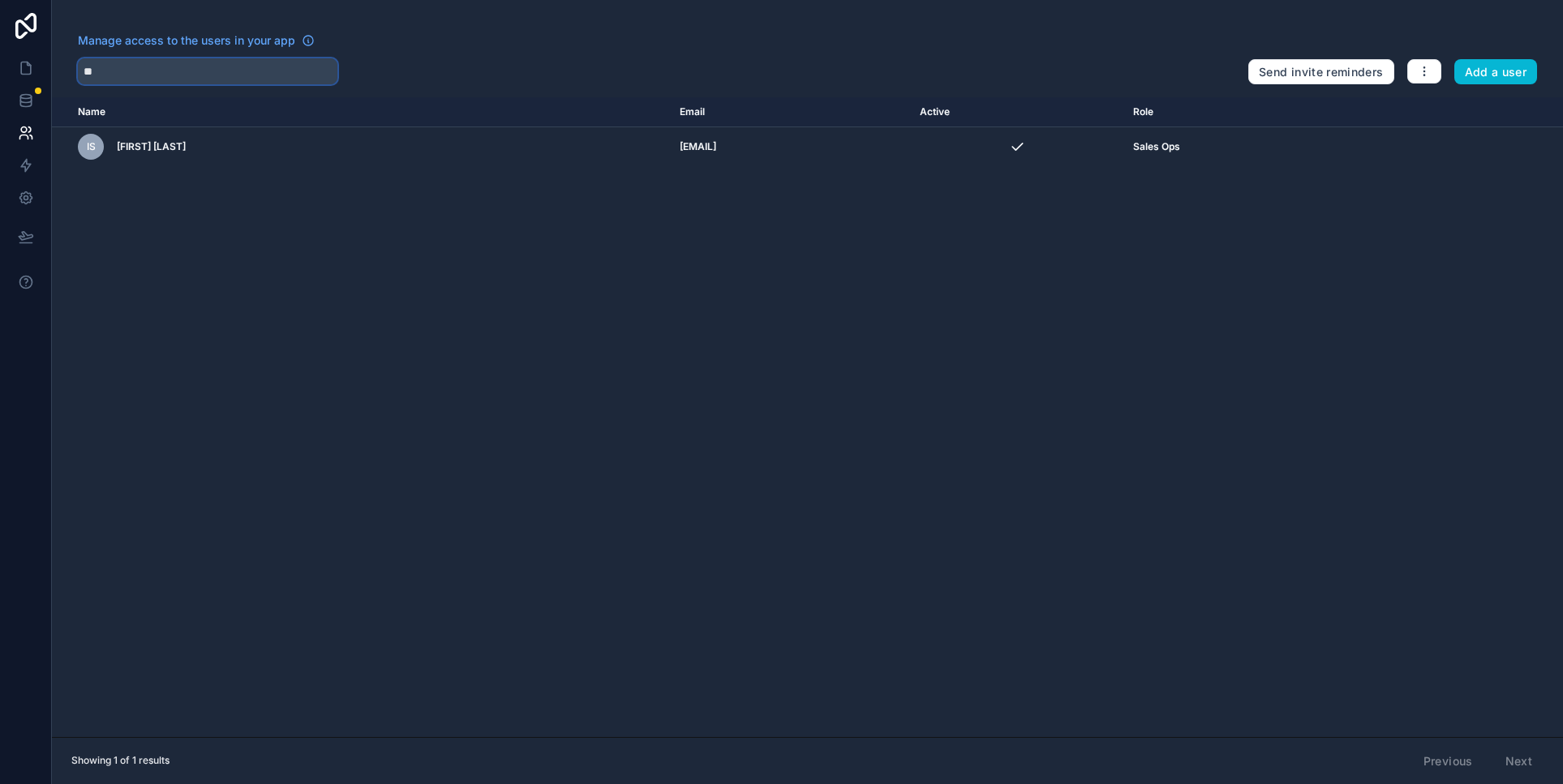 type on "*" 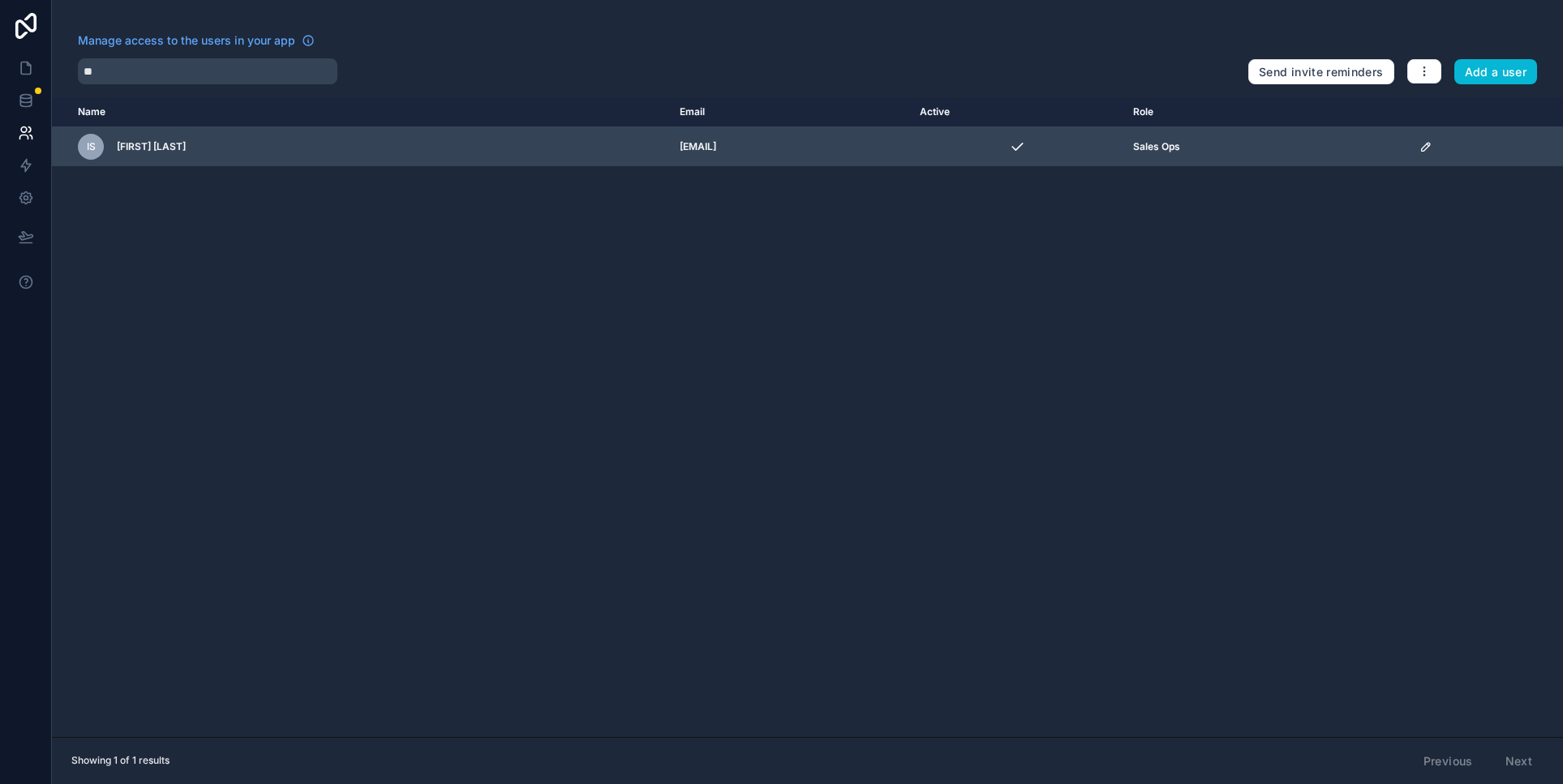 click 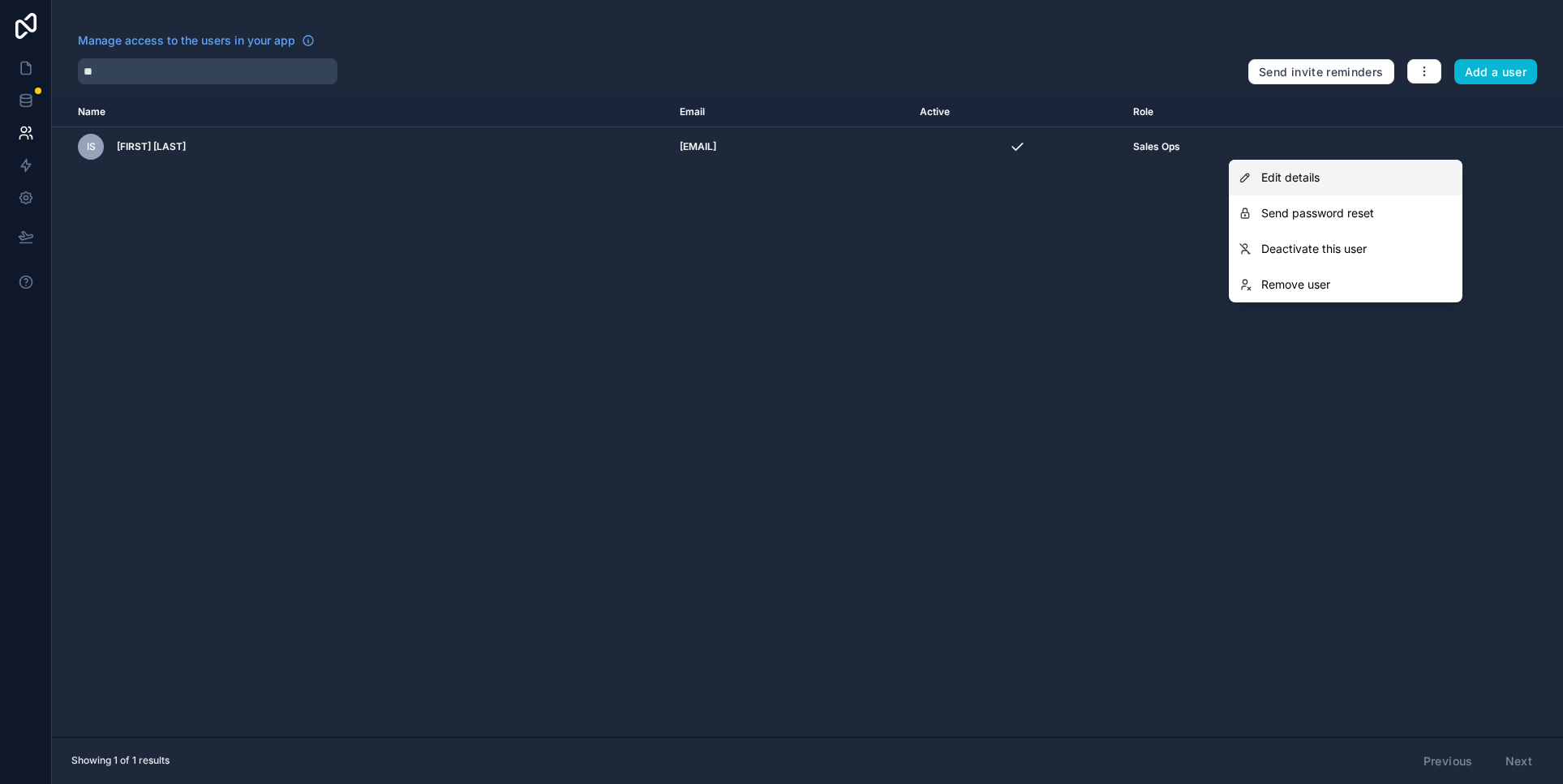 click on "Edit details" at bounding box center (1346, 178) 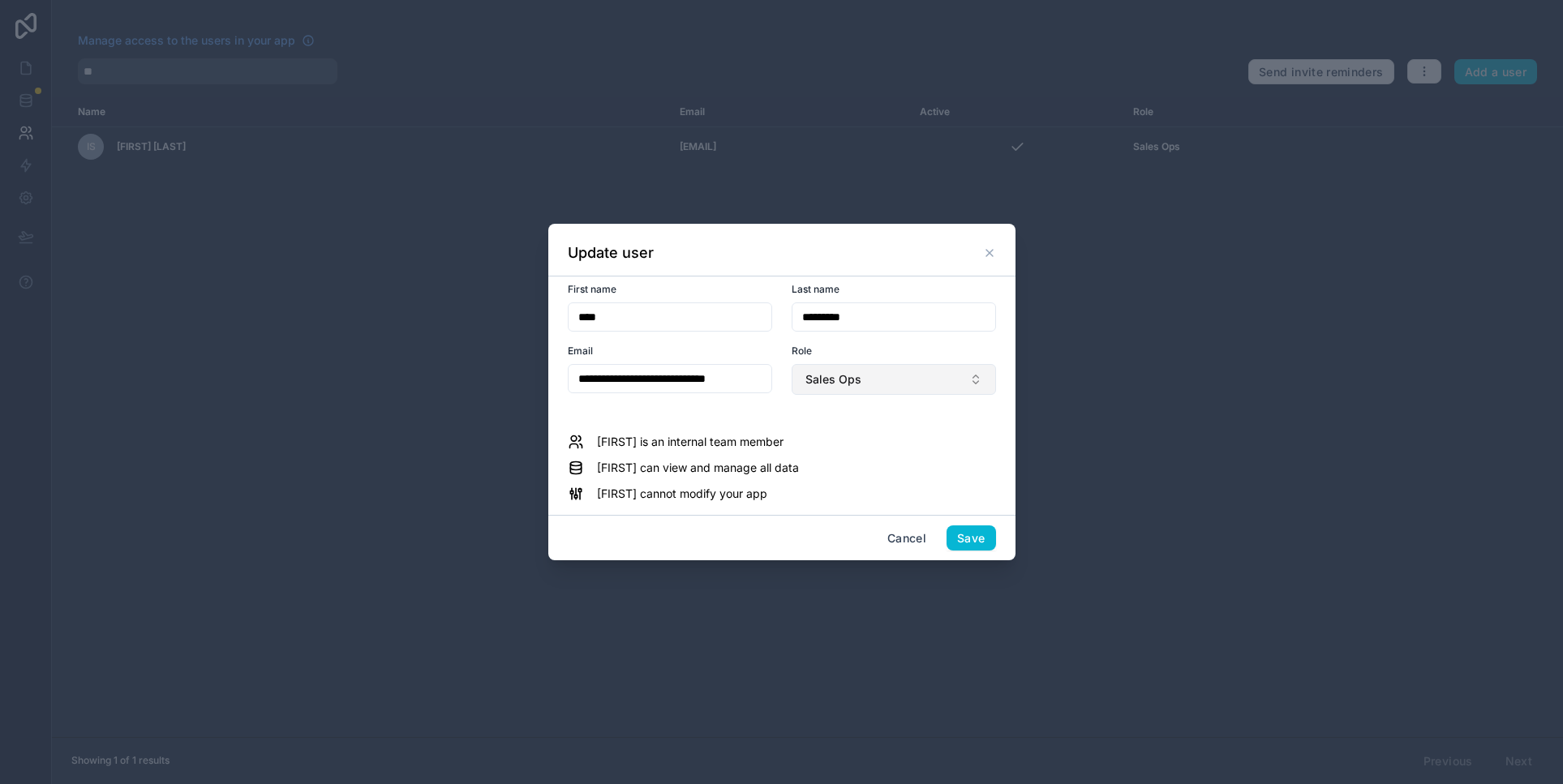 click on "Sales Ops" at bounding box center [894, 379] 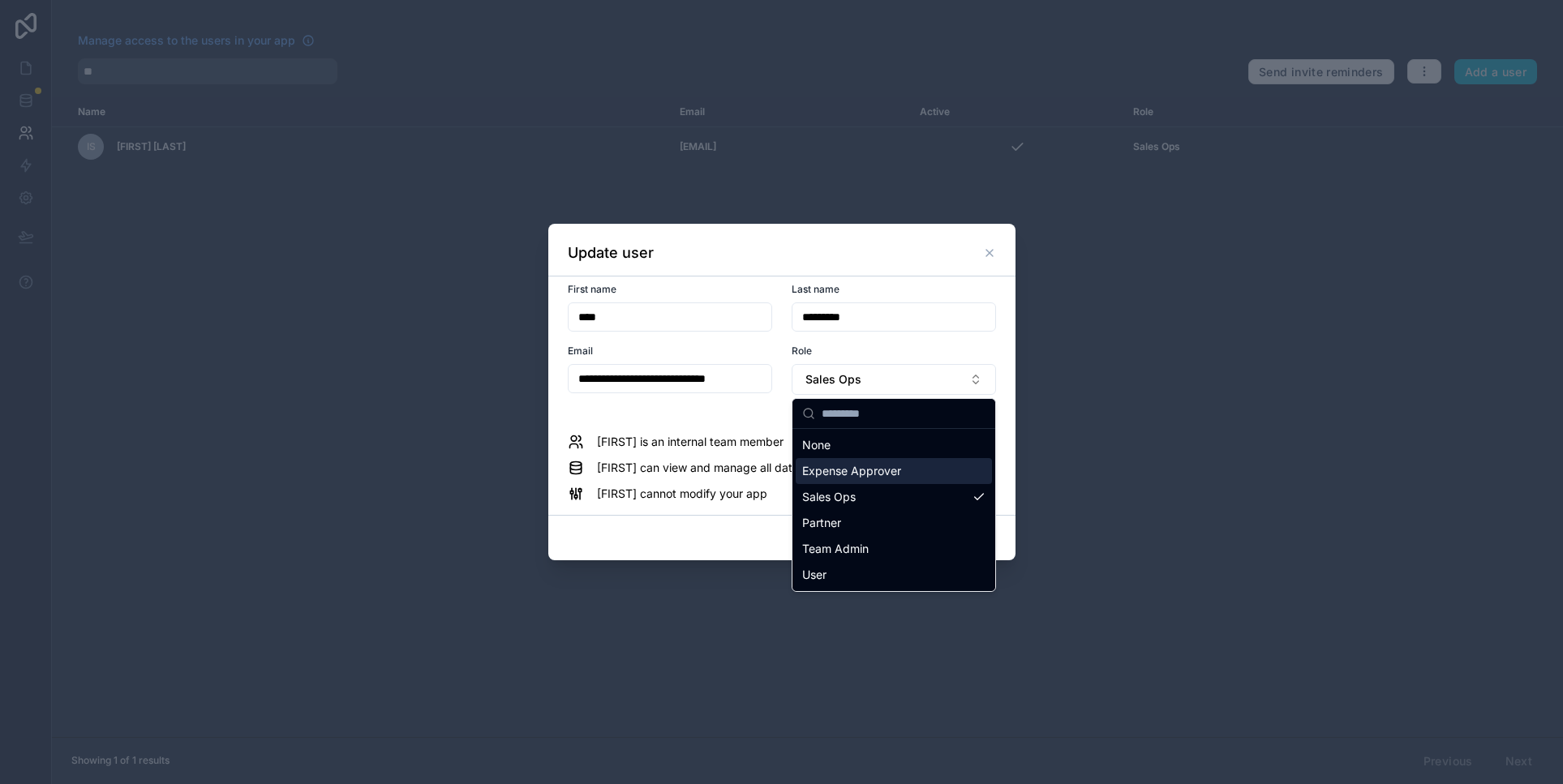 click on "Expense Approver" at bounding box center [894, 471] 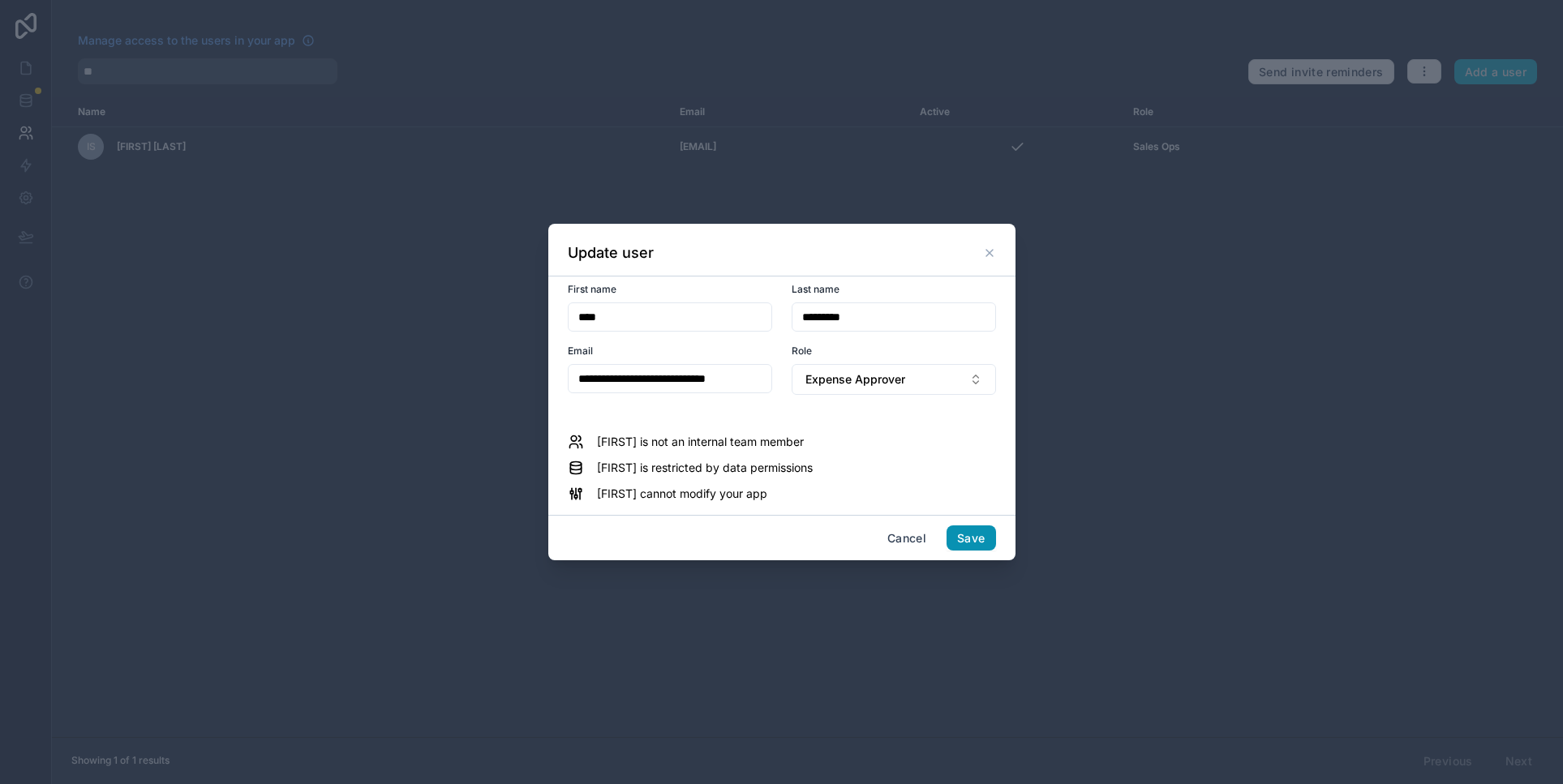 click on "Save" at bounding box center (971, 538) 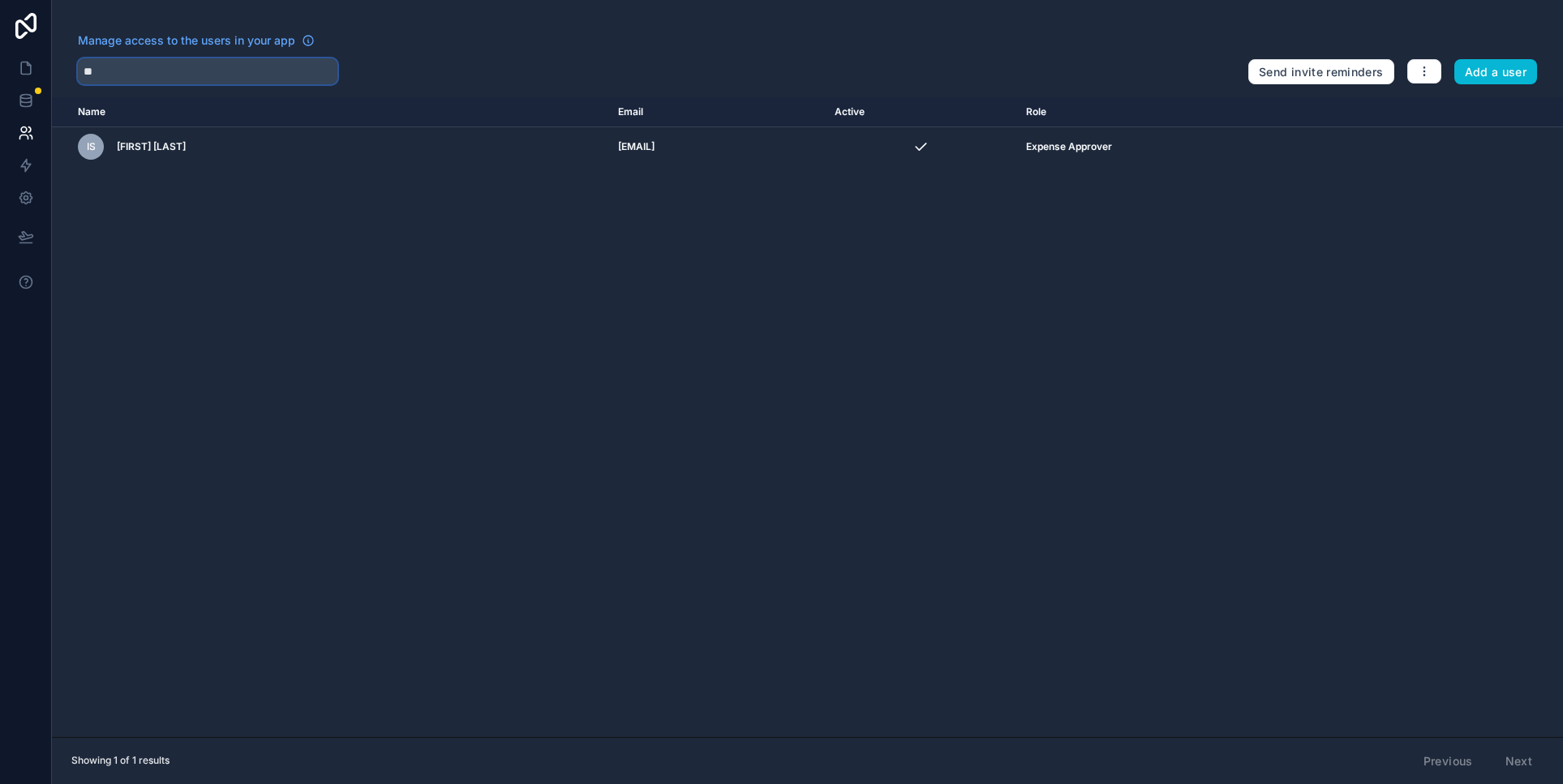 click on "**" at bounding box center [208, 71] 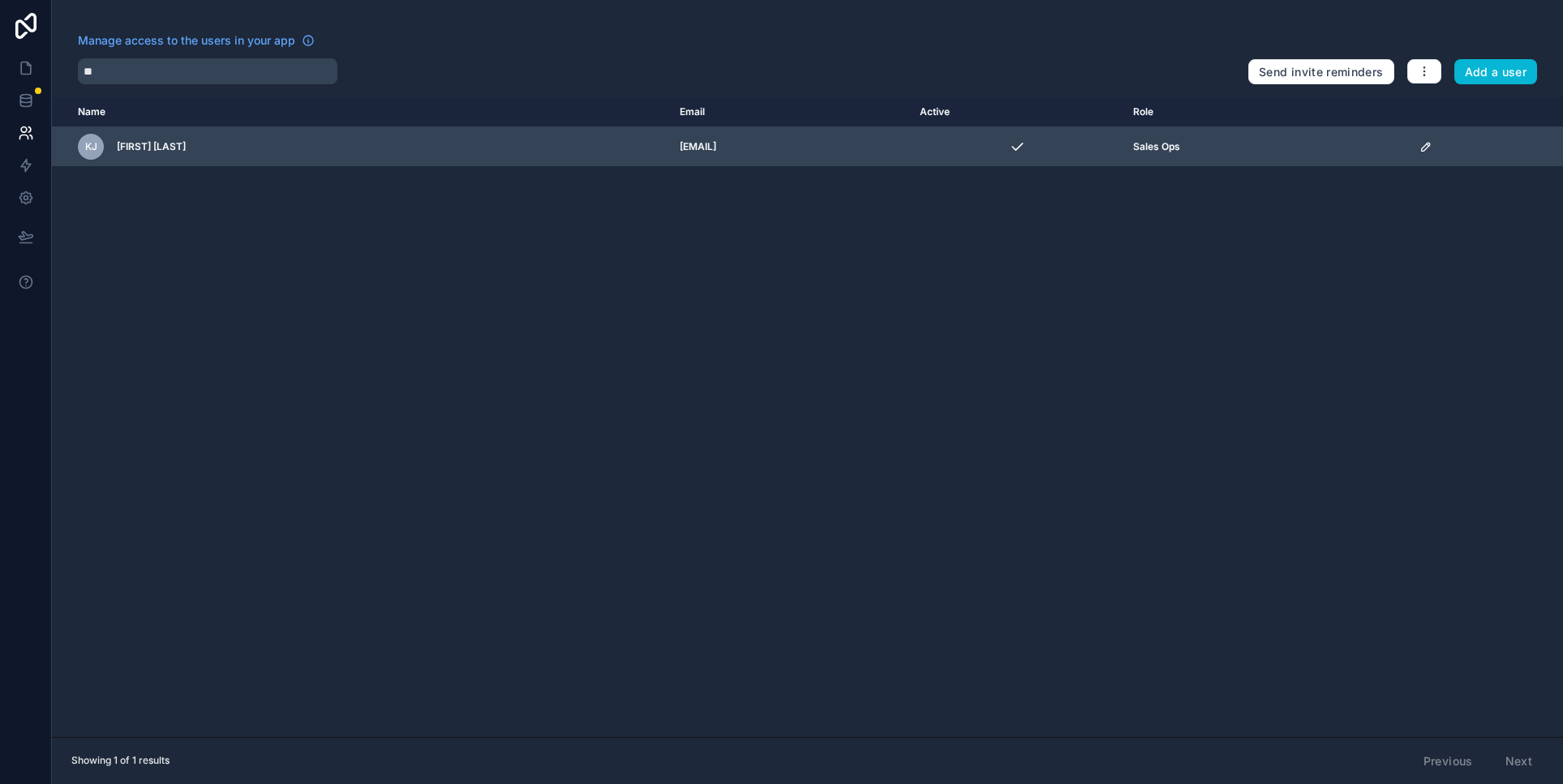click at bounding box center (1486, 147) 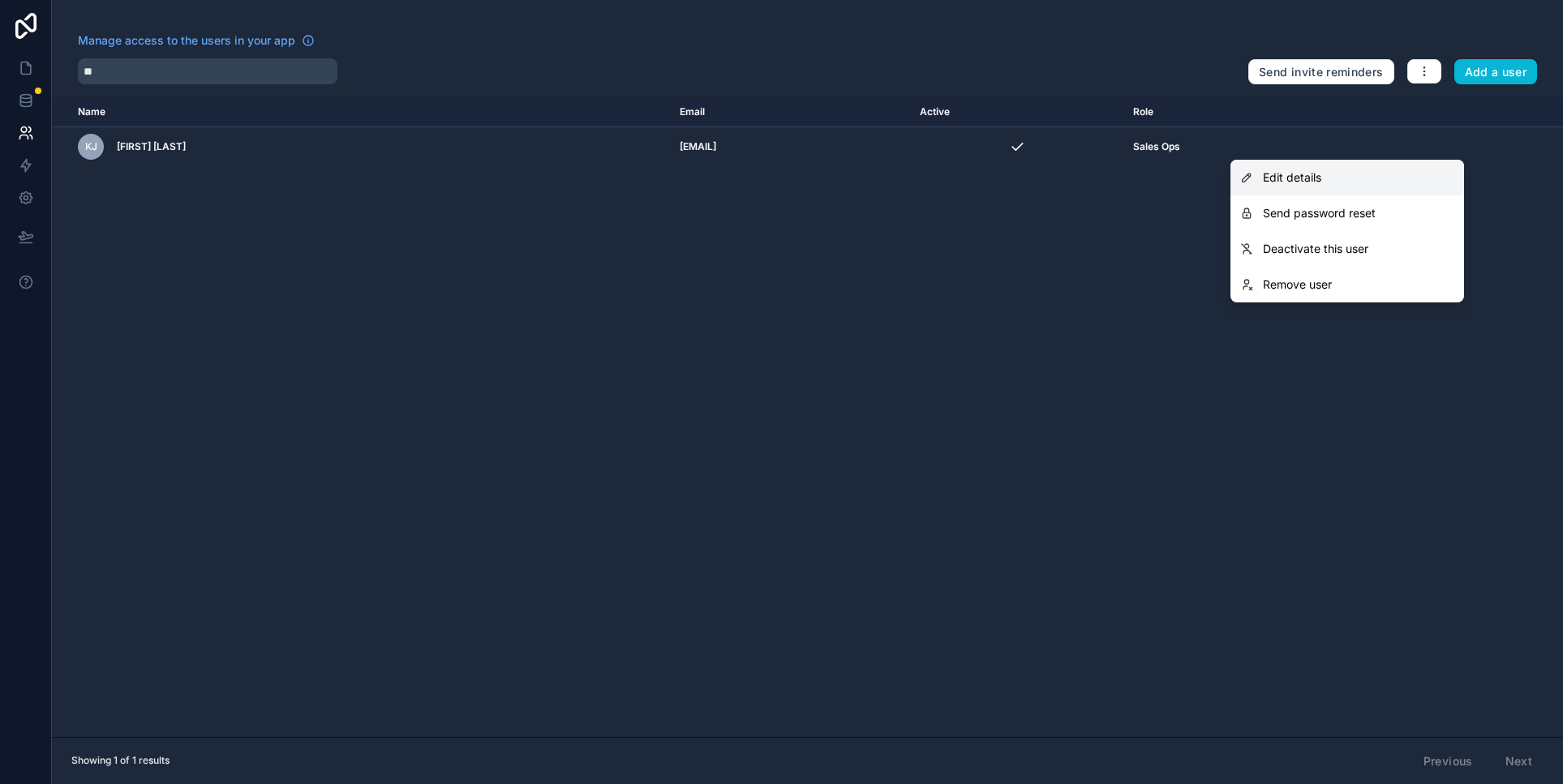 click on "Edit details" at bounding box center [1347, 178] 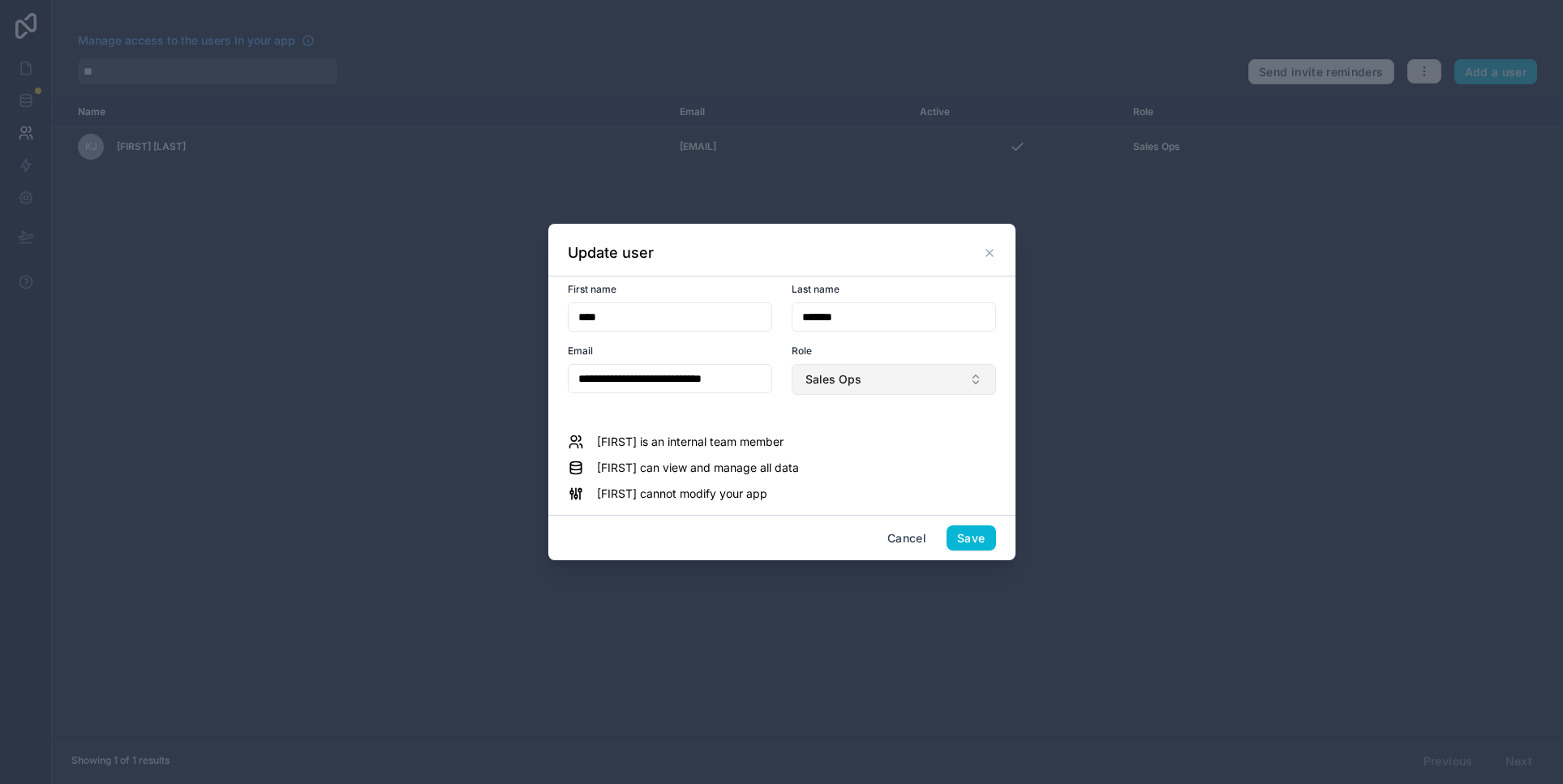 click on "Sales Ops" at bounding box center [894, 379] 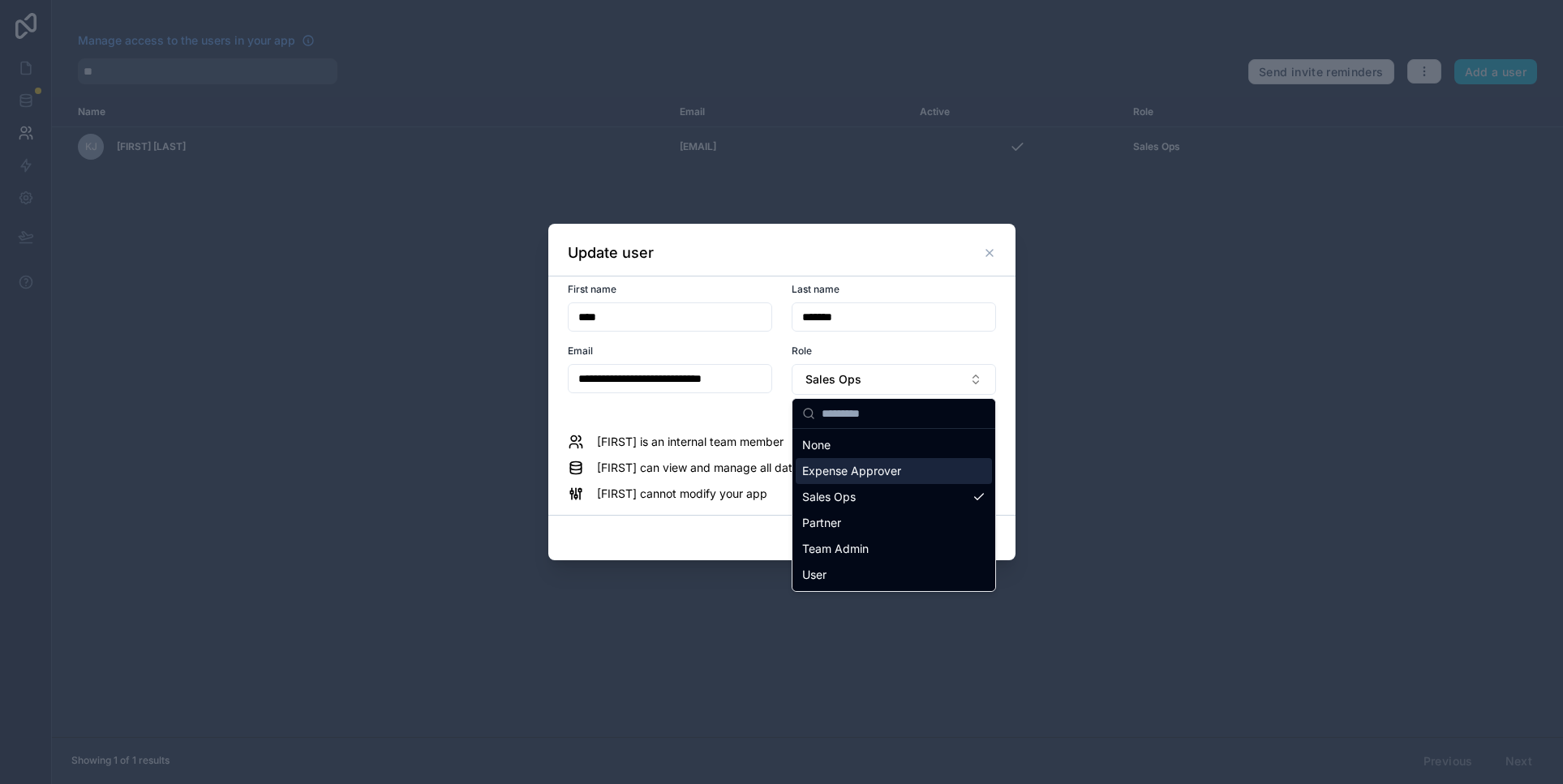 click on "Expense Approver" at bounding box center (894, 471) 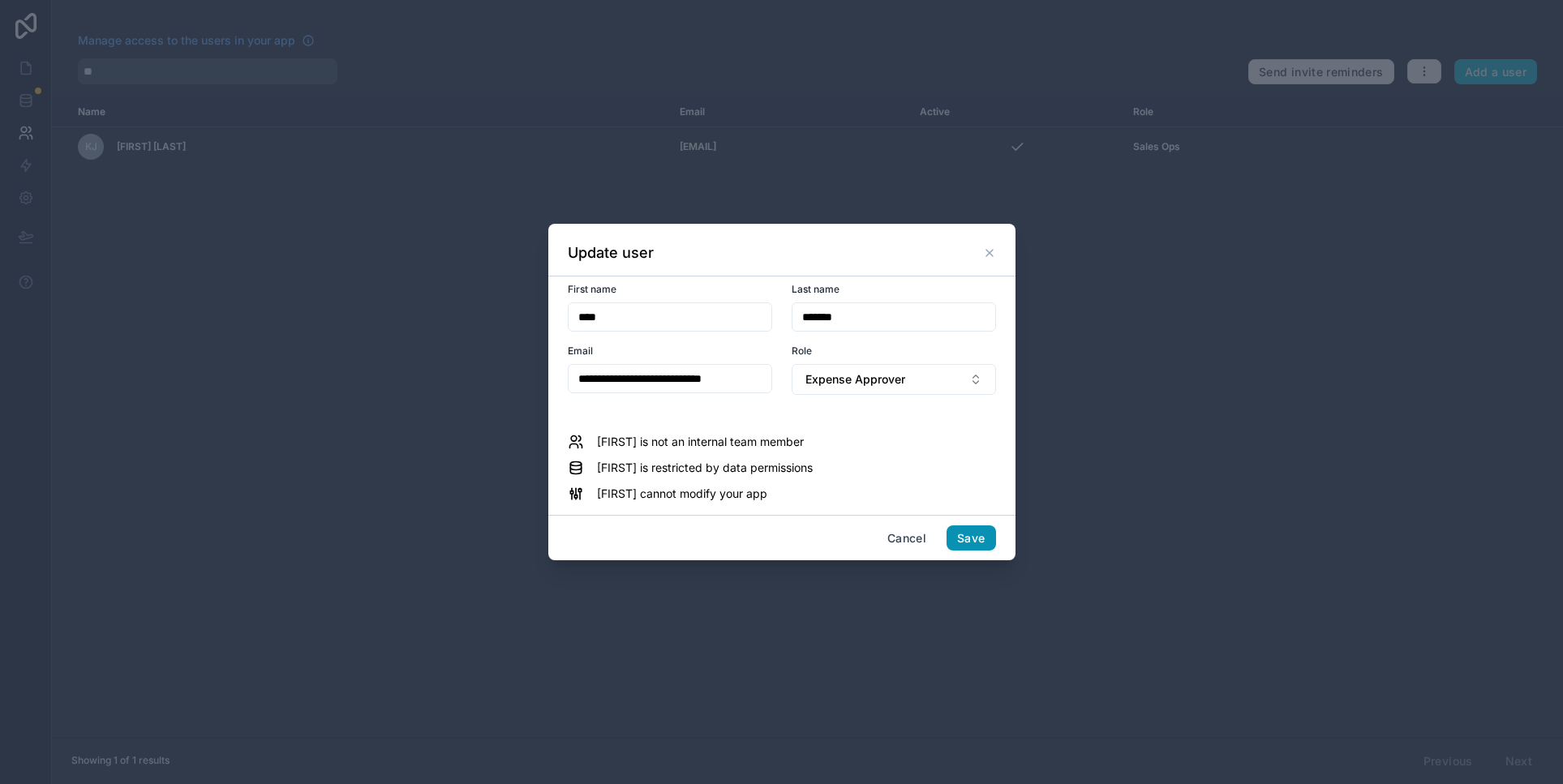 click on "Save" at bounding box center (971, 538) 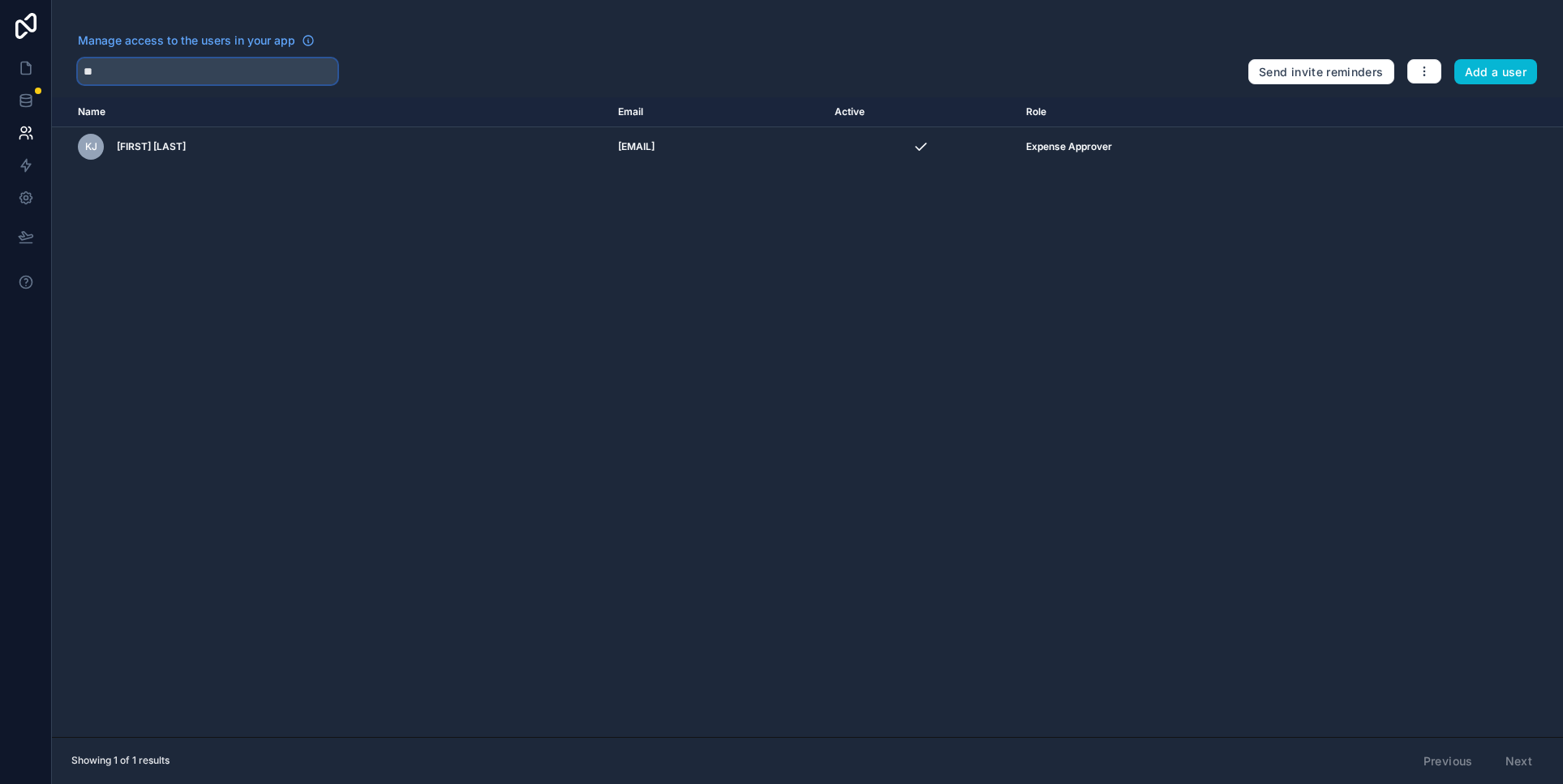 click on "**" at bounding box center [208, 71] 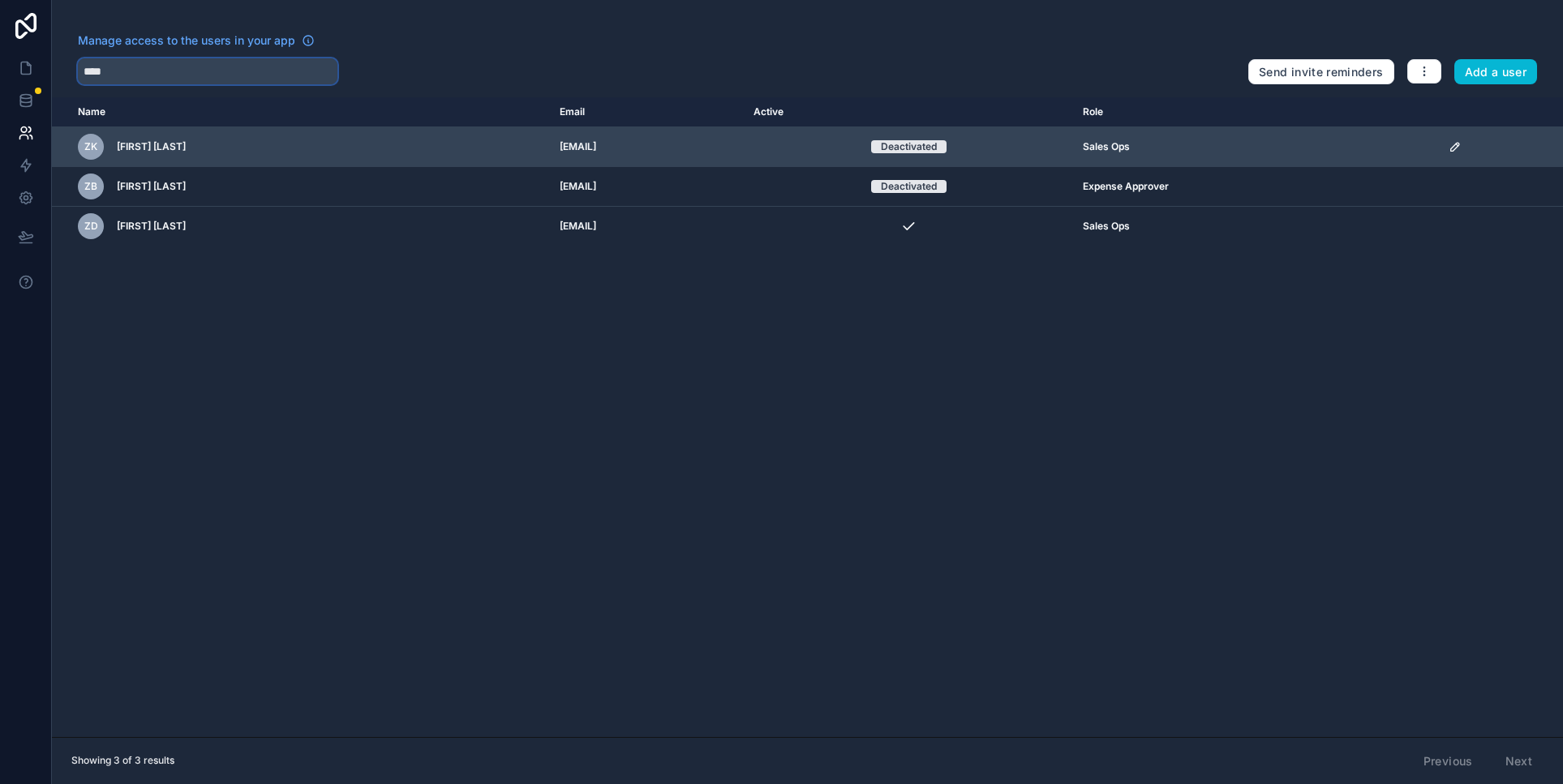 type on "****" 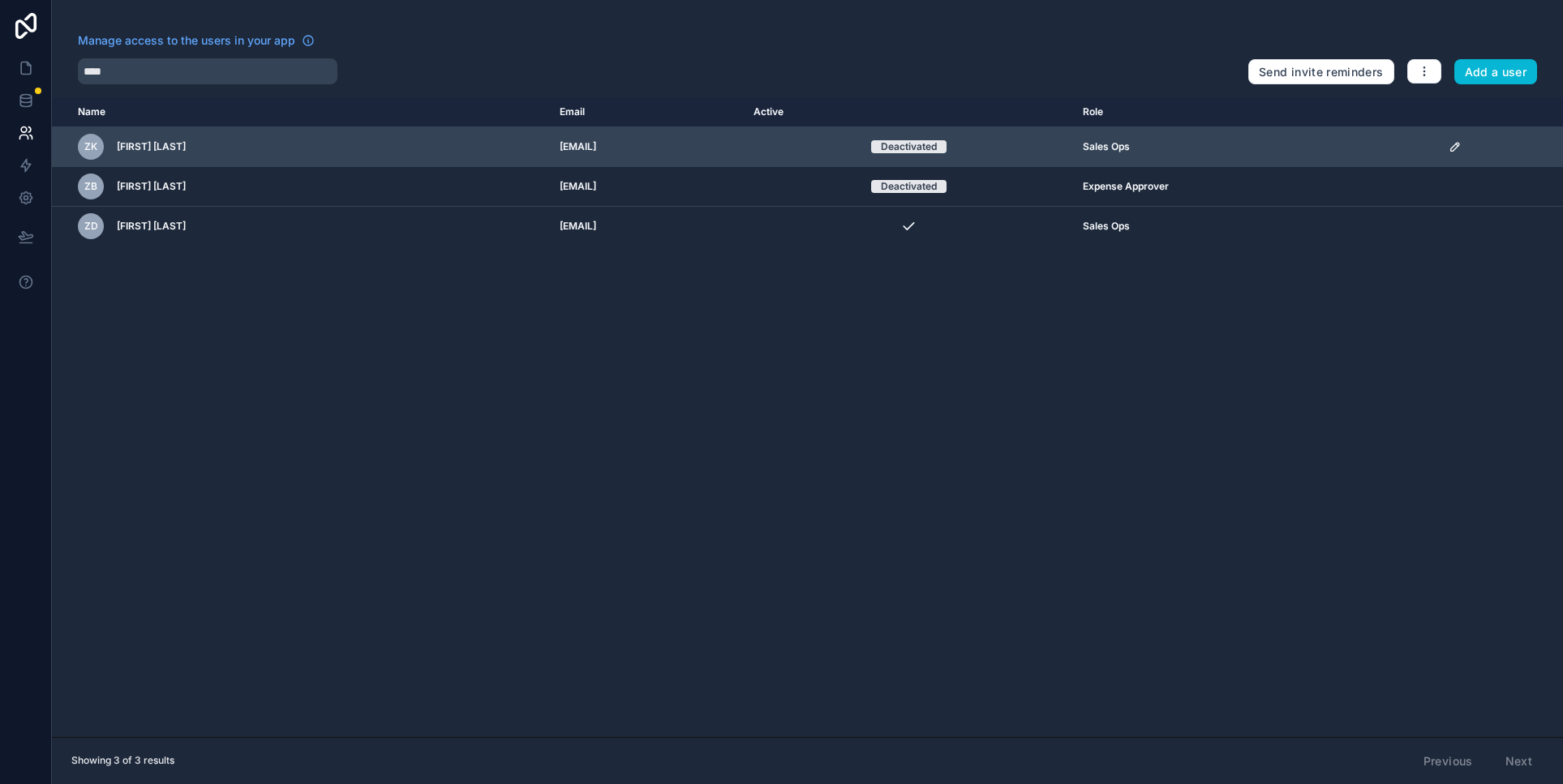 click 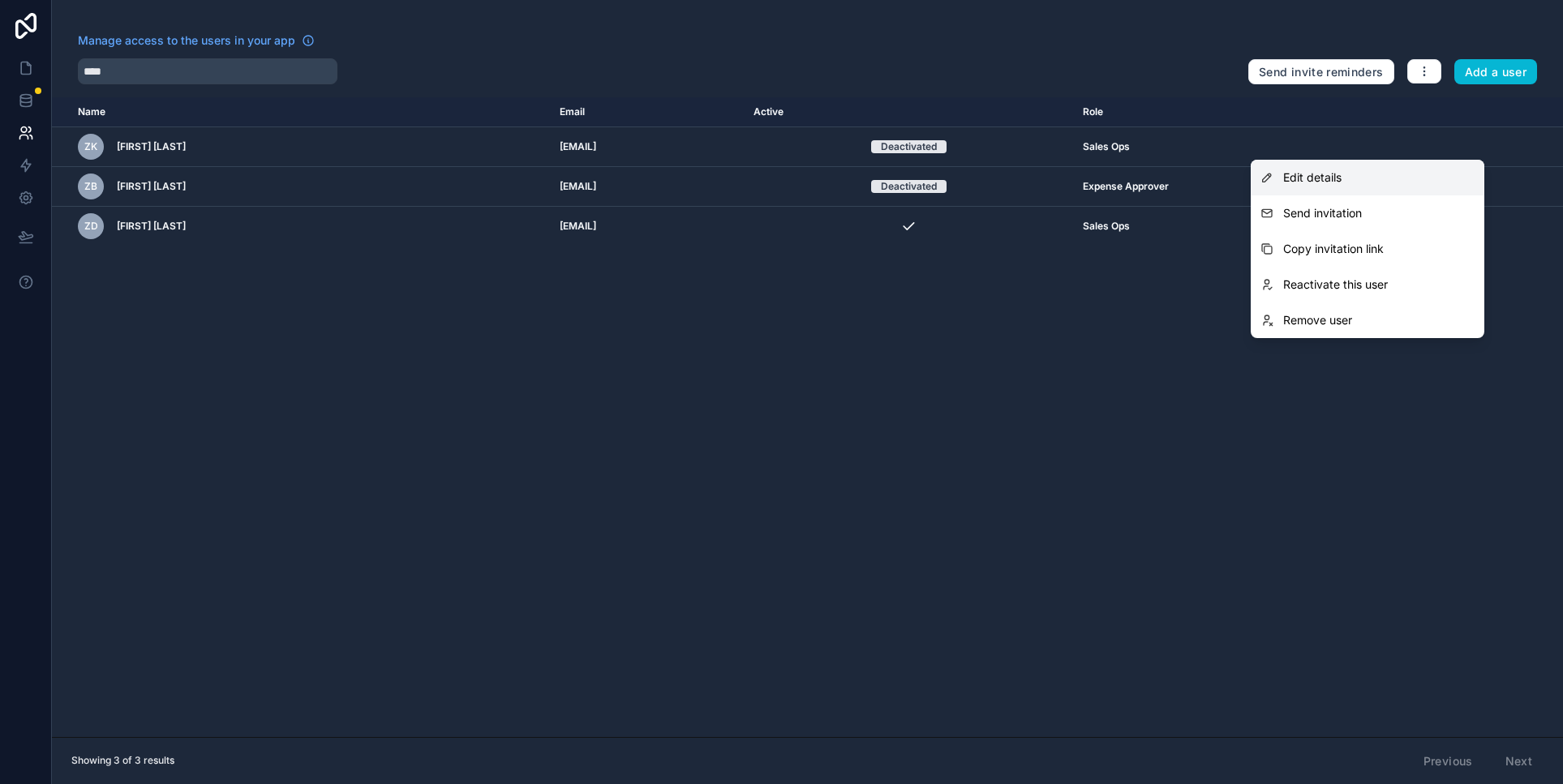 click on "Edit details" at bounding box center (1368, 178) 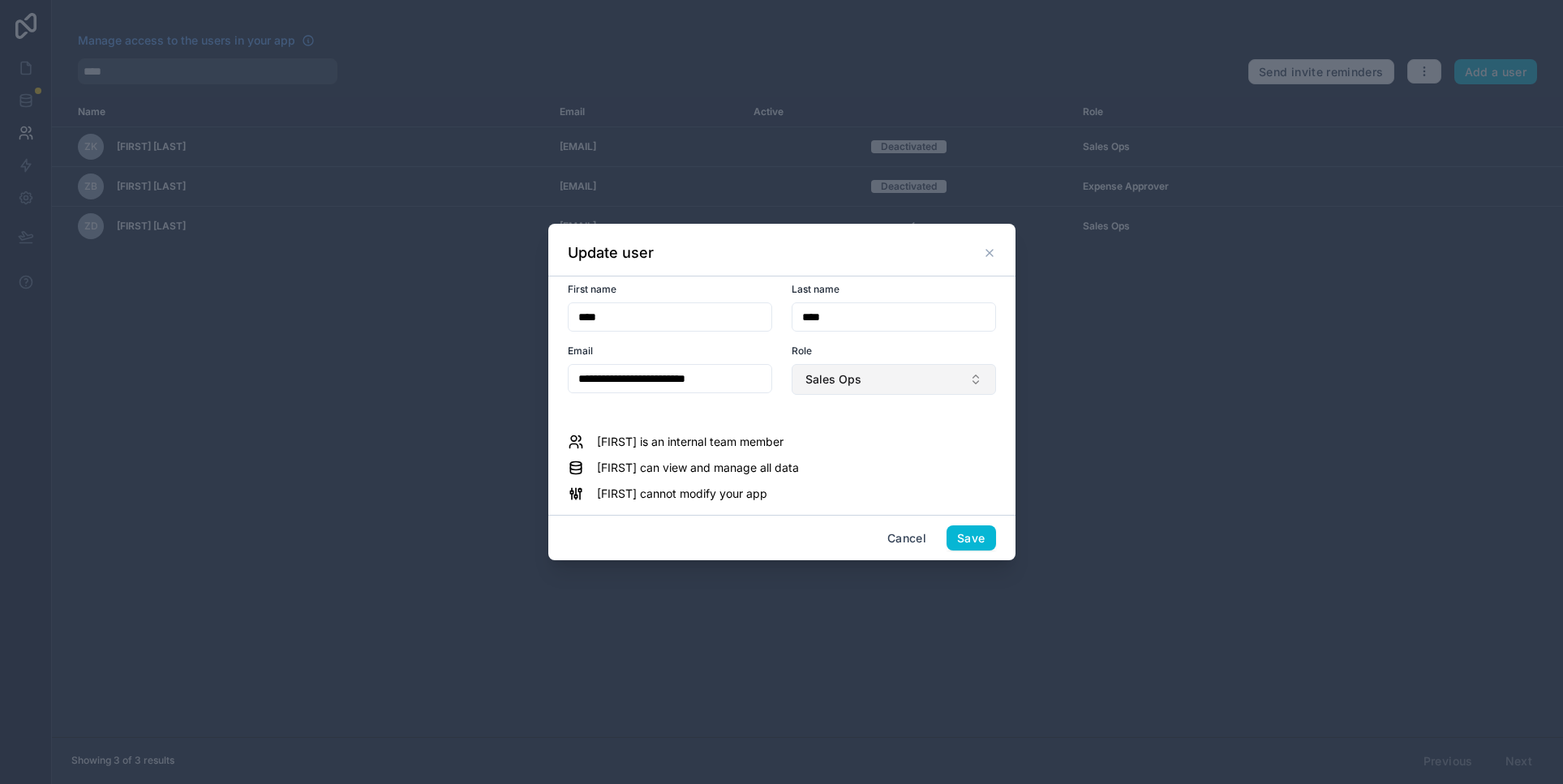 click on "Sales Ops" at bounding box center (894, 379) 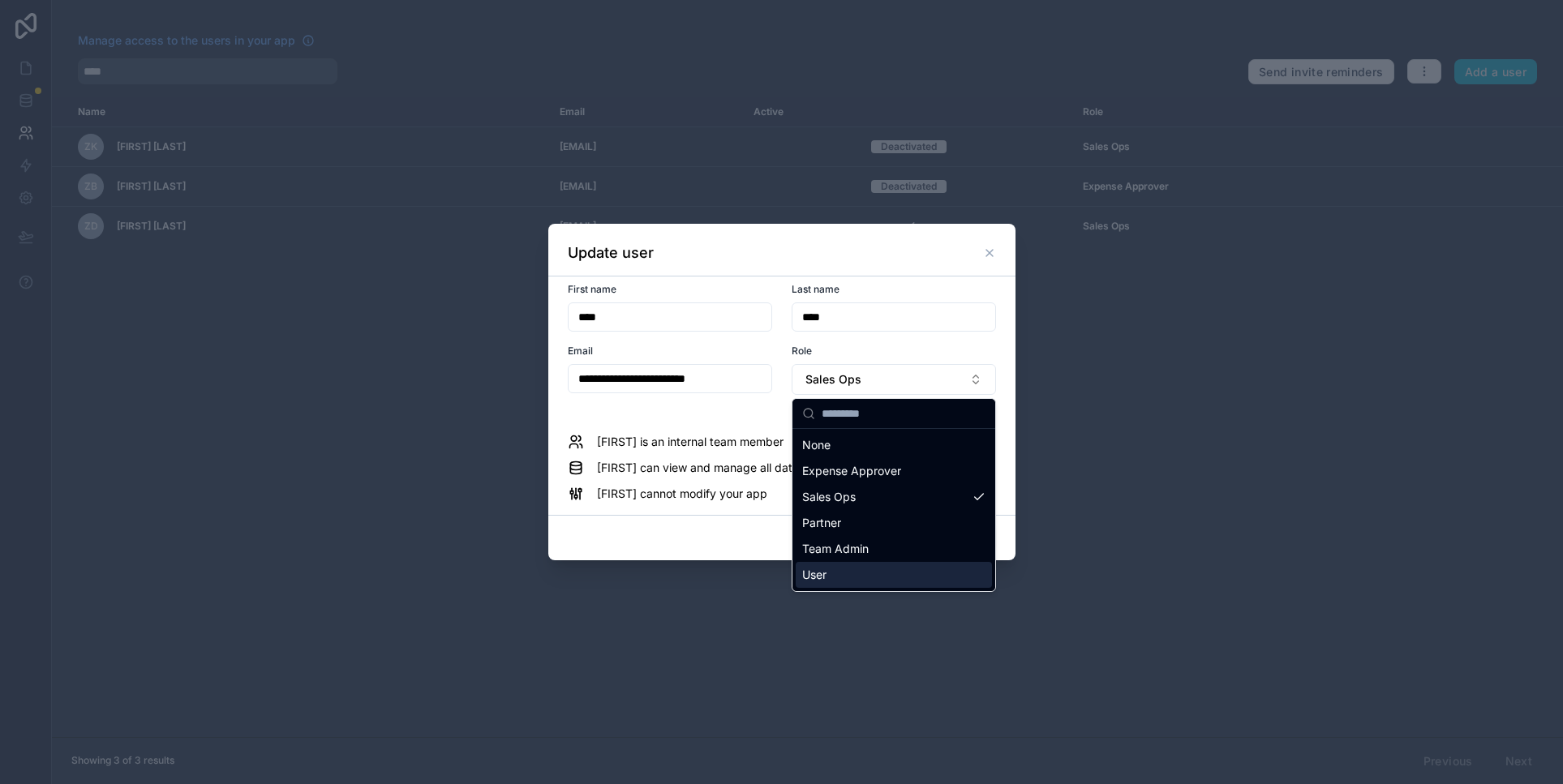 click on "User" at bounding box center (894, 575) 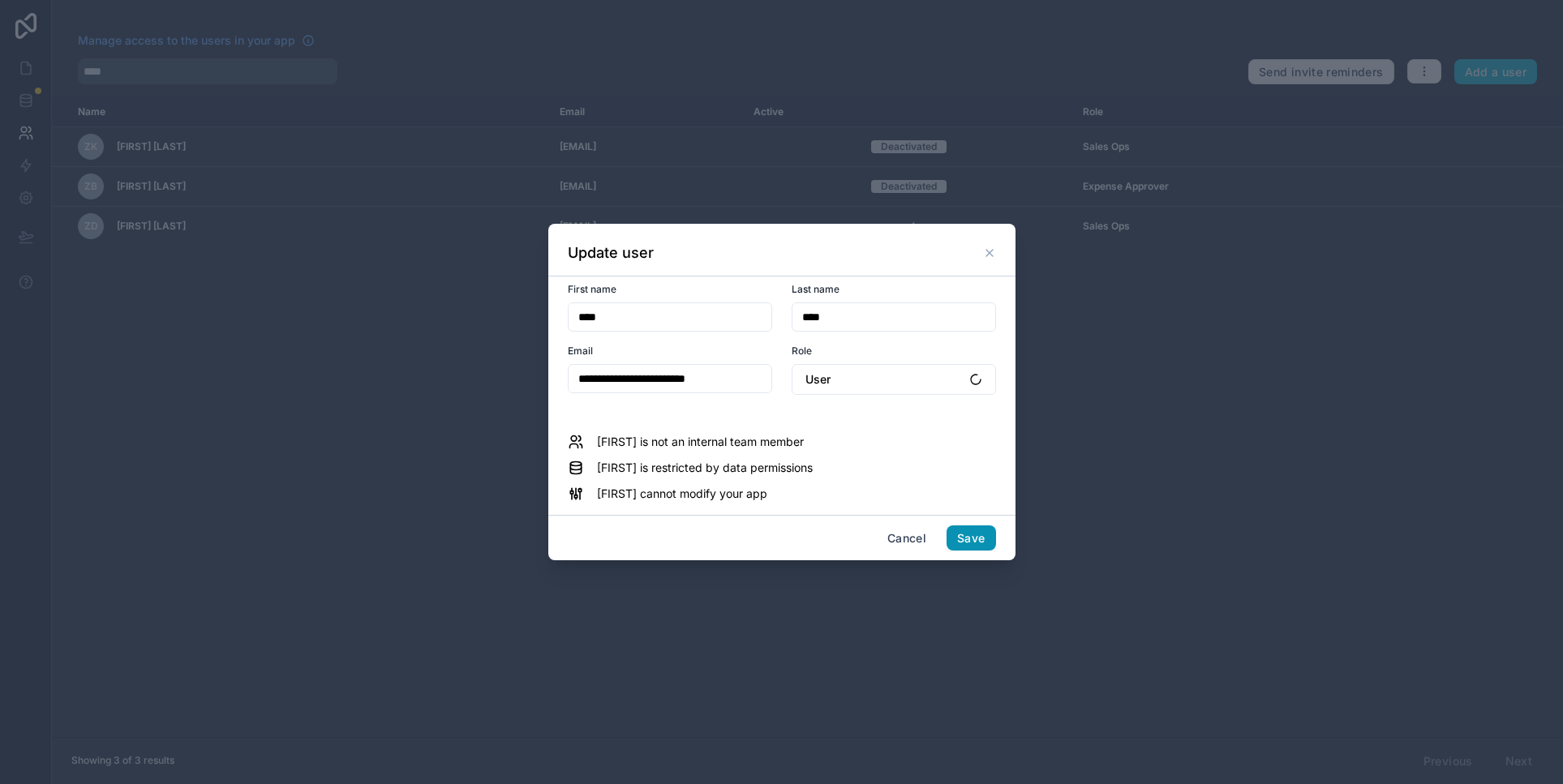 click on "Save" at bounding box center [971, 538] 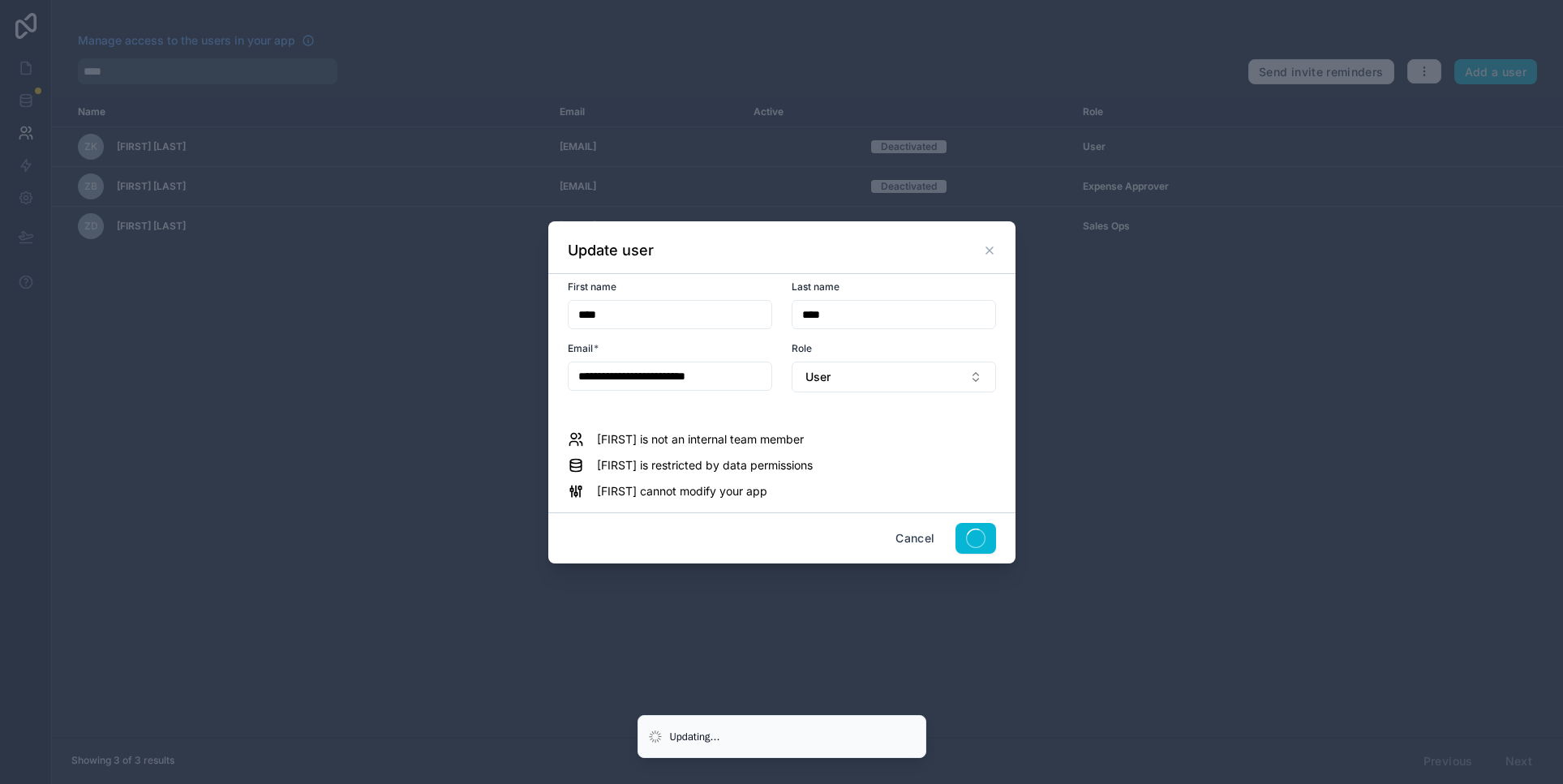 click on "Name Email Active Role userTable.email ZK [FIRST] [LAST] [EMAIL] Deactivated User ZB [FIRST] [LAST] [EMAIL] Deactivated Expense Approver ZD [FIRST] [LAST] [EMAIL] Sales Ops" at bounding box center (807, 417) 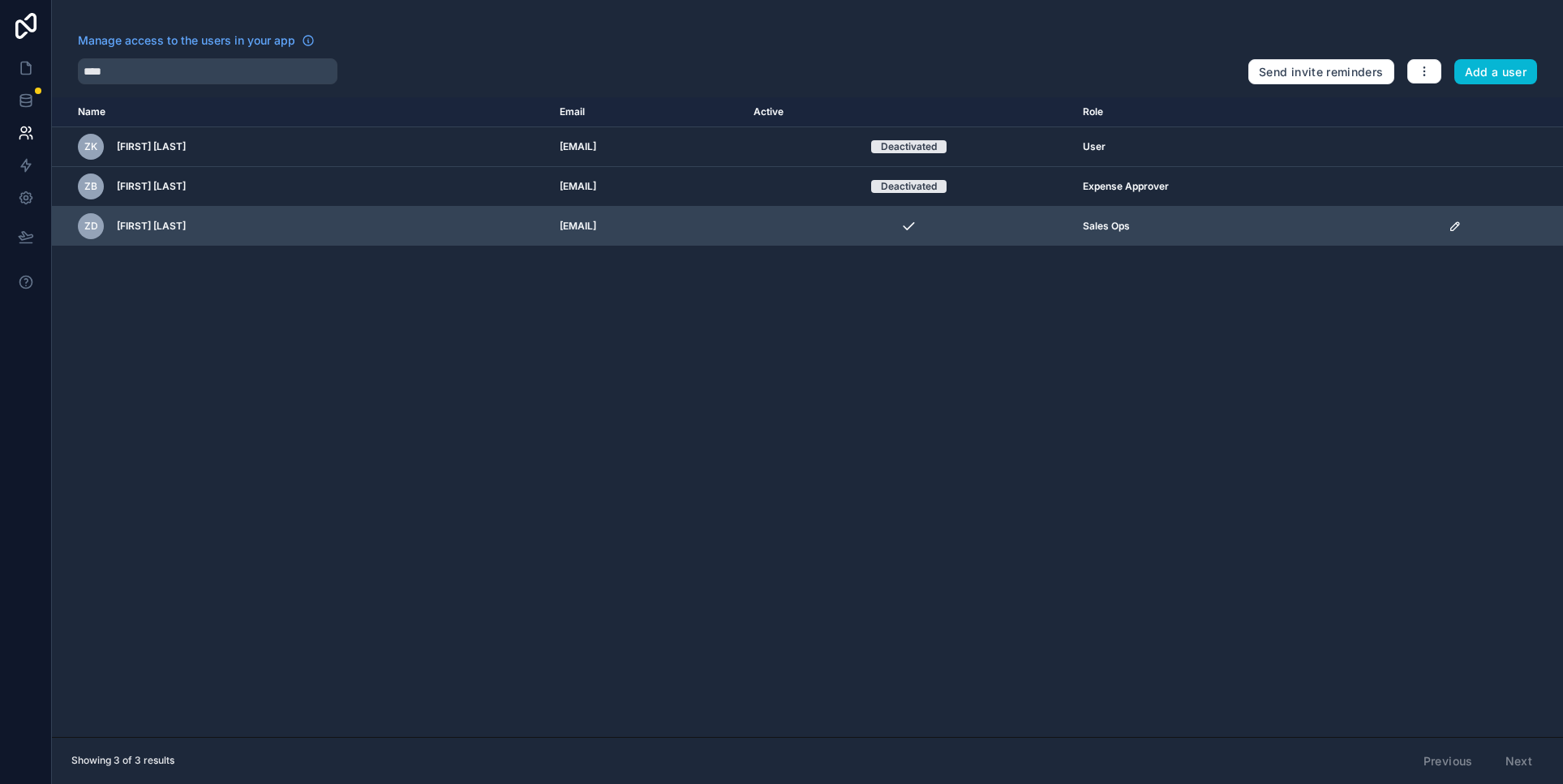 click 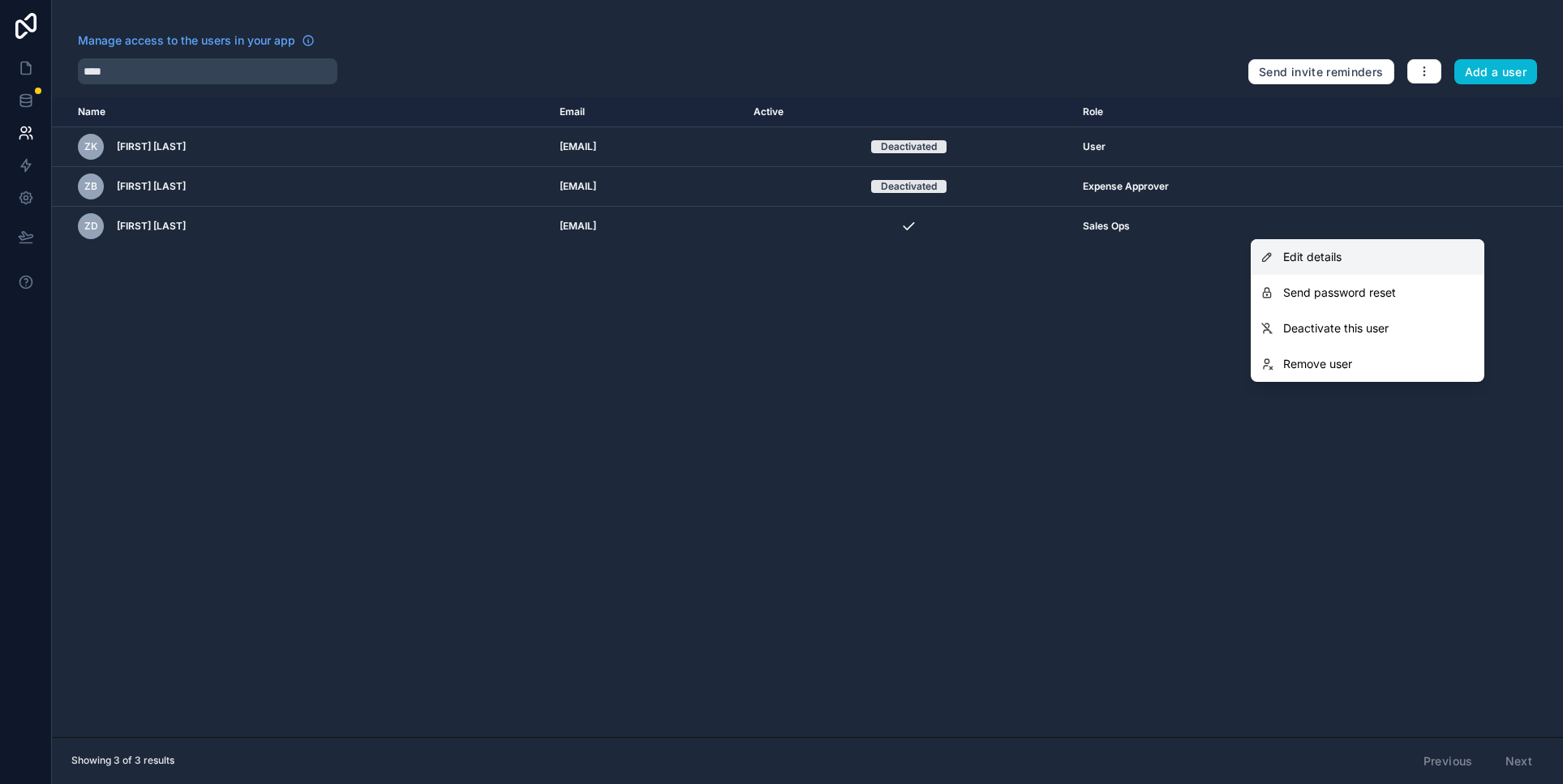 click on "Edit details" at bounding box center (1368, 257) 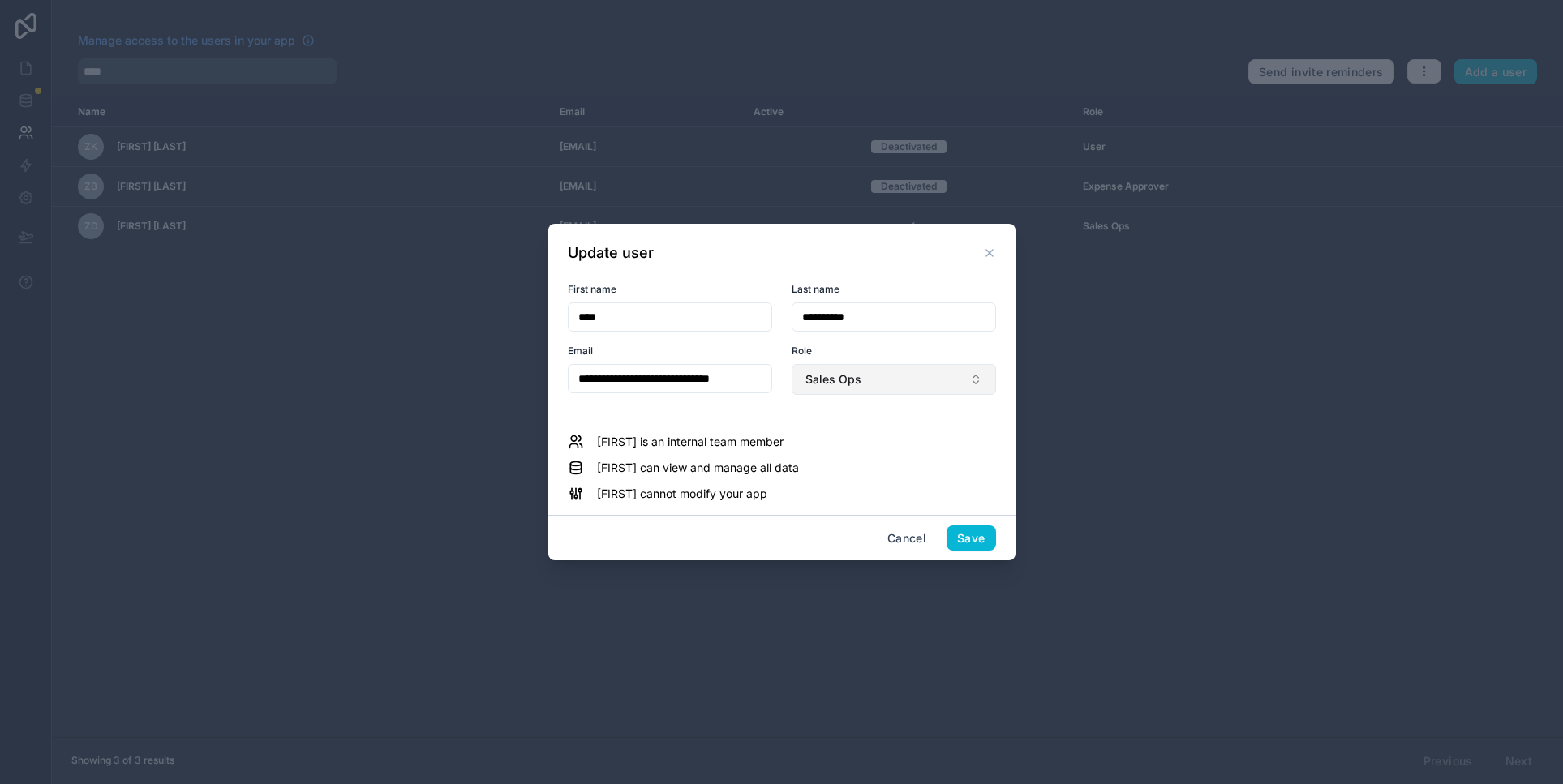 click on "Sales Ops" at bounding box center (894, 379) 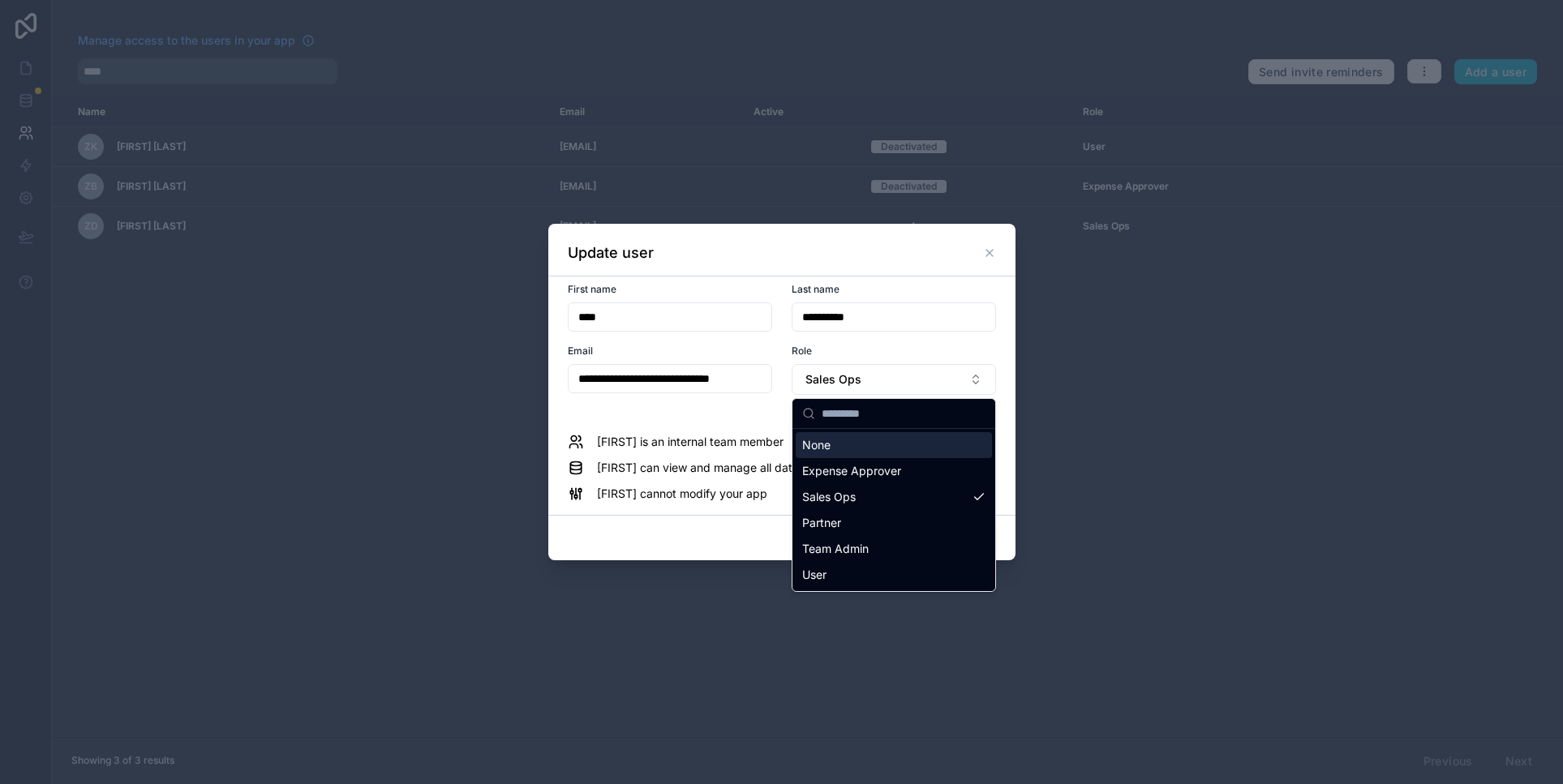 click on "Expense Approver" at bounding box center [894, 471] 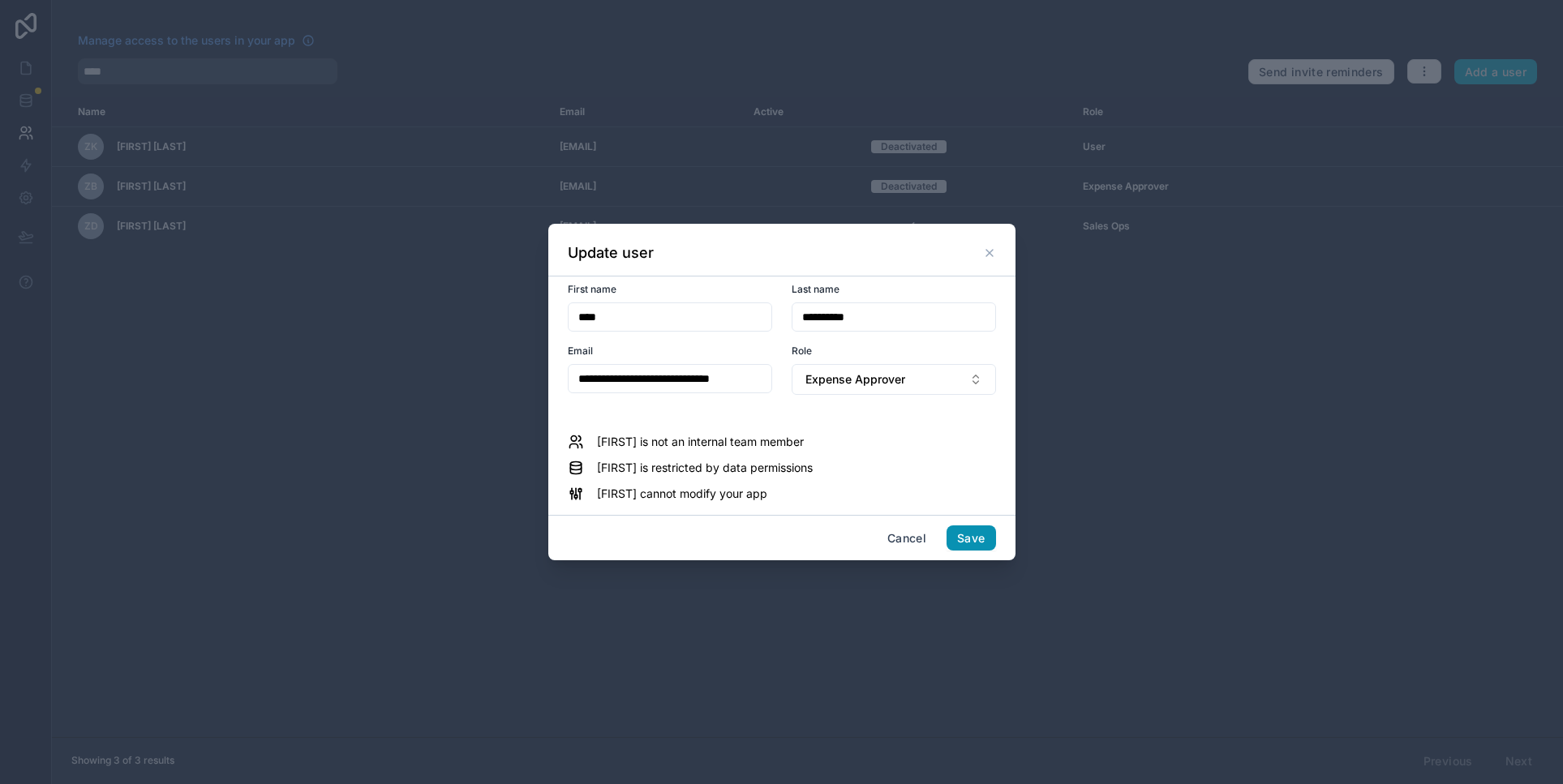 click on "Save" at bounding box center [971, 538] 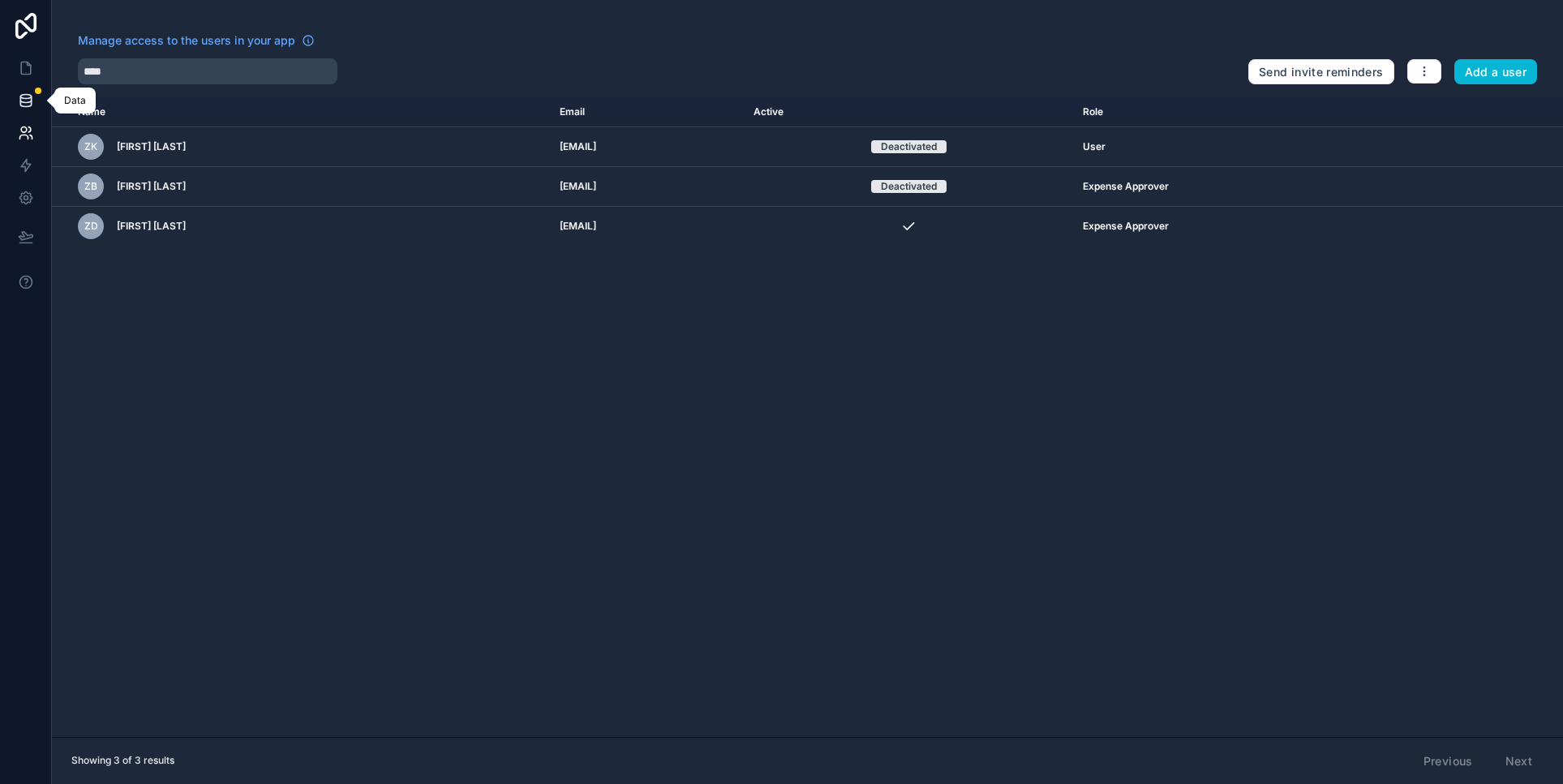 click at bounding box center [25, 101] 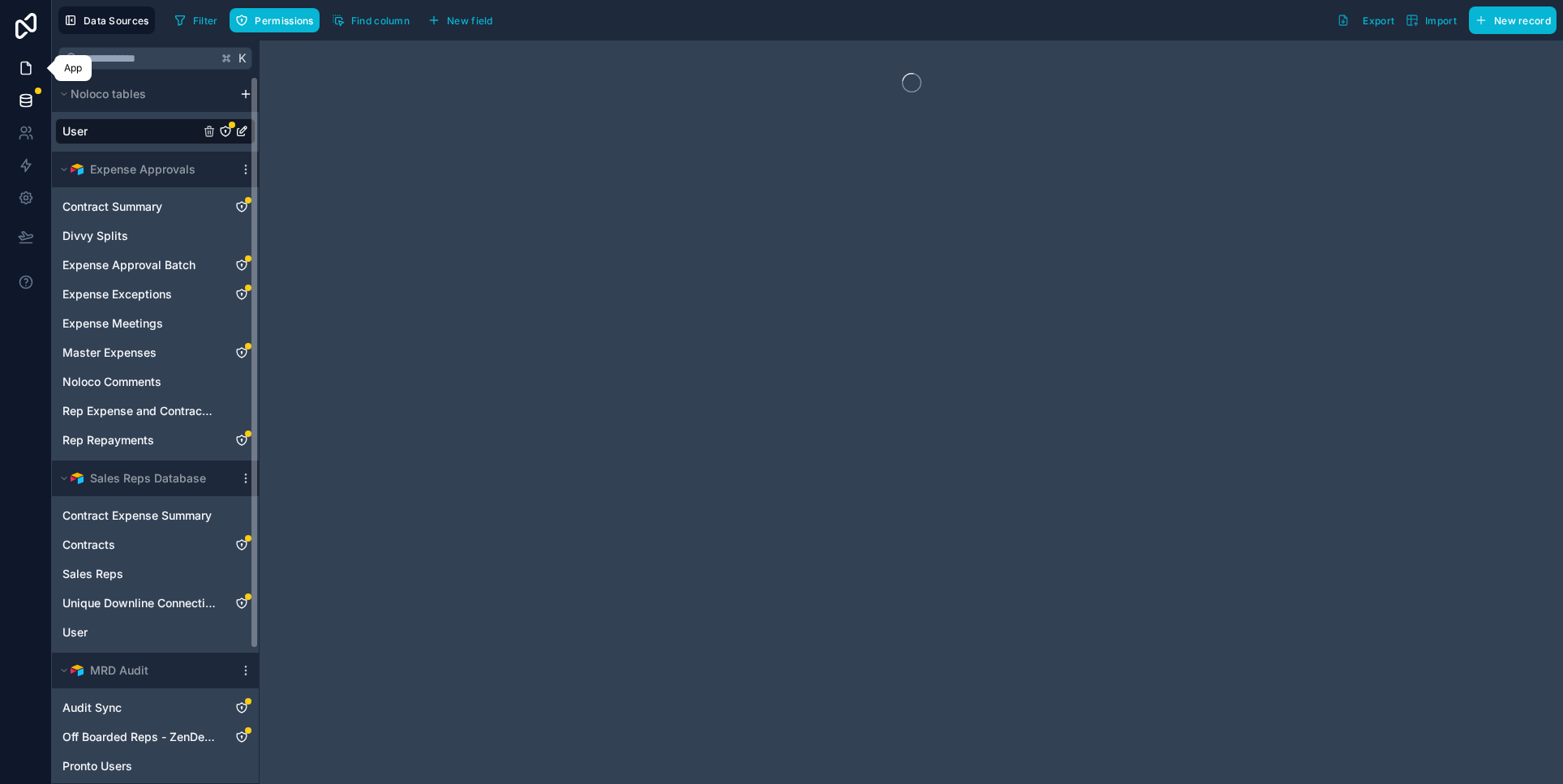 click at bounding box center [25, 68] 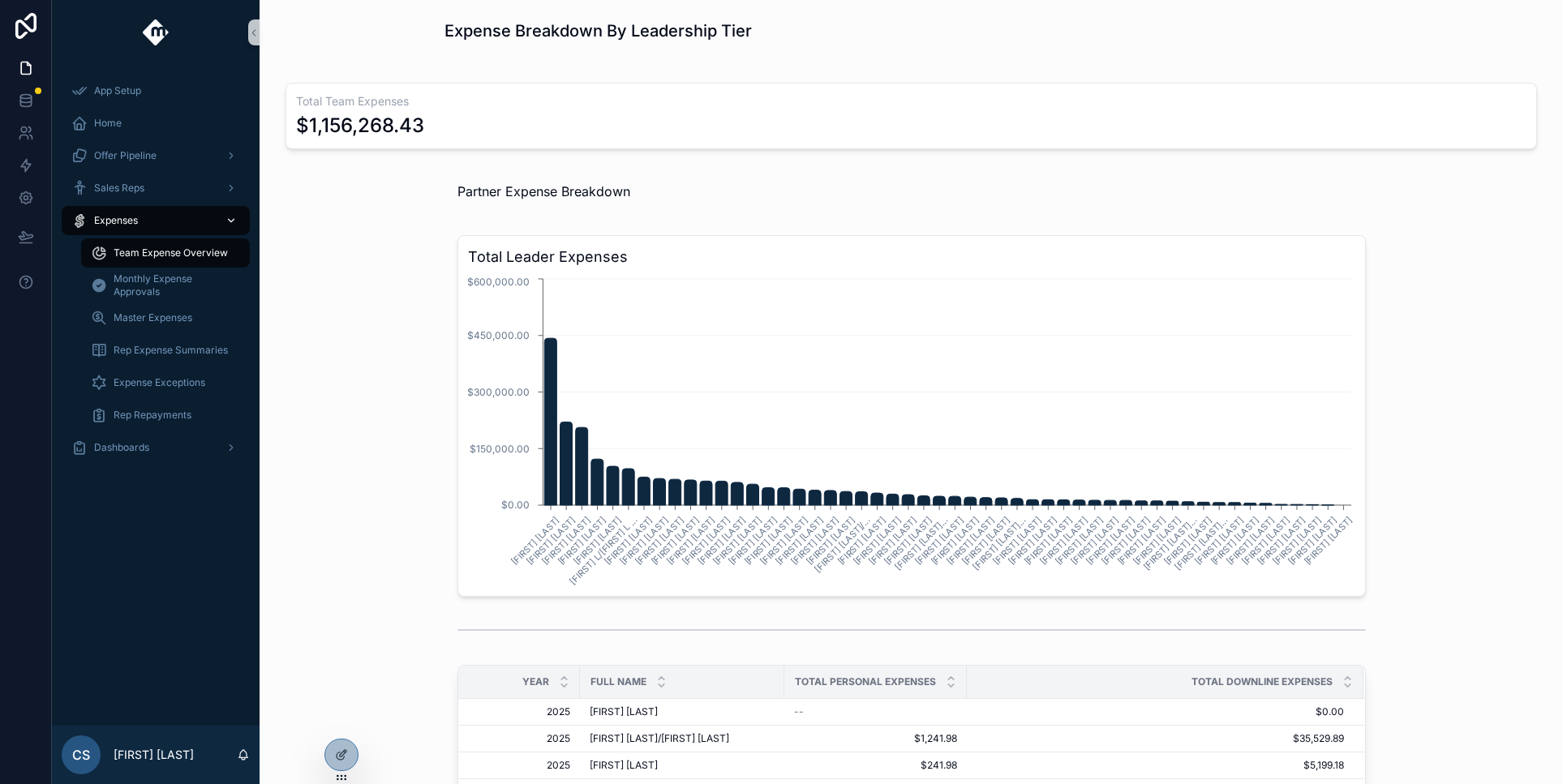 click 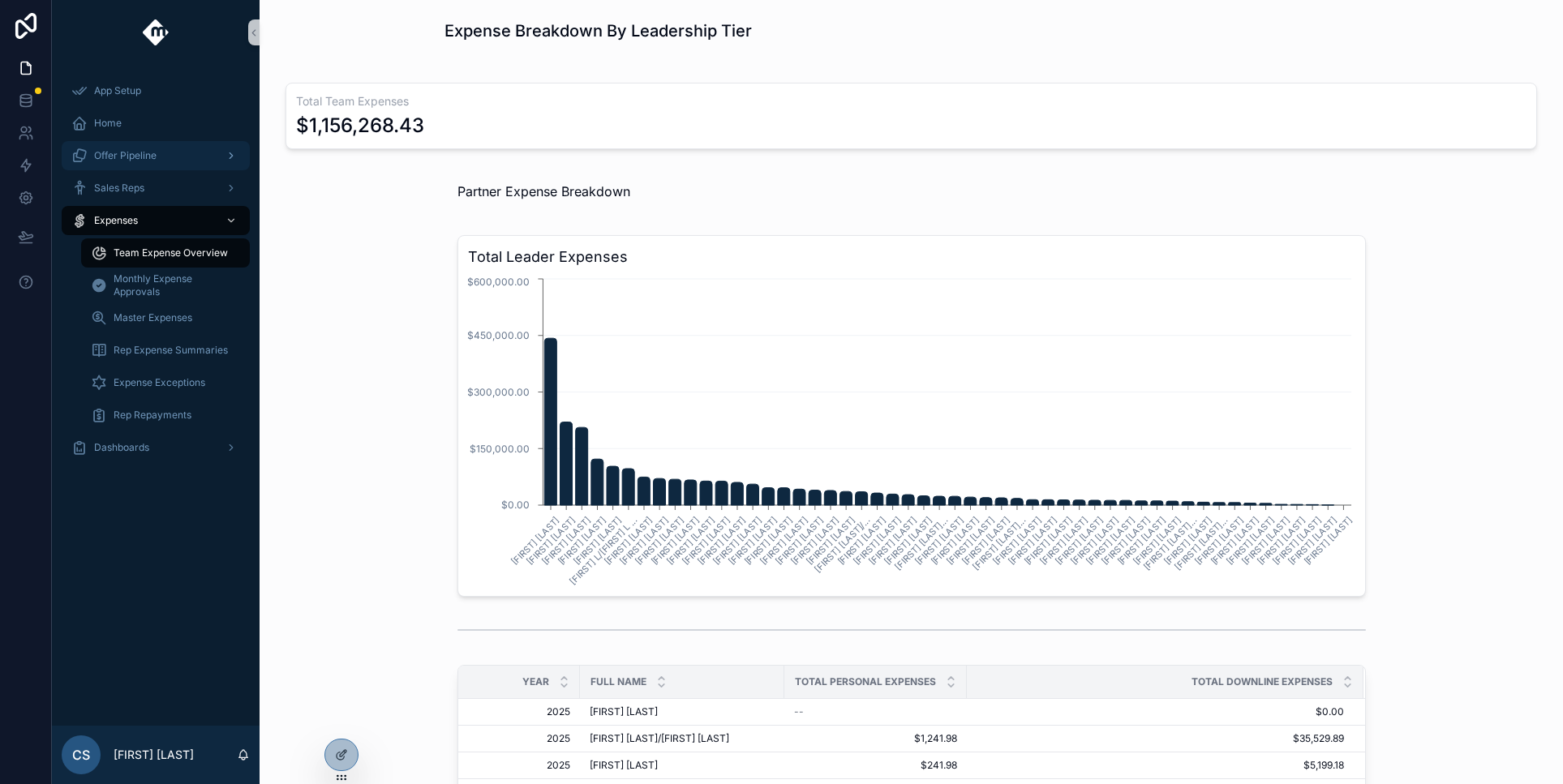 click 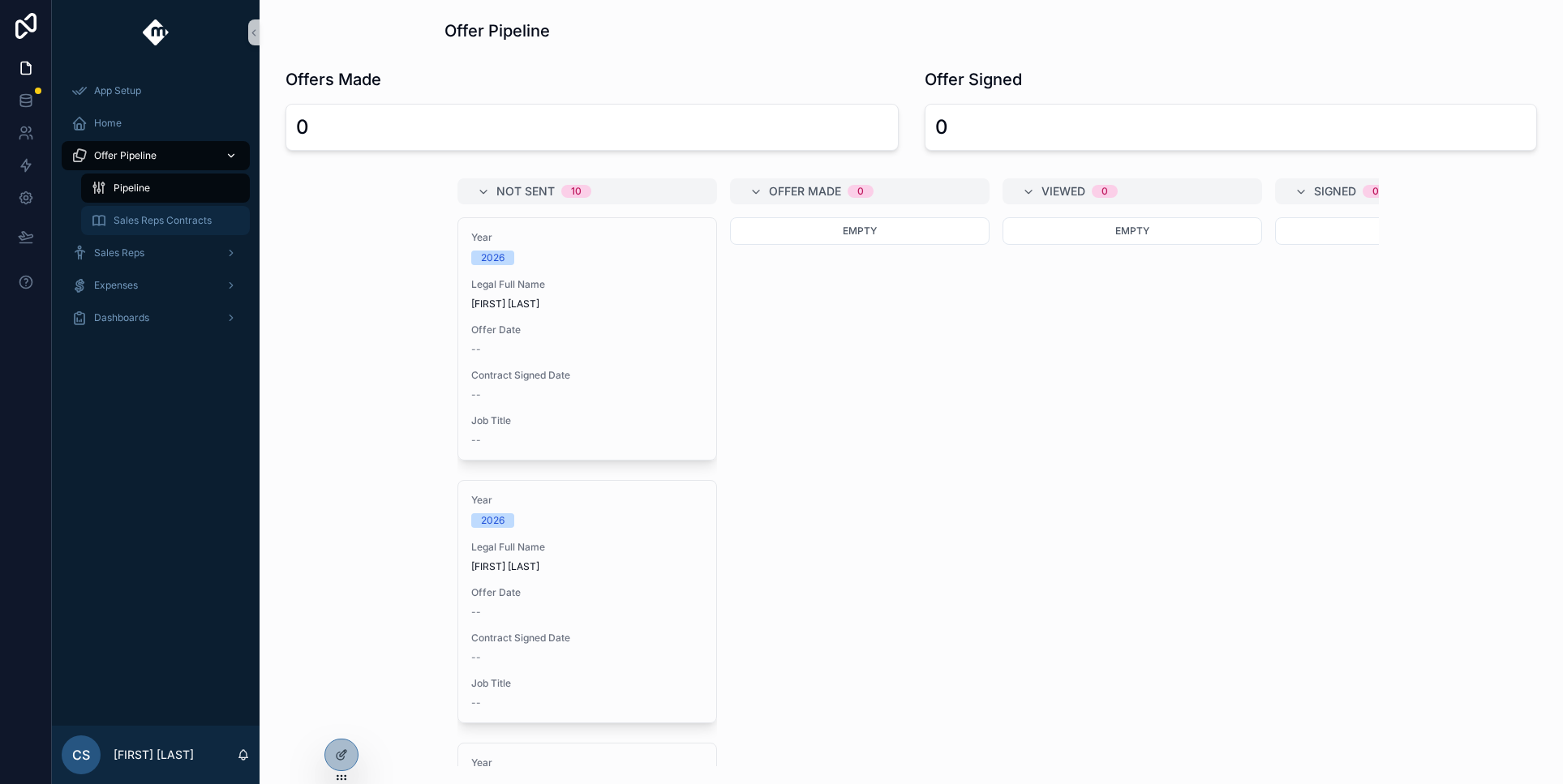 click on "Sales Reps Contracts" at bounding box center [162, 221] 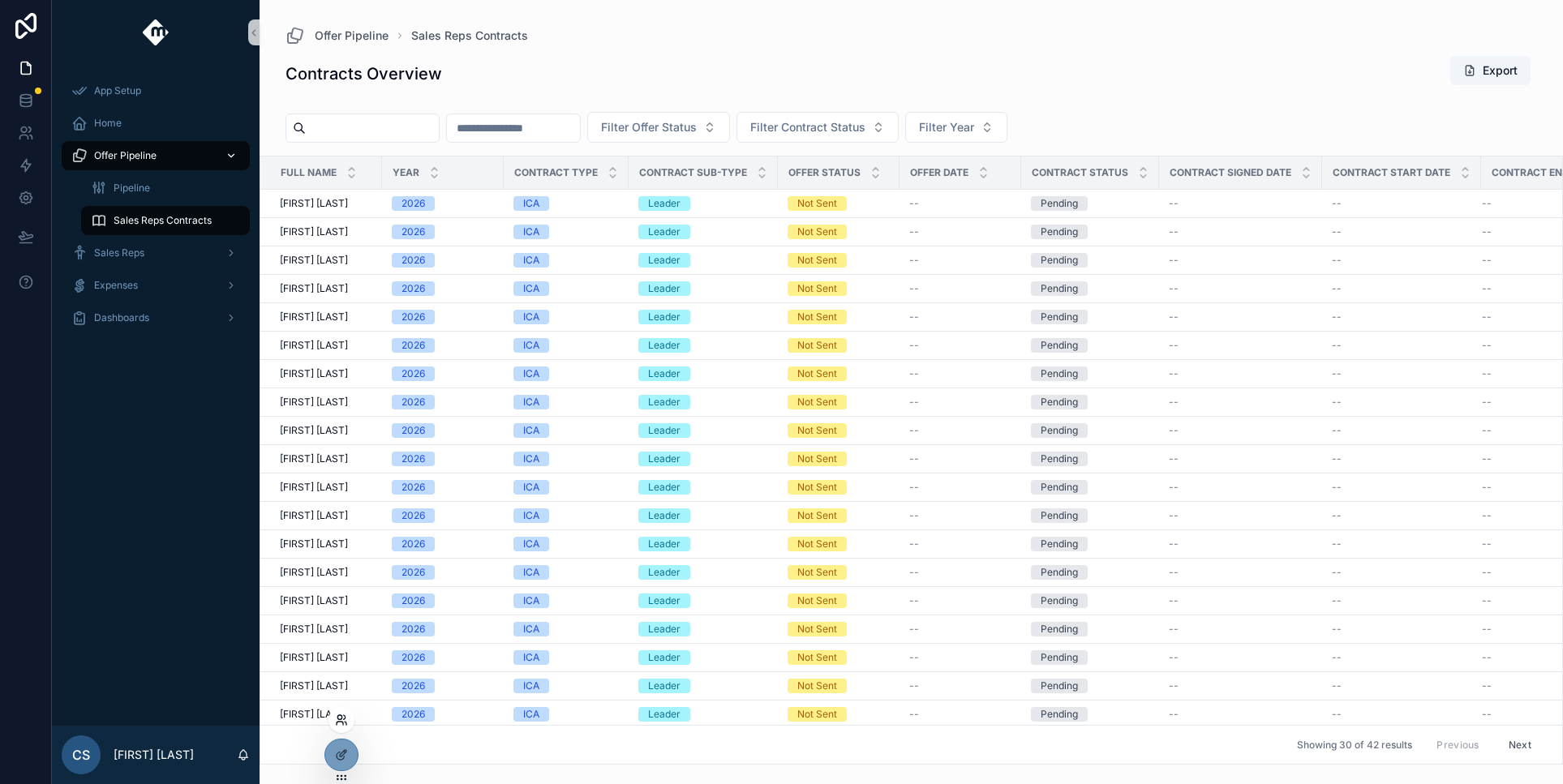 click 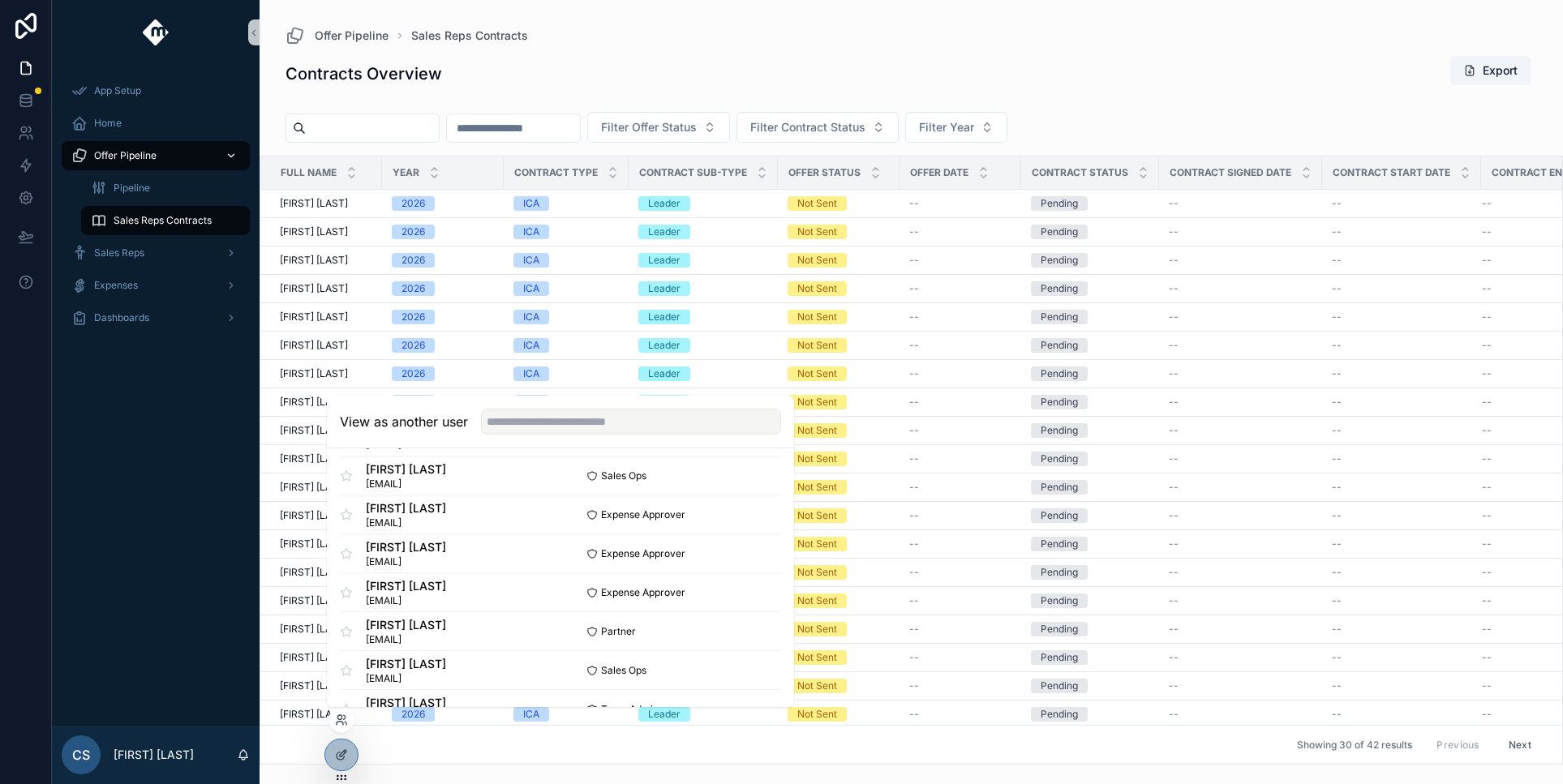 scroll, scrollTop: 125, scrollLeft: 0, axis: vertical 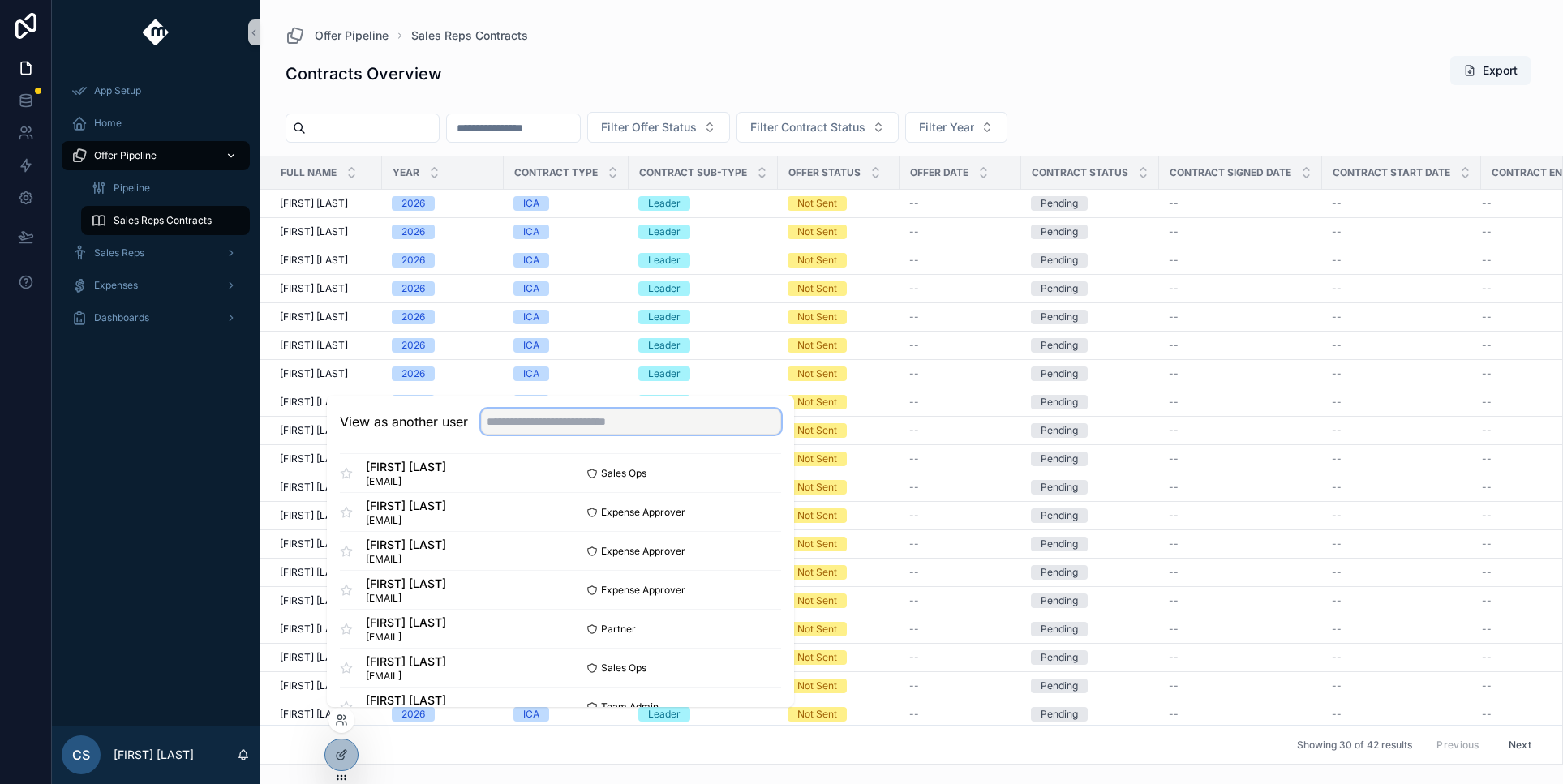 click at bounding box center [631, 422] 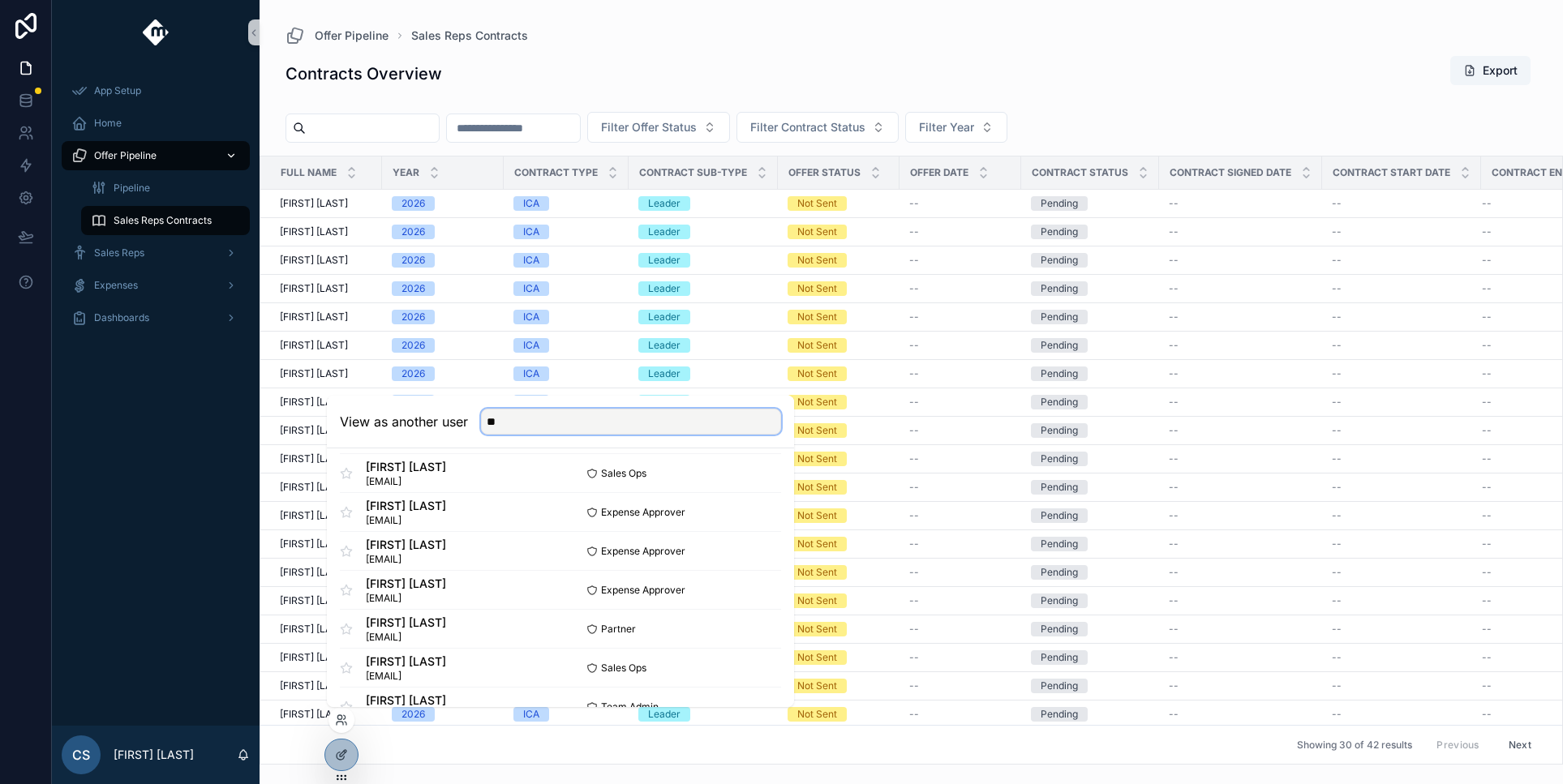 scroll, scrollTop: 0, scrollLeft: 0, axis: both 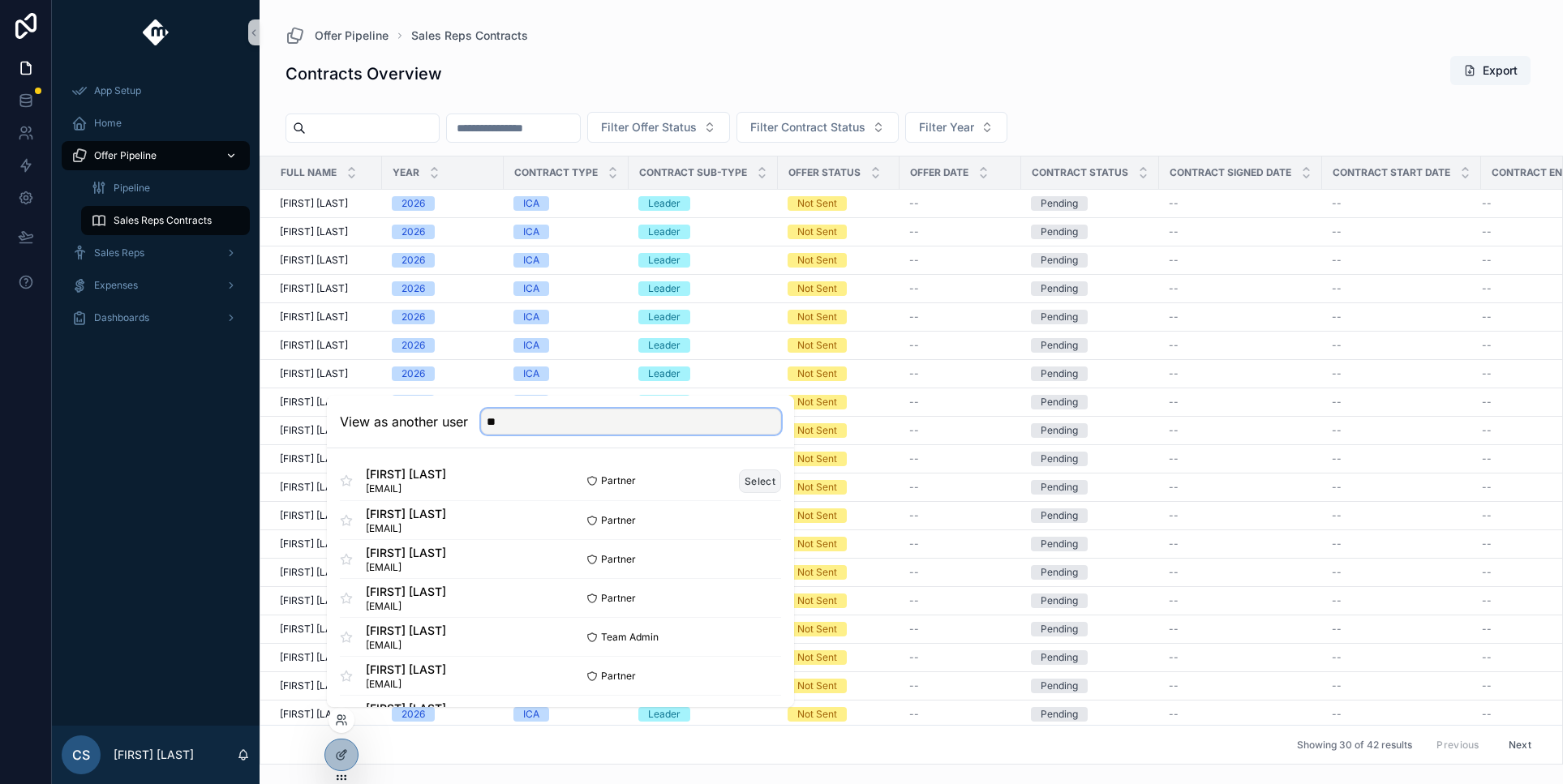 type on "**" 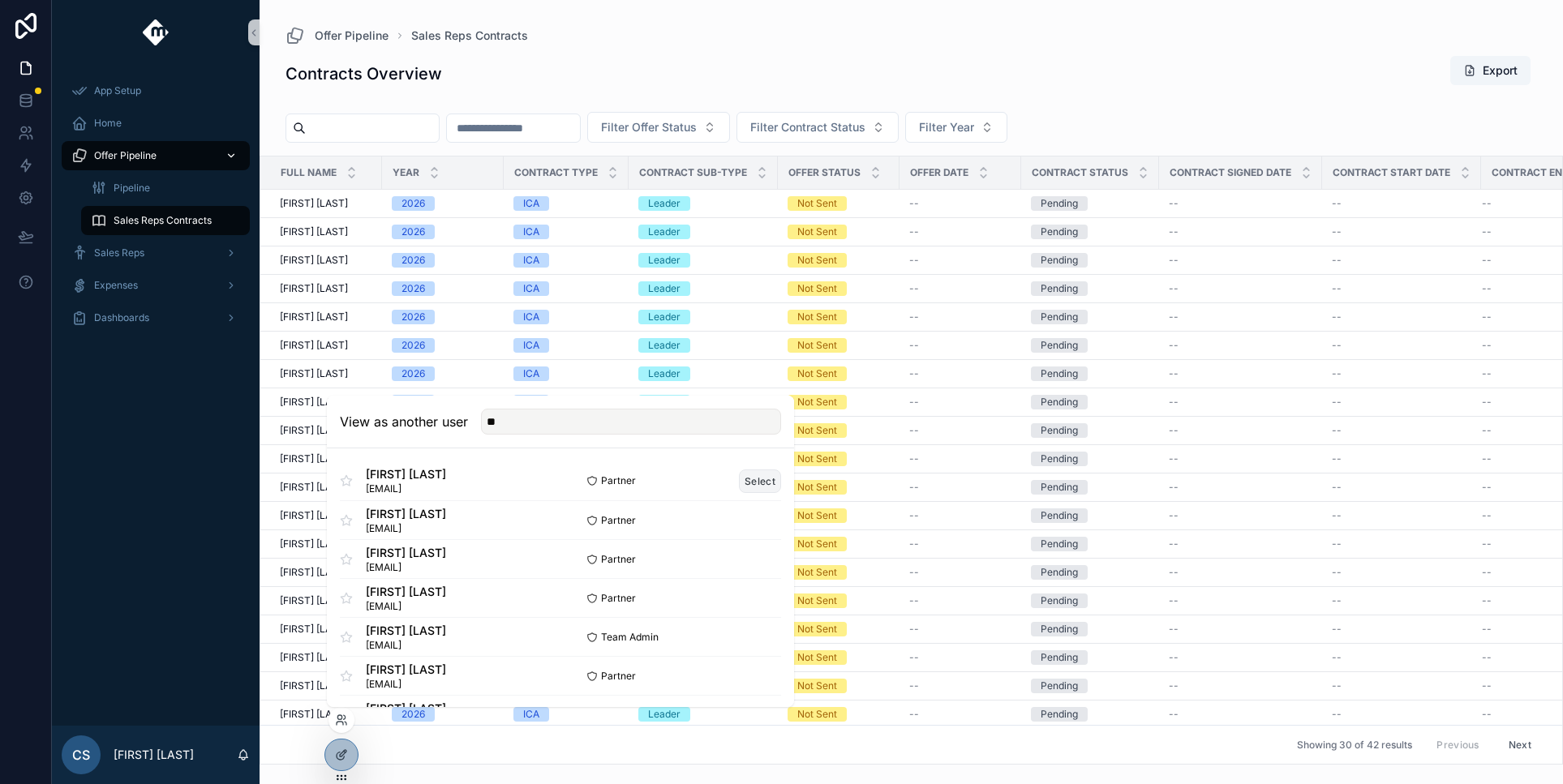 click on "Select" at bounding box center [760, 481] 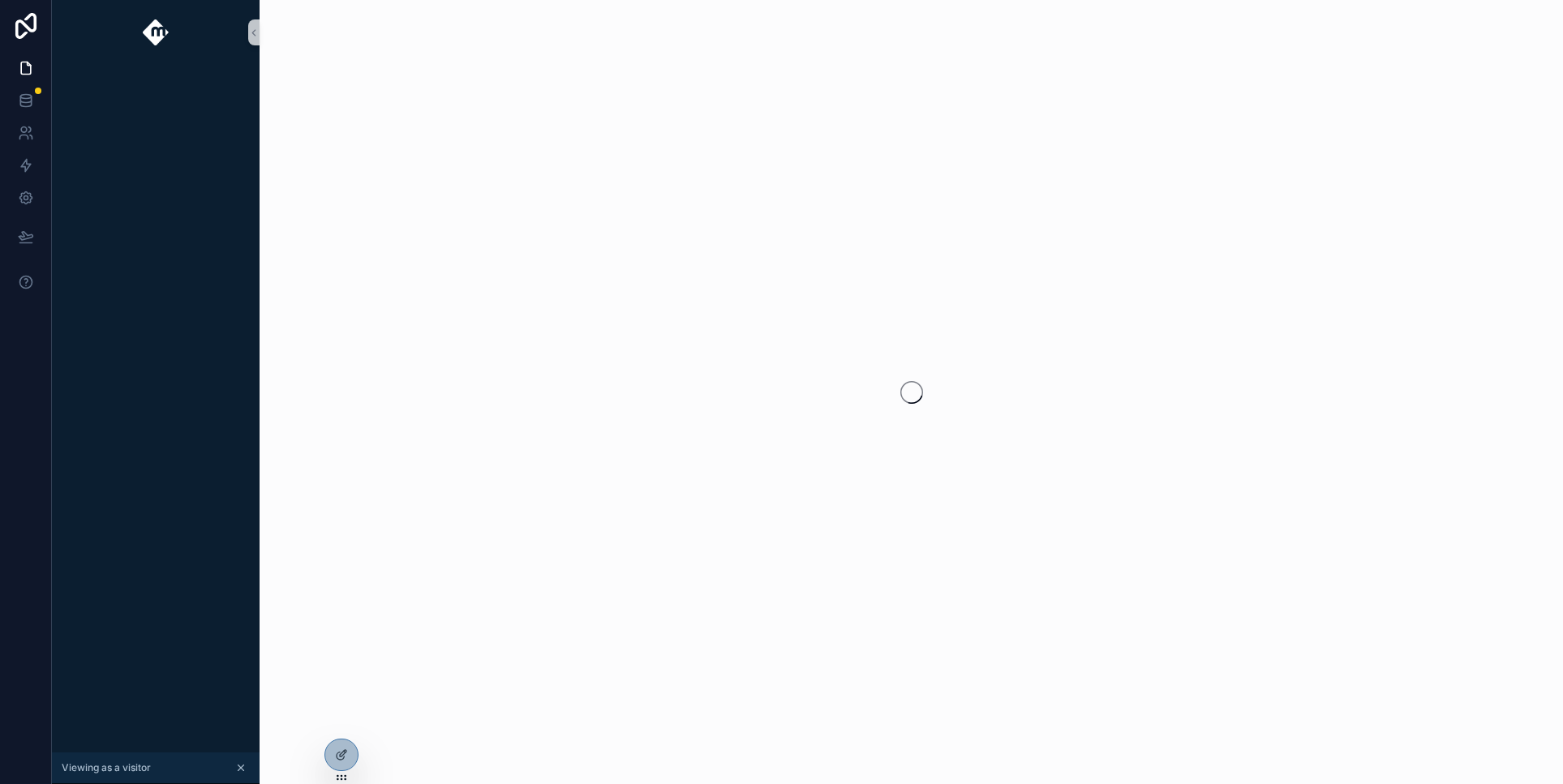 scroll, scrollTop: 0, scrollLeft: 0, axis: both 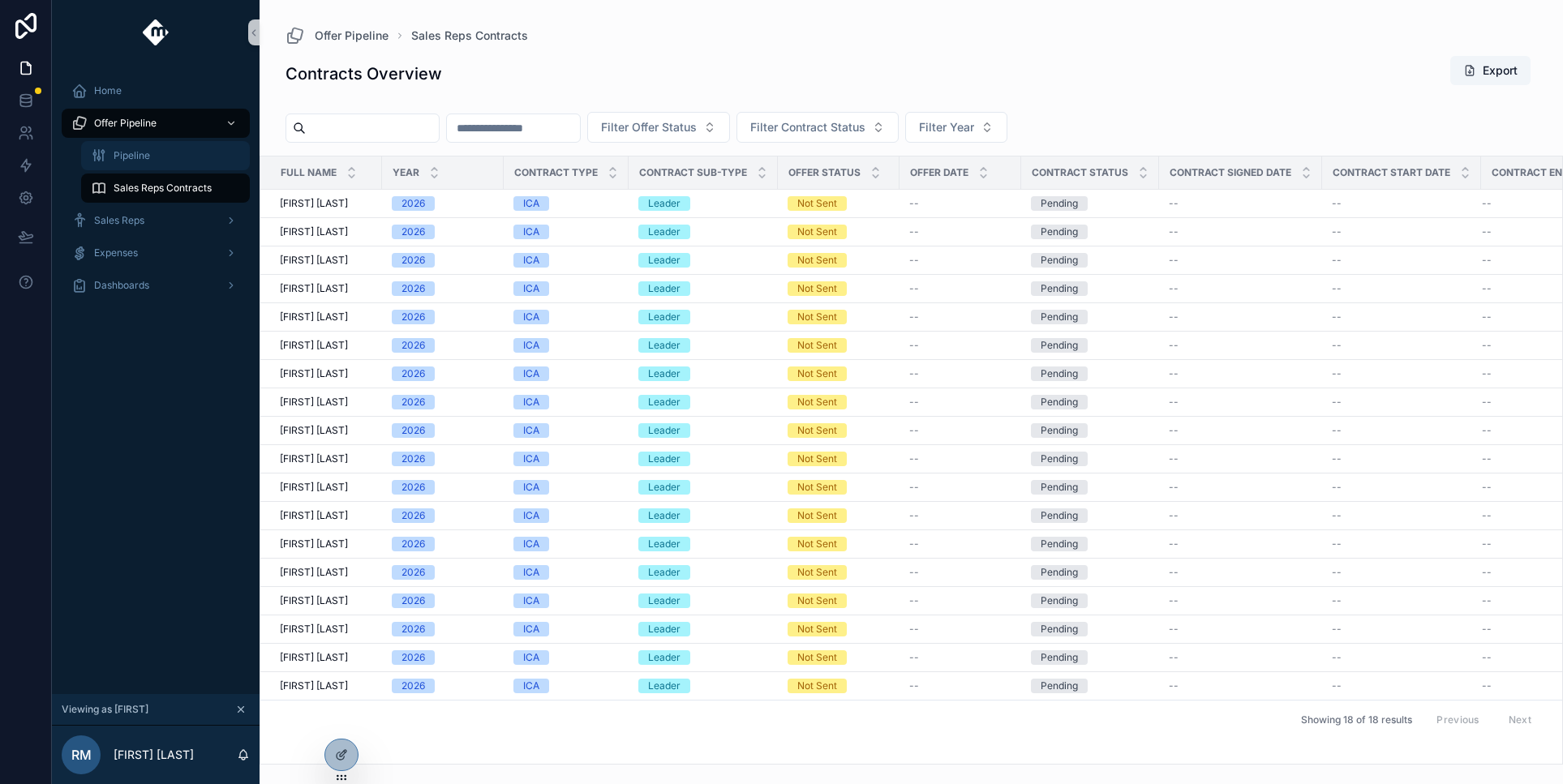 click on "Pipeline" at bounding box center (165, 156) 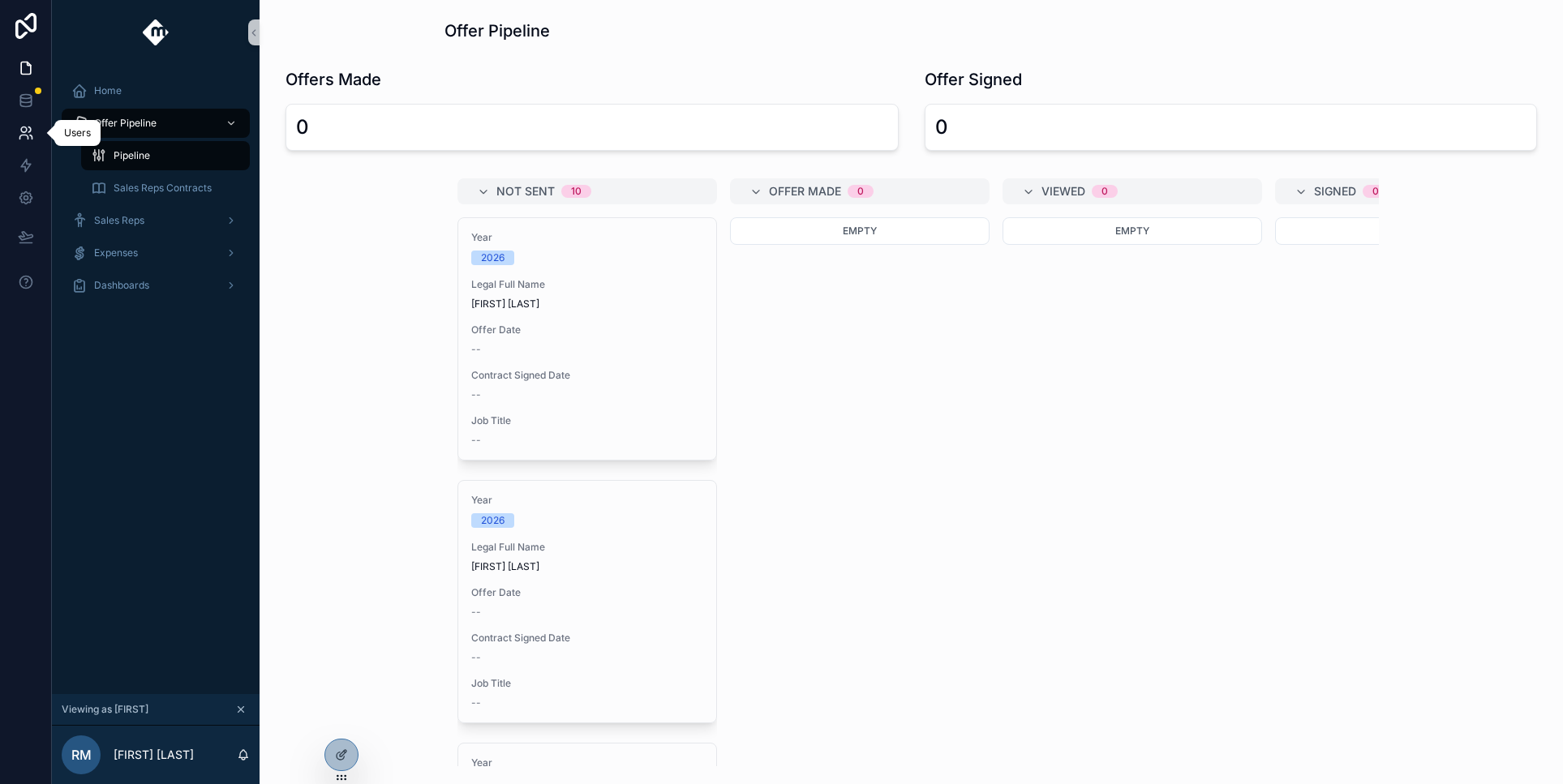 click at bounding box center (25, 133) 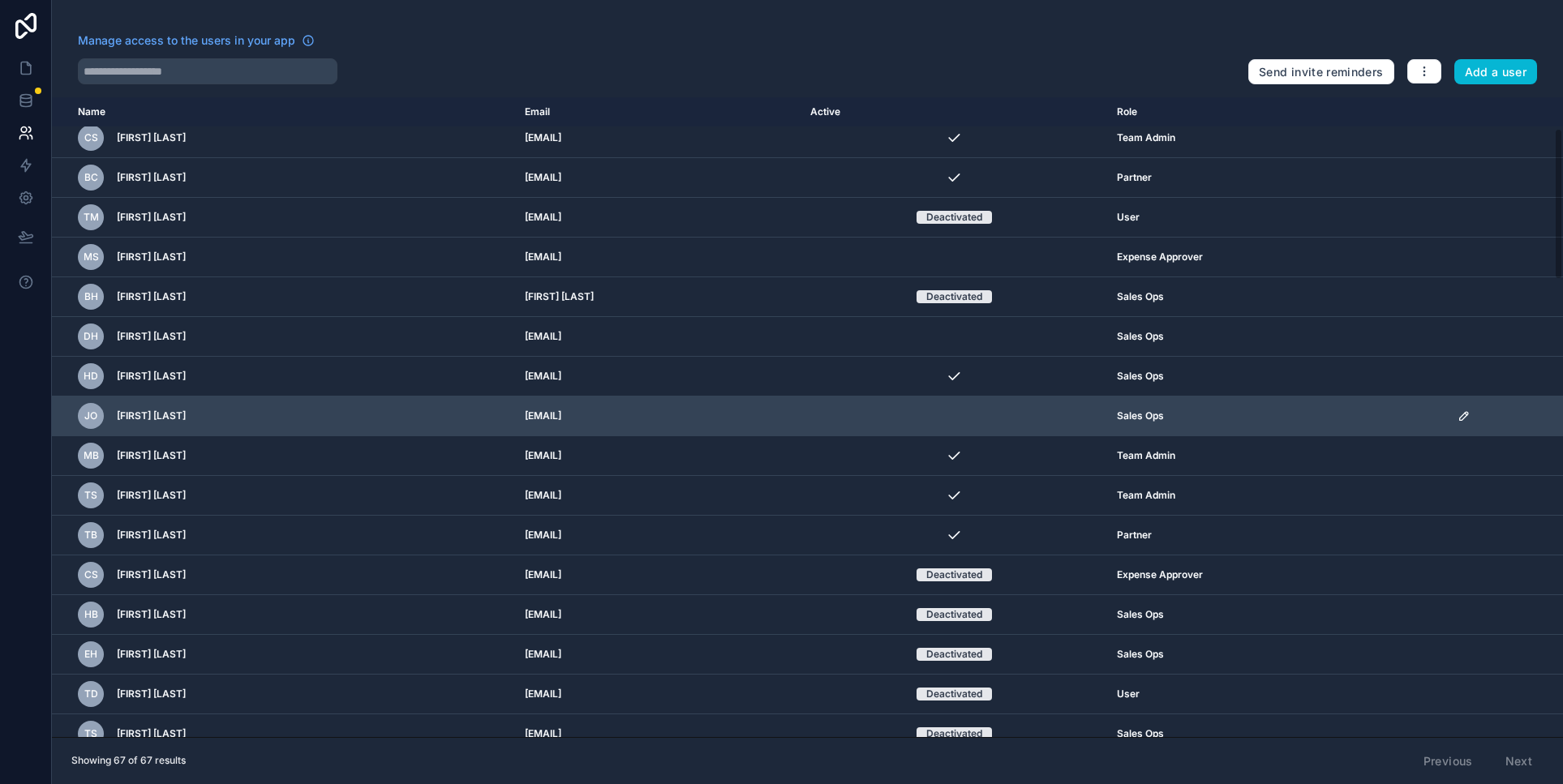 scroll, scrollTop: 0, scrollLeft: 0, axis: both 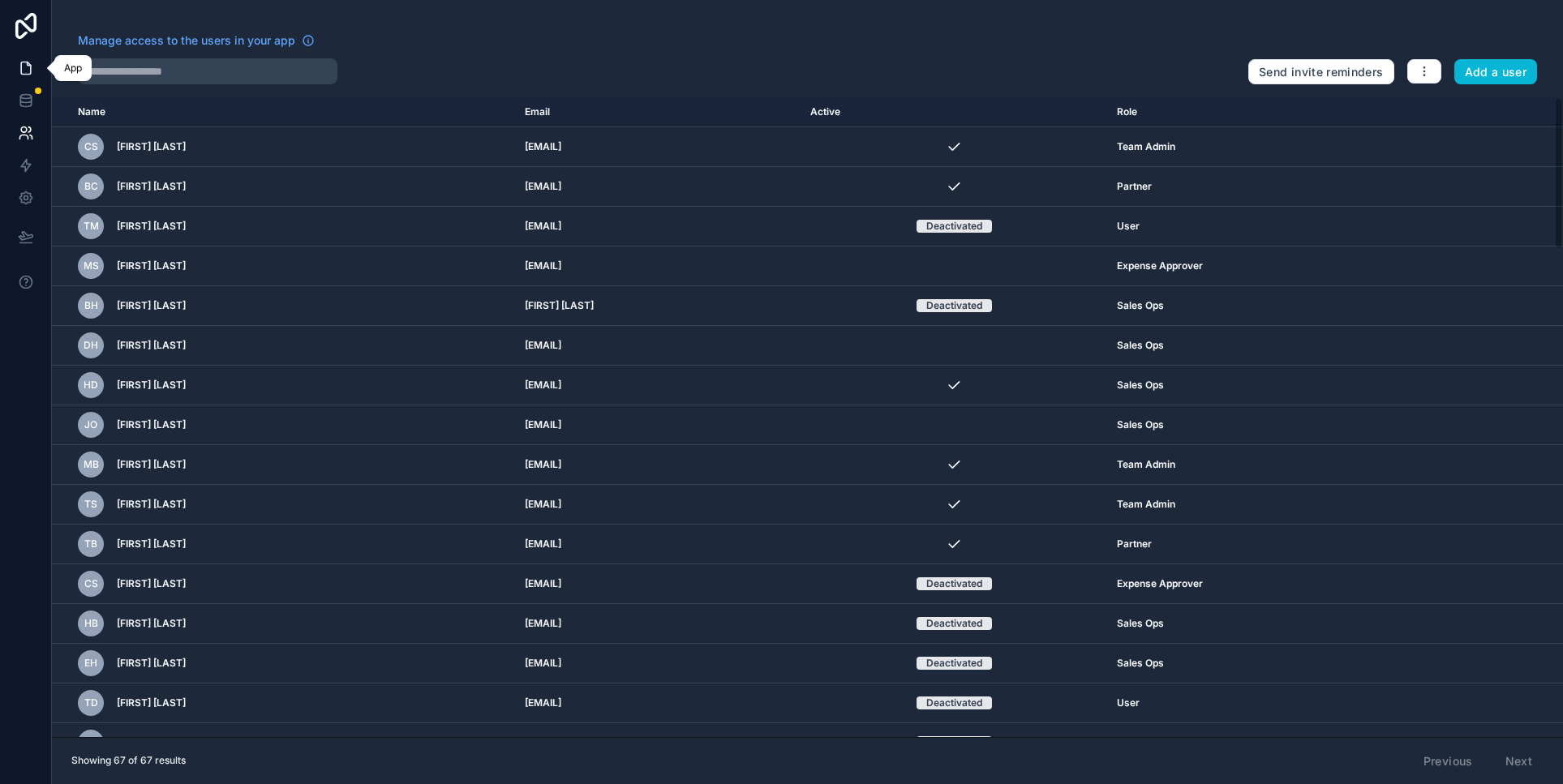 click 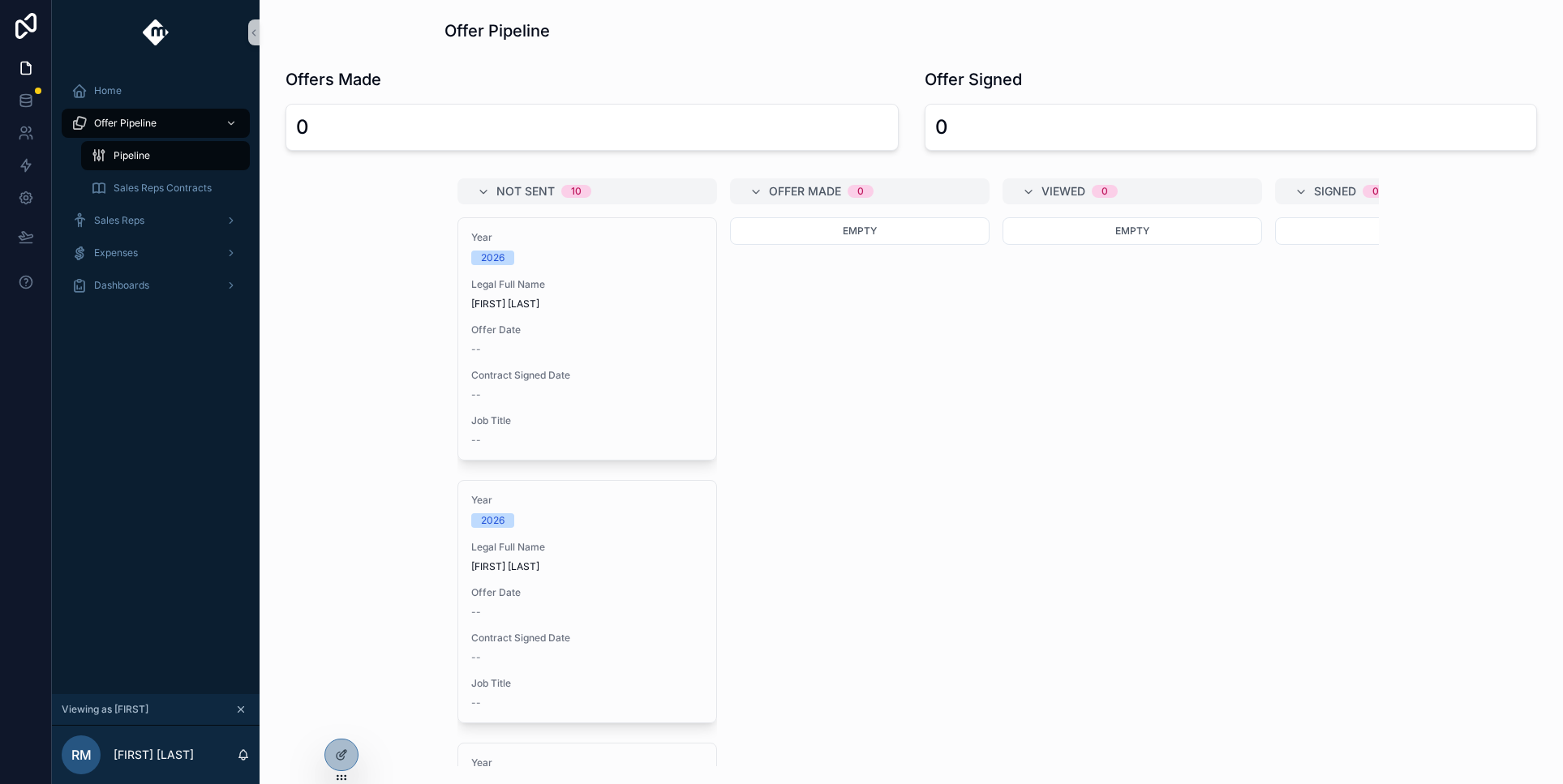 click 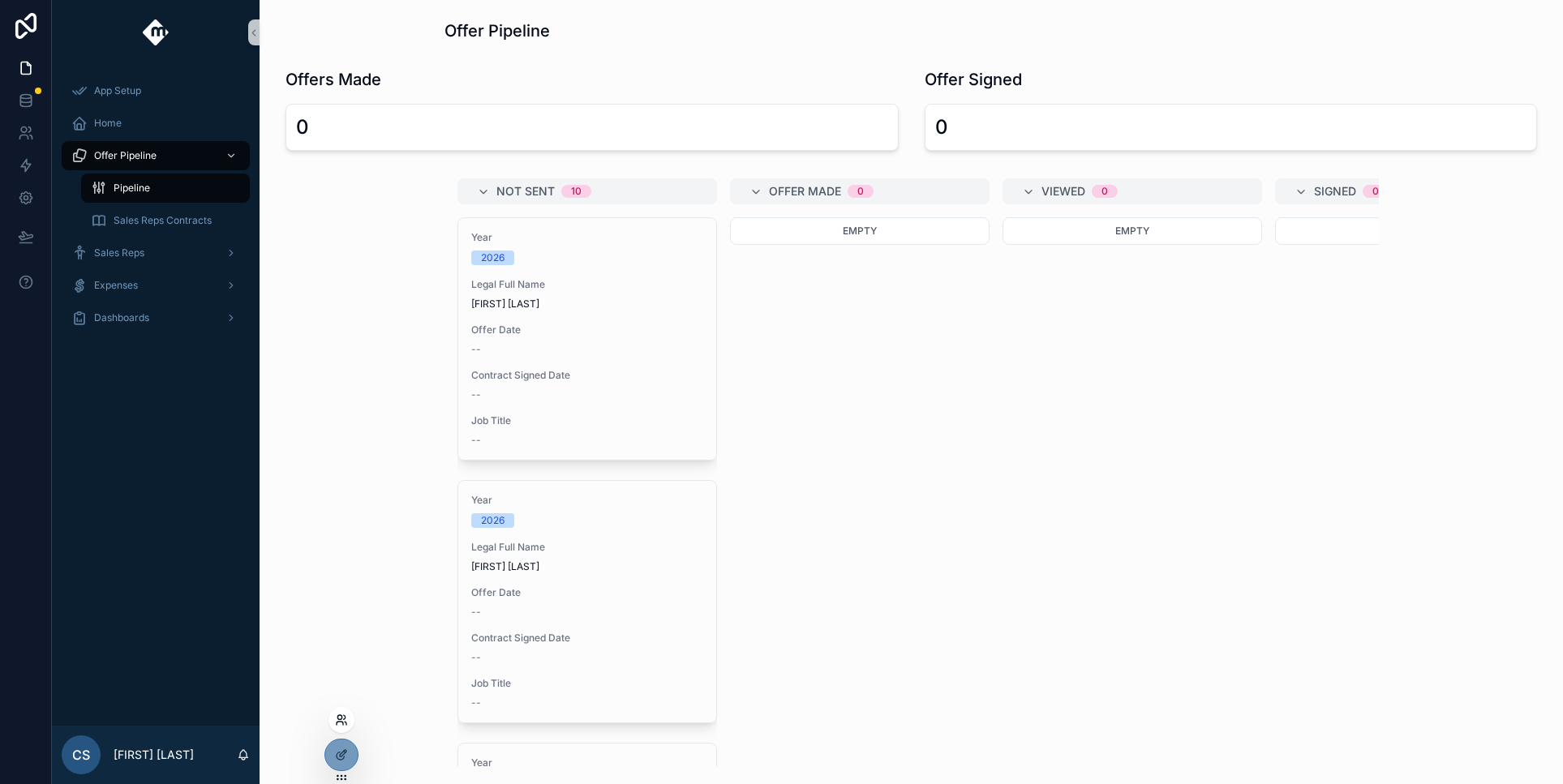 click 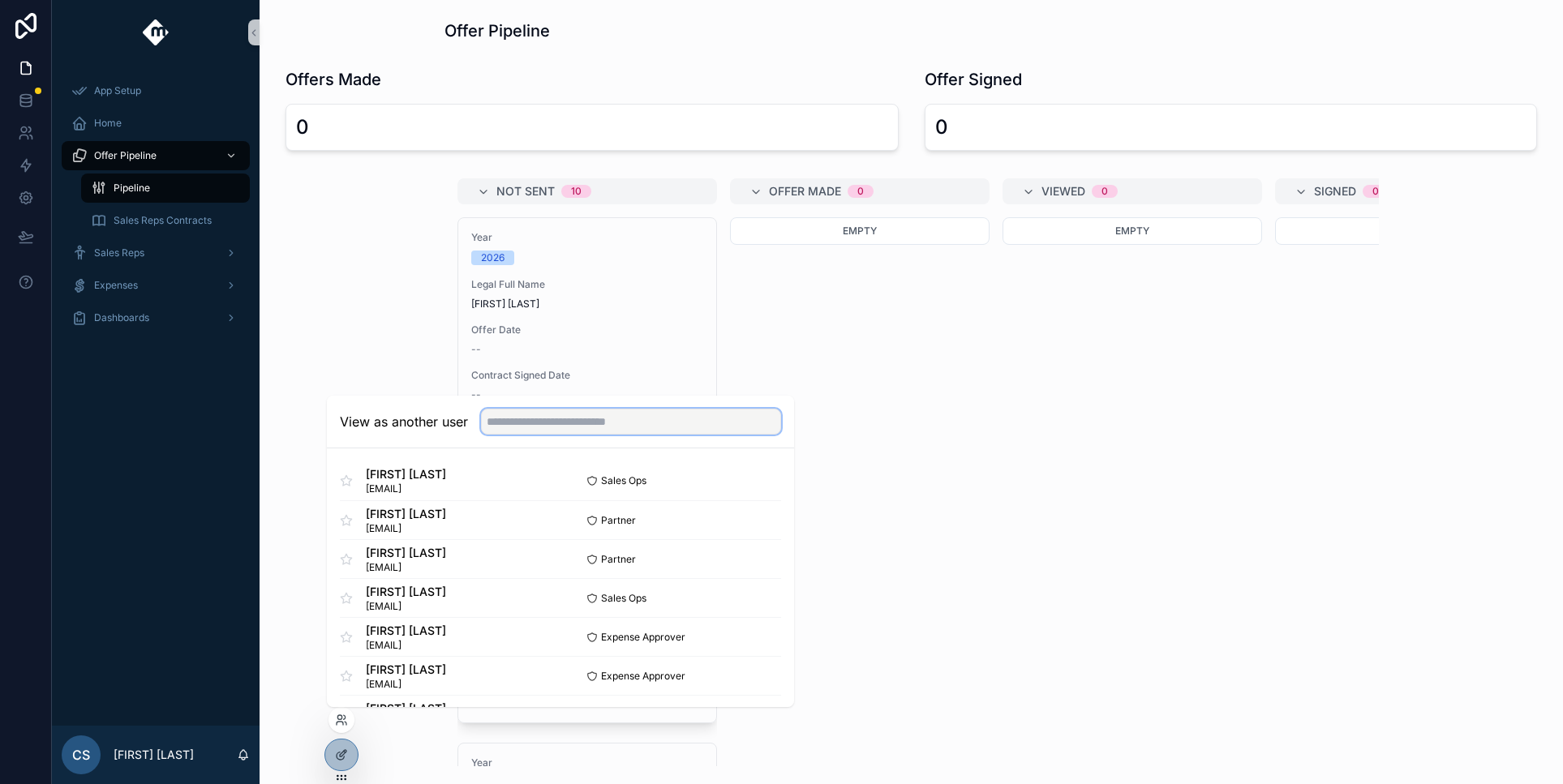 click at bounding box center [631, 422] 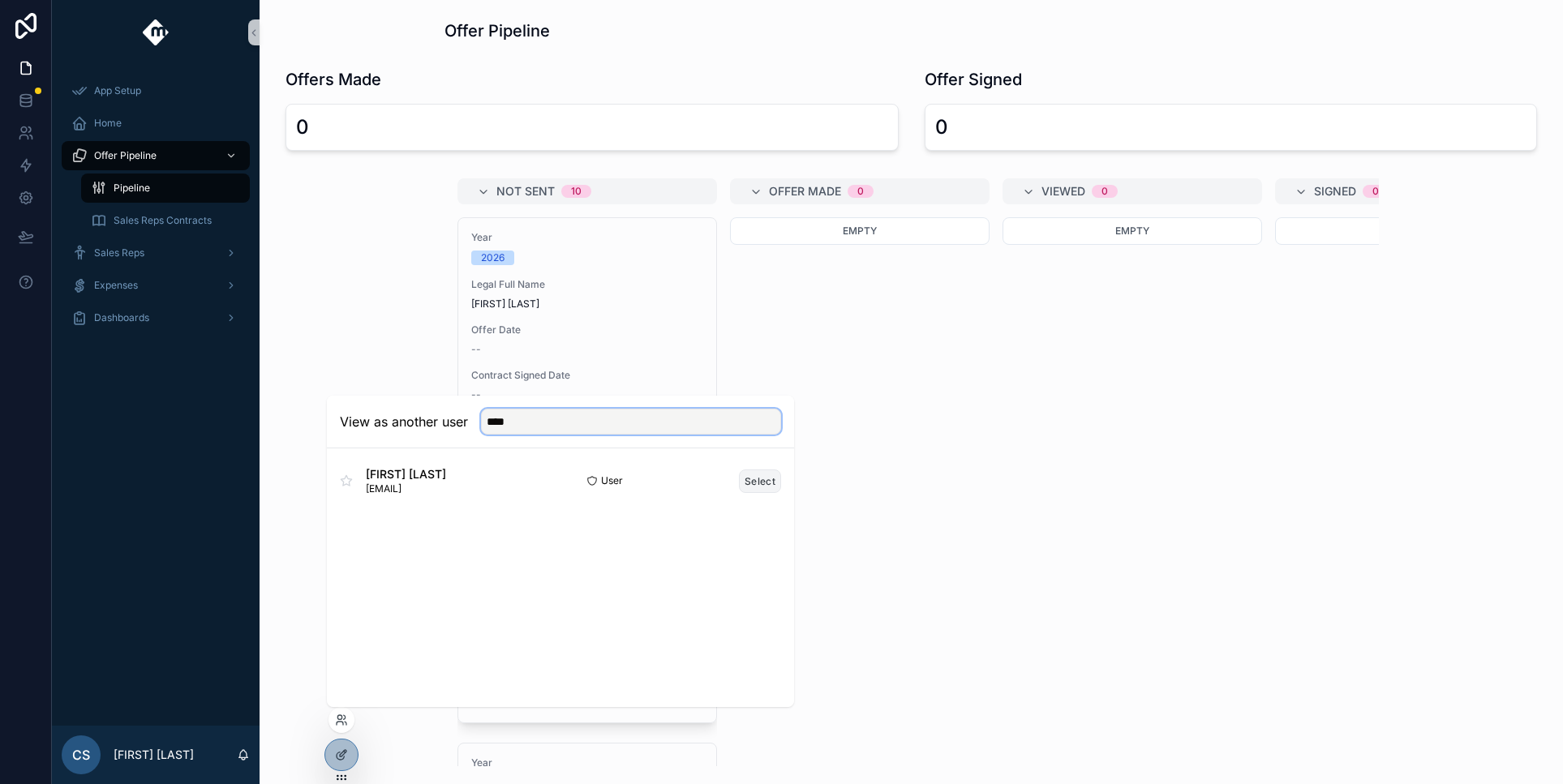 type on "****" 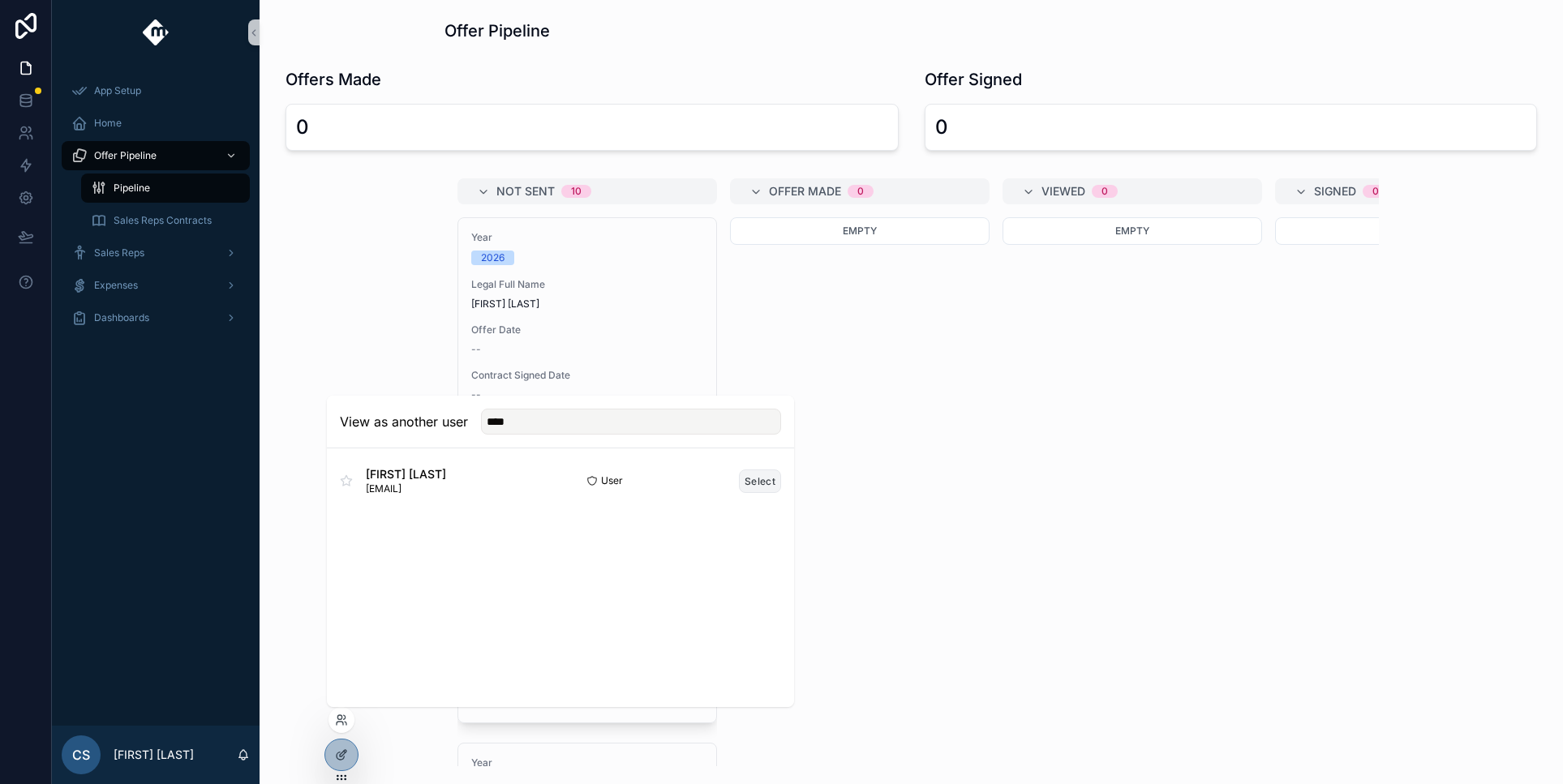 click on "Select" at bounding box center (760, 481) 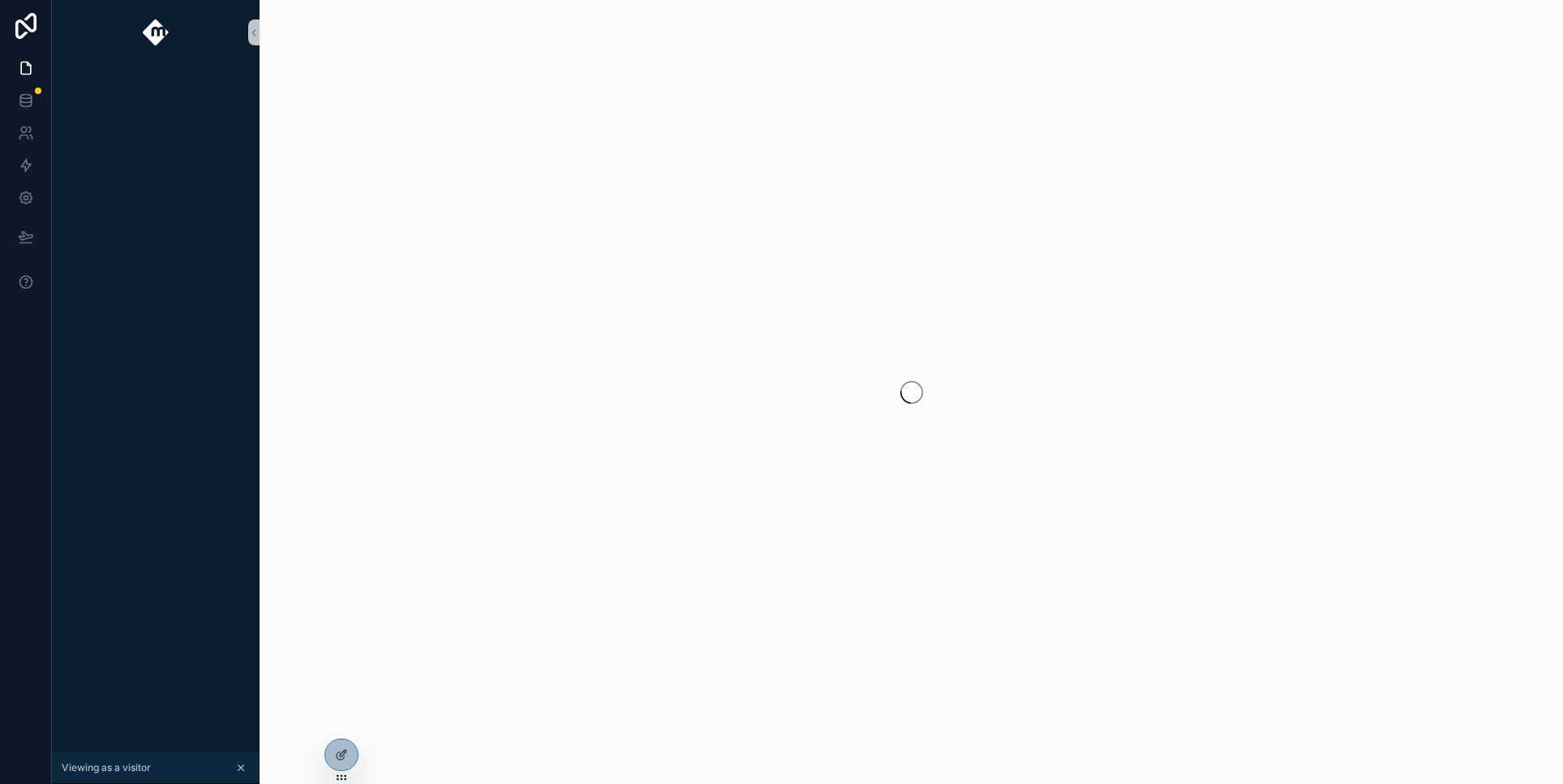 scroll, scrollTop: 0, scrollLeft: 0, axis: both 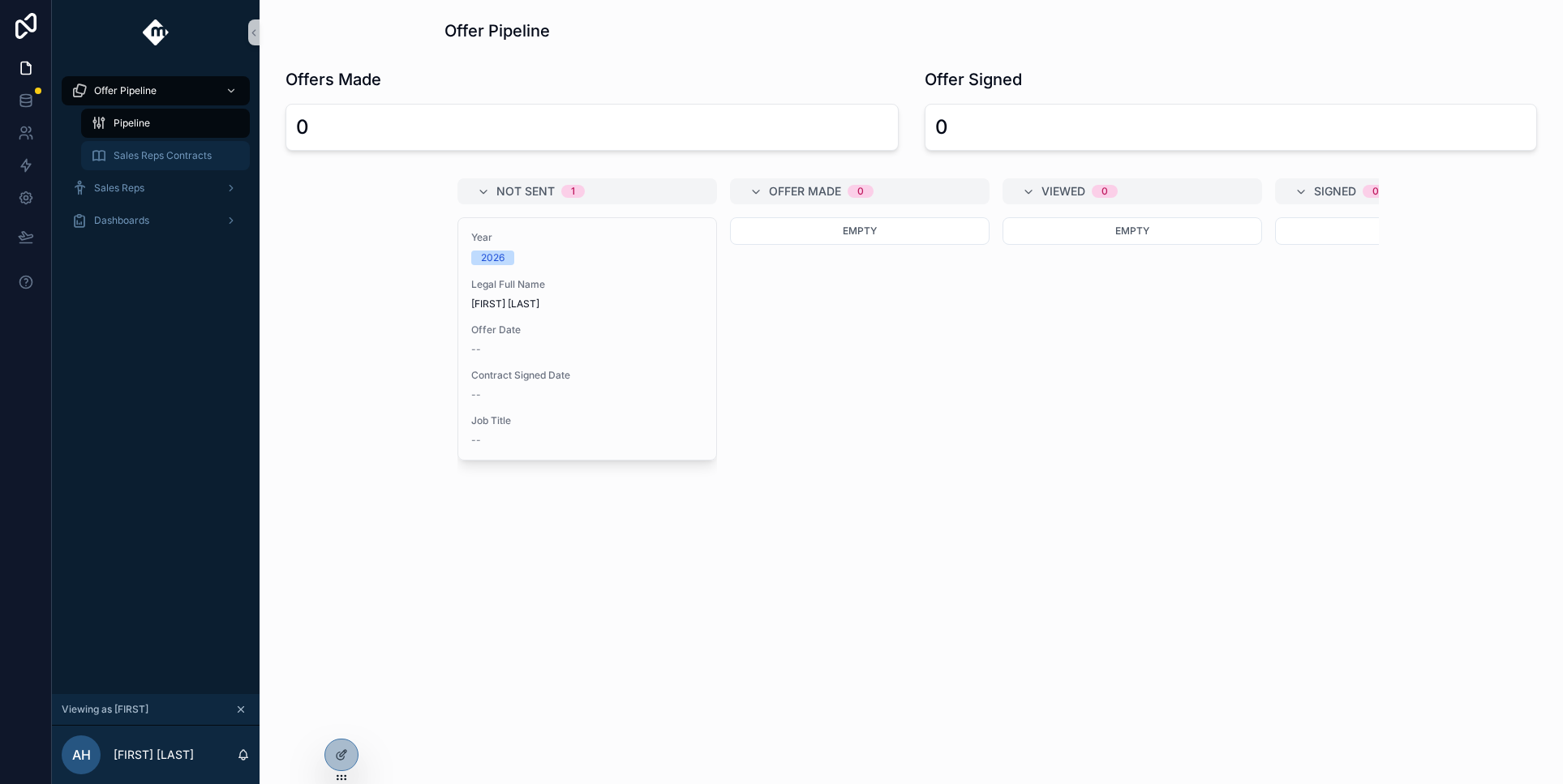 click on "Sales Reps Contracts" at bounding box center (162, 156) 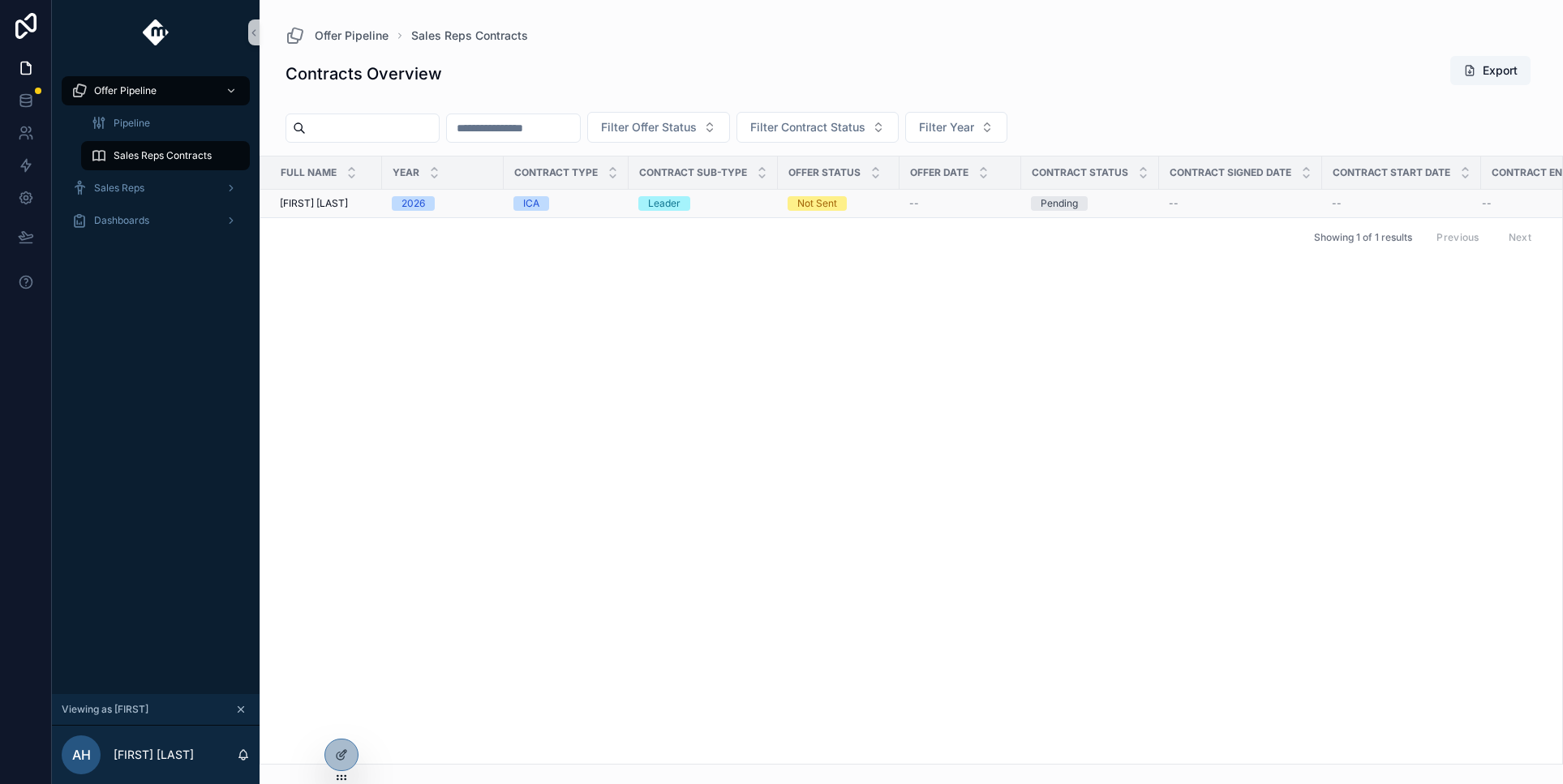 click on "[FIRST] [LAST]" at bounding box center (314, 203) 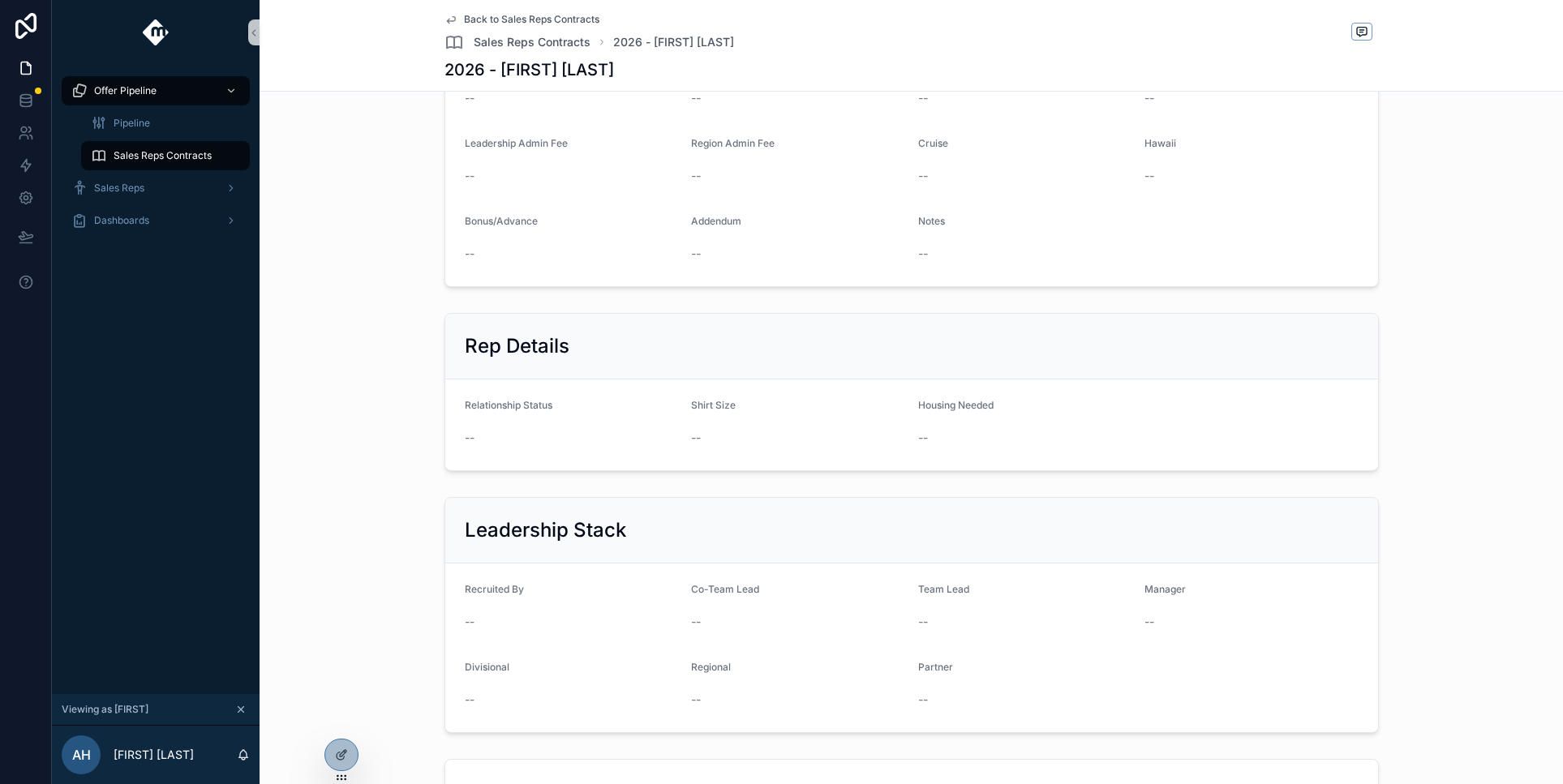 scroll, scrollTop: 384, scrollLeft: 0, axis: vertical 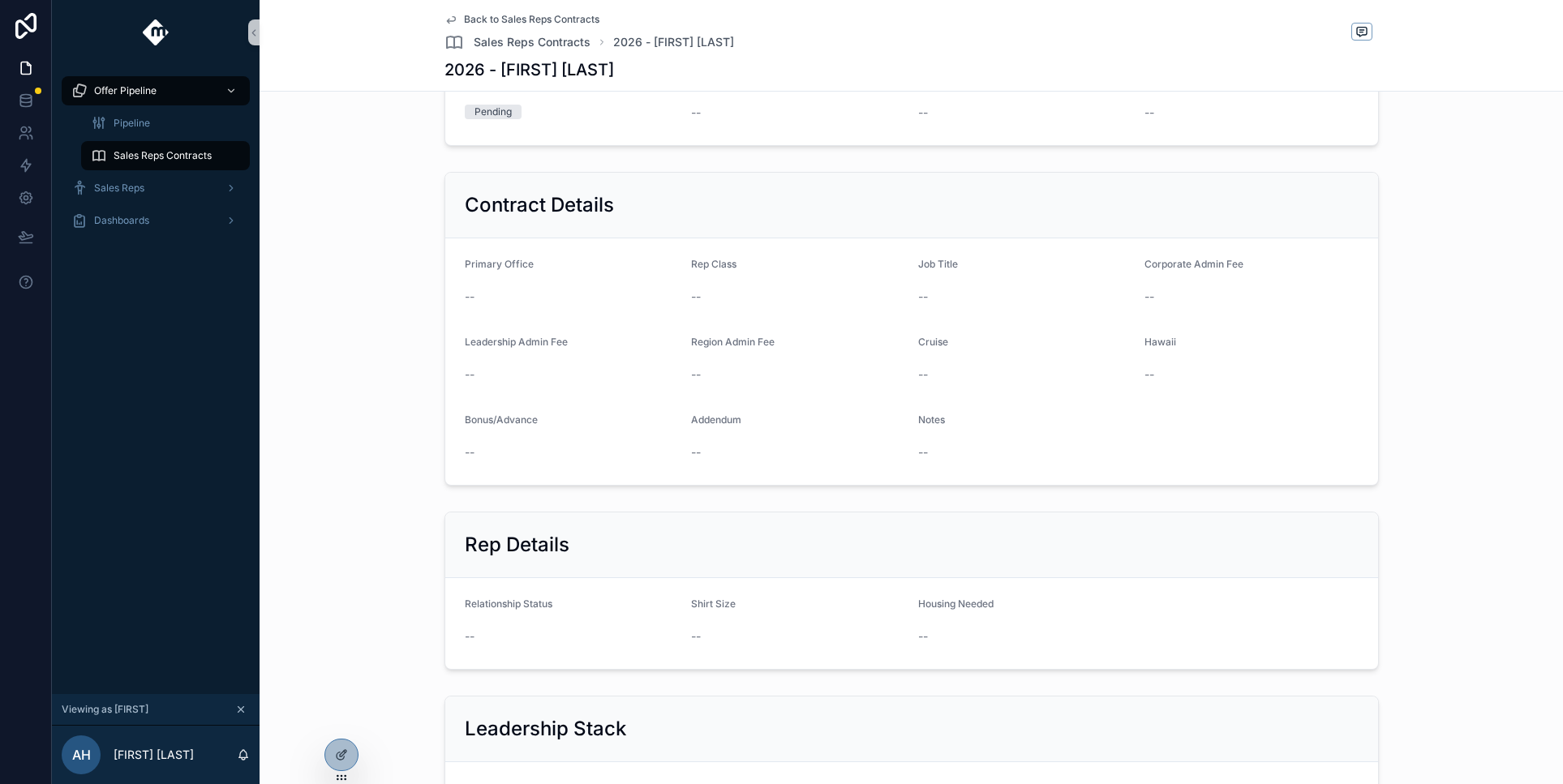 click at bounding box center [241, 709] 